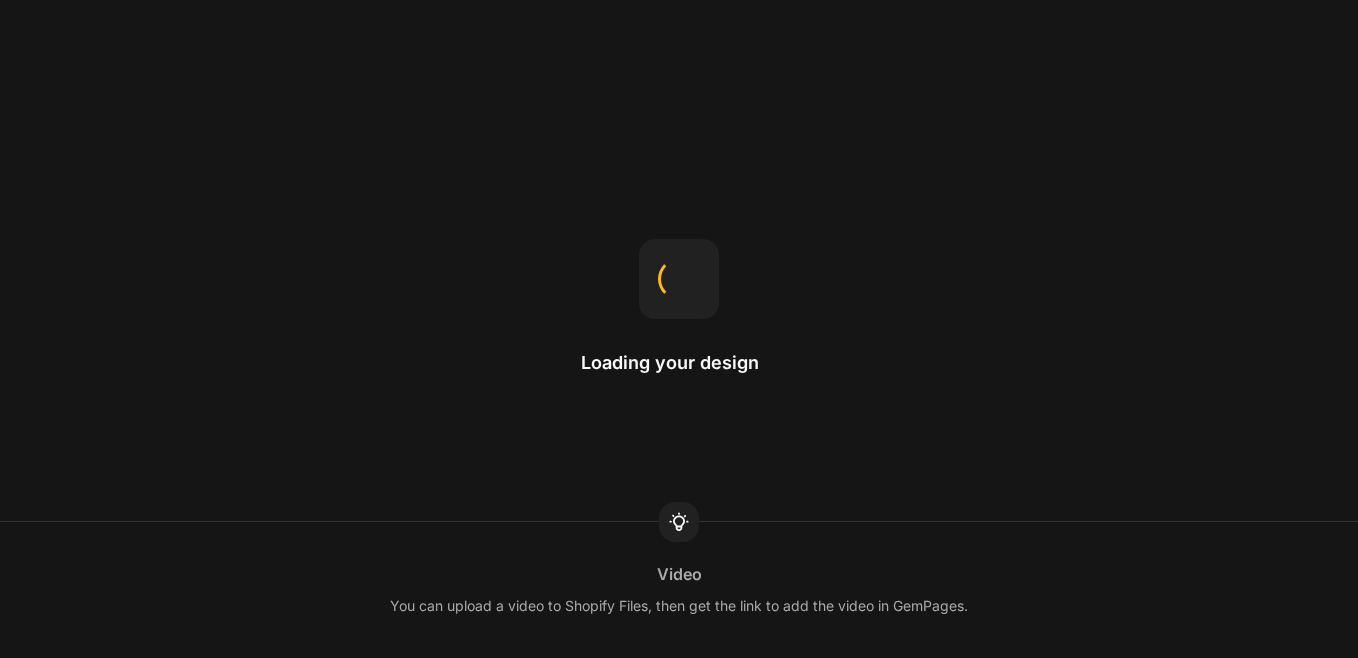scroll, scrollTop: 0, scrollLeft: 0, axis: both 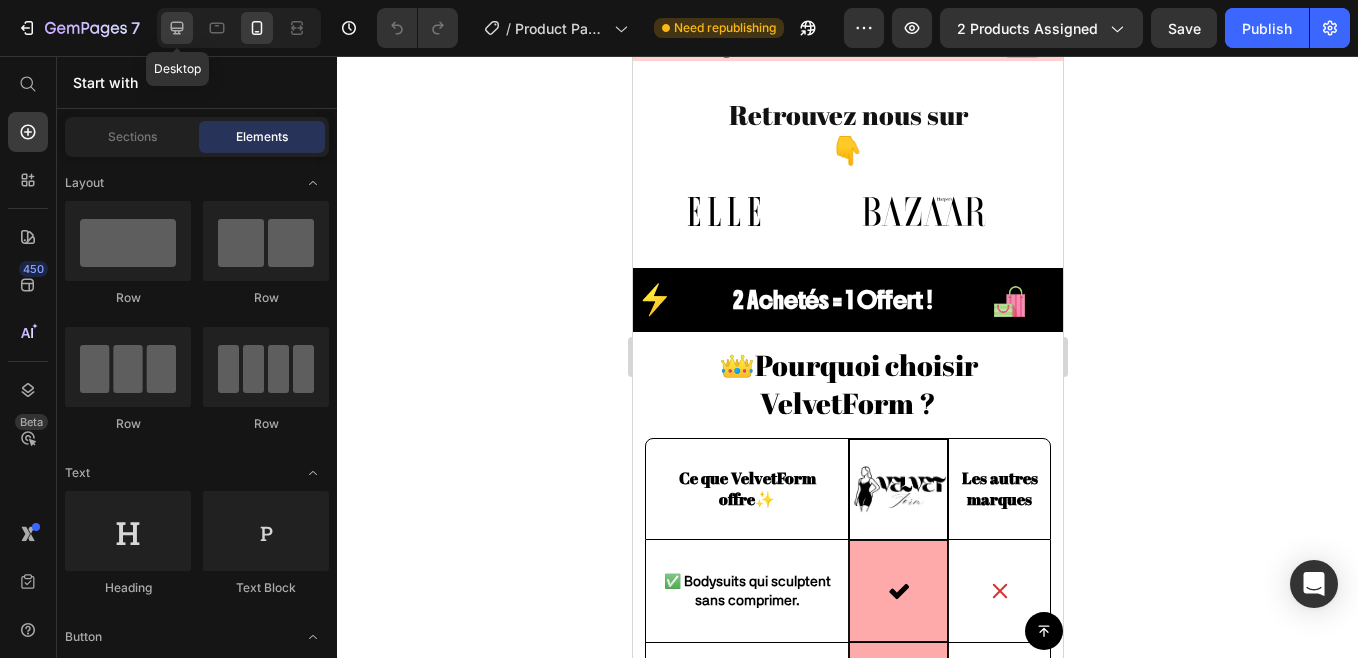 click 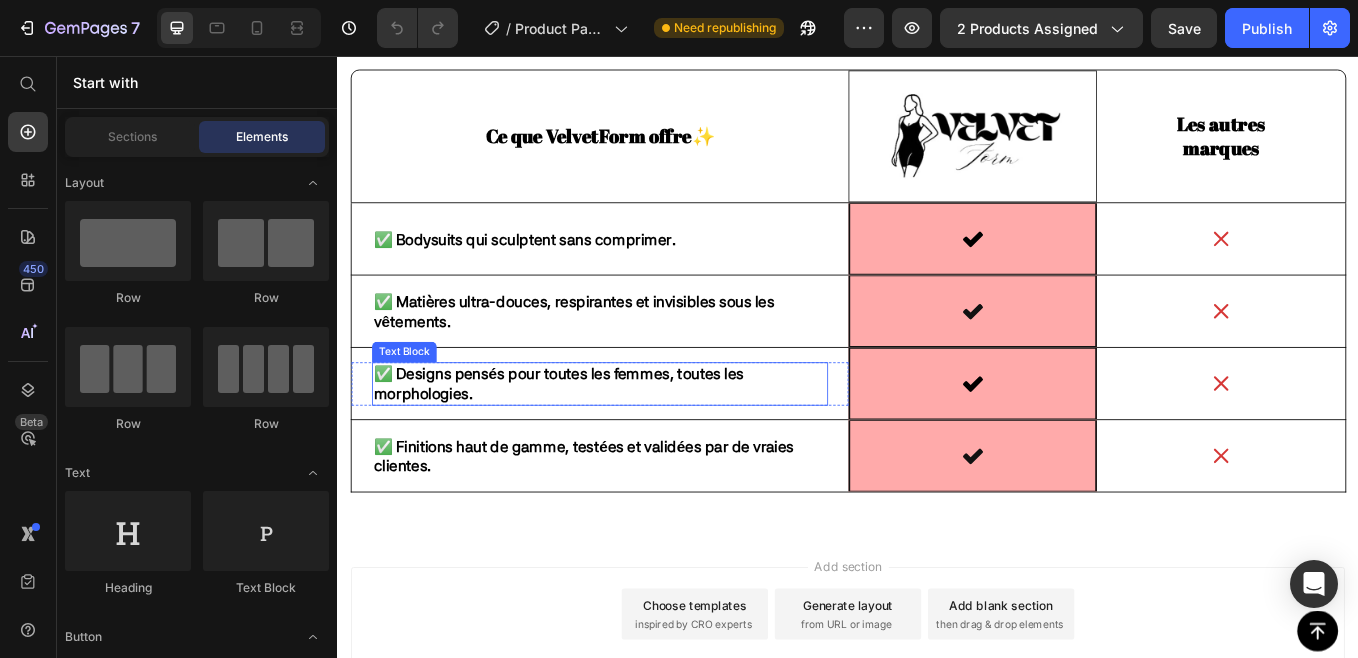 scroll, scrollTop: 654, scrollLeft: 0, axis: vertical 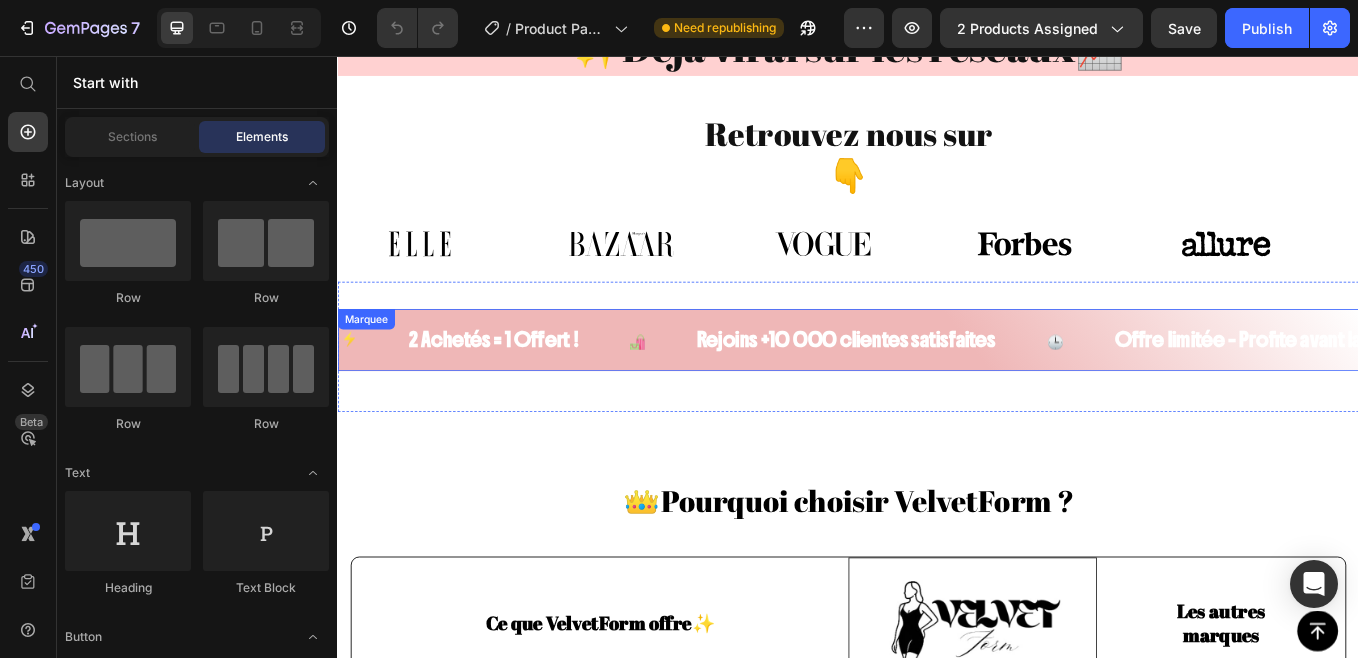 click on "⚡ Text 2 Achetés = 1 Offert ! Text 🛍️ Text Rejoins +10 000 clientes satisfaites Text 🕒 Text Offre limitée – Profite avant la fin ! Text ⚡ Text 2 Achetés = 1 Offert ! Text 🛍️ Text Rejoins +10 000 clientes satisfaites Text 🕒 Text Offre limitée – Profite avant la fin ! Text Marquee" at bounding box center [937, 390] 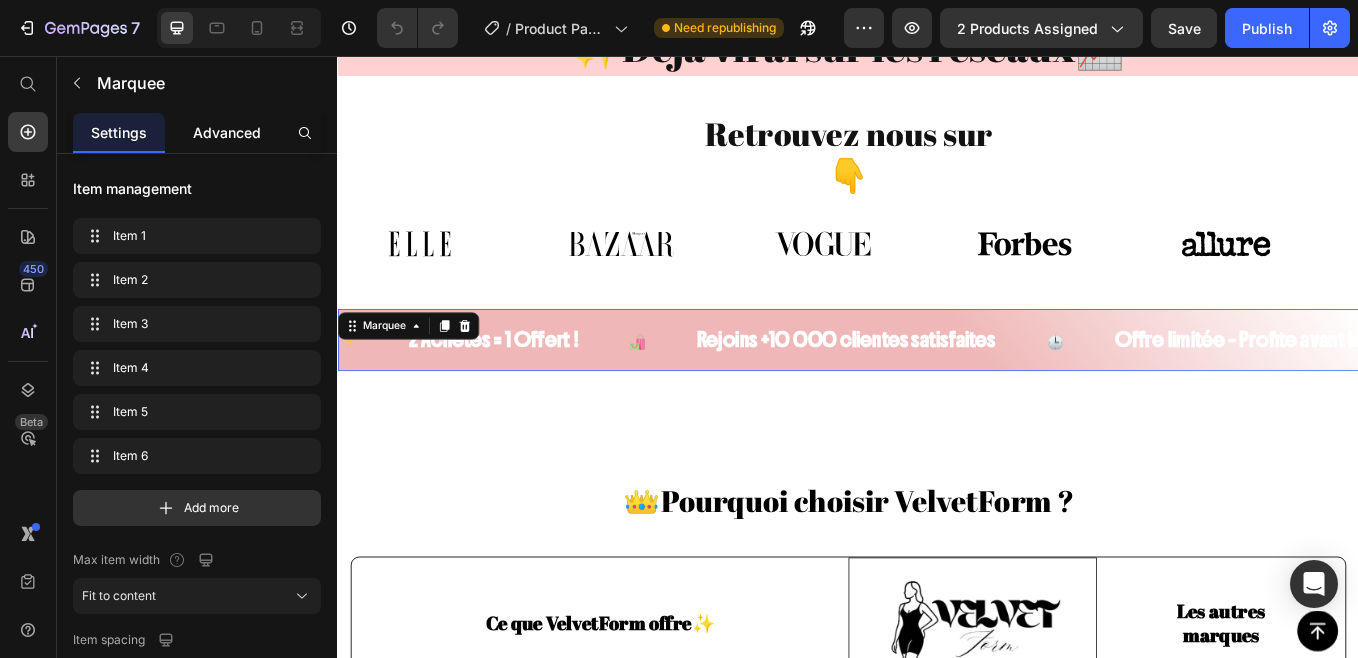 click on "Advanced" at bounding box center [227, 132] 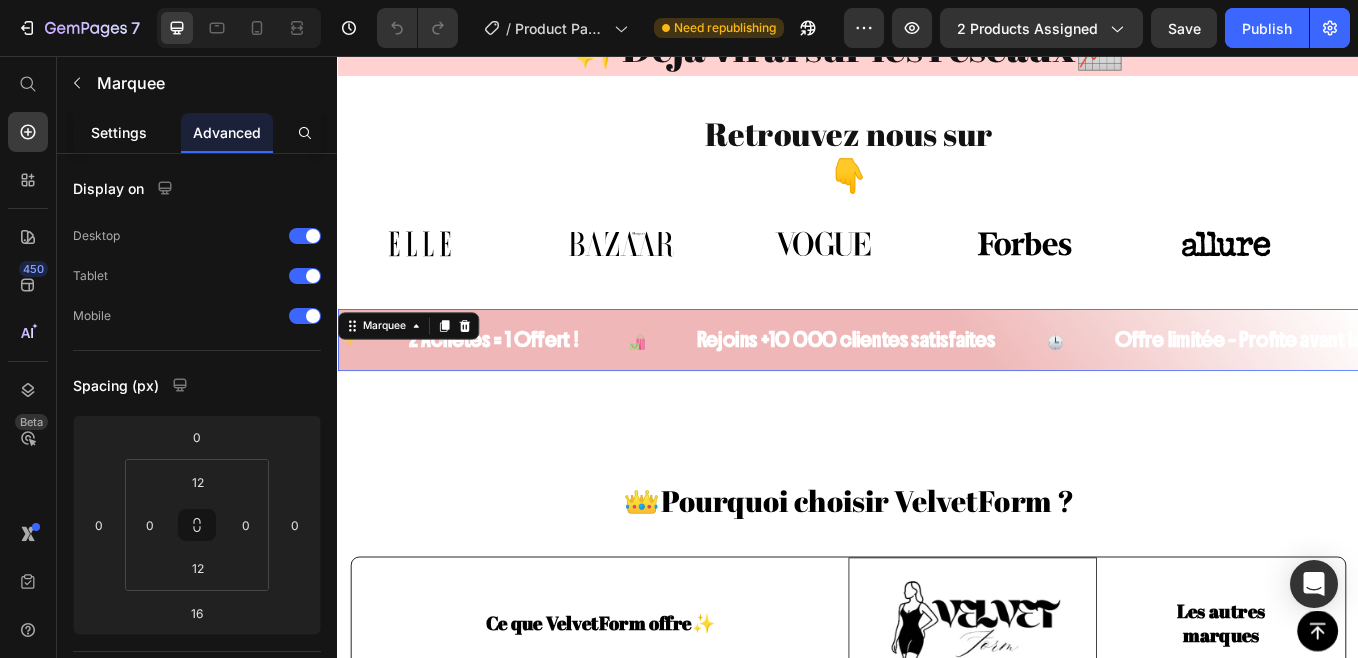 click on "Settings" 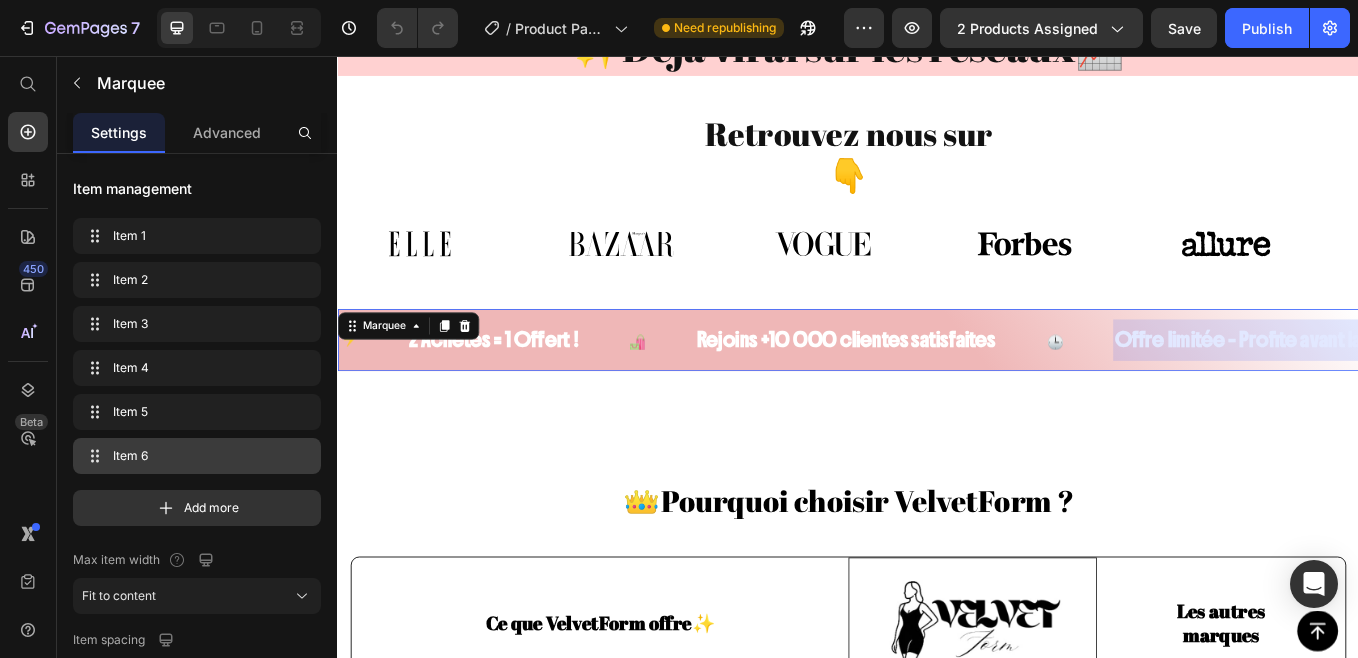 scroll, scrollTop: 1024, scrollLeft: 0, axis: vertical 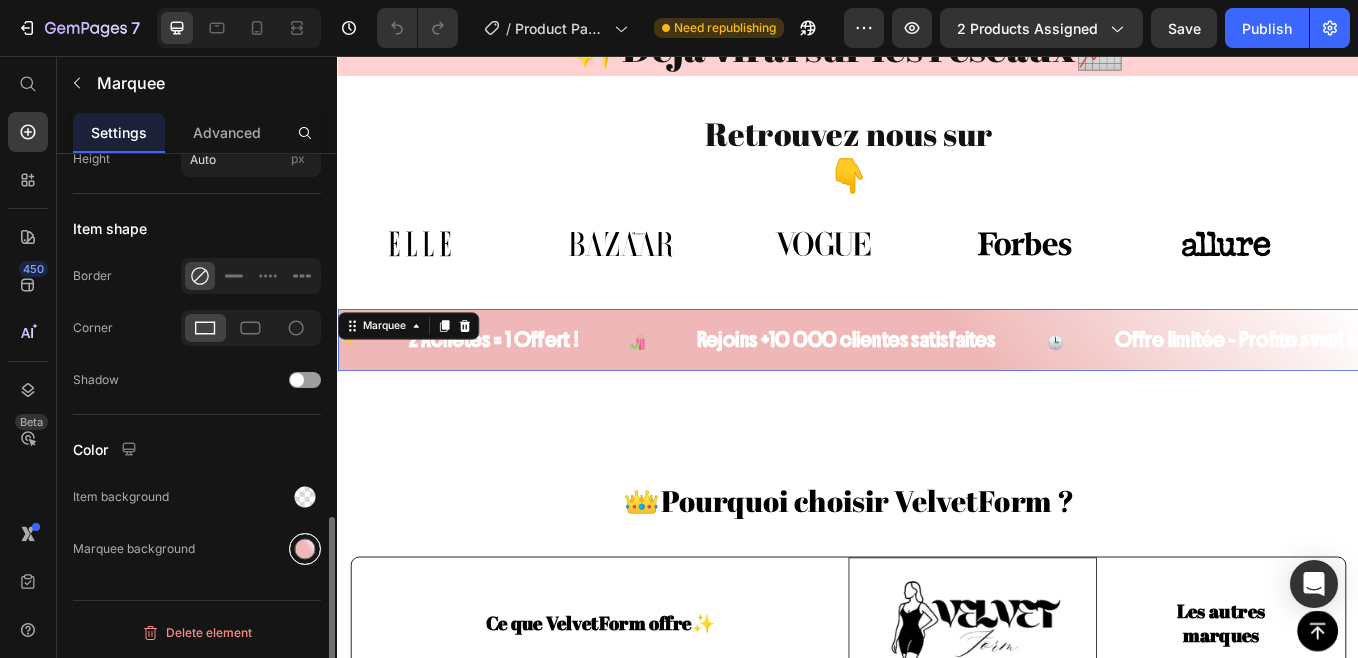 click at bounding box center (305, 549) 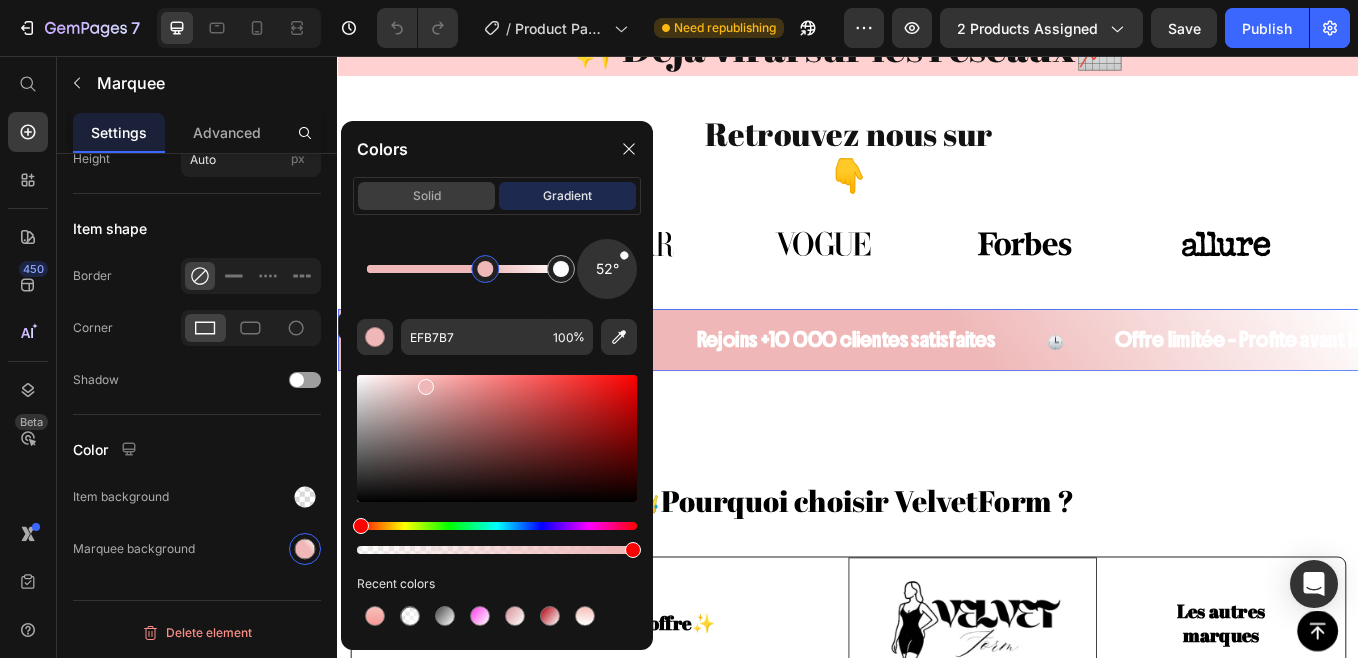click on "solid" 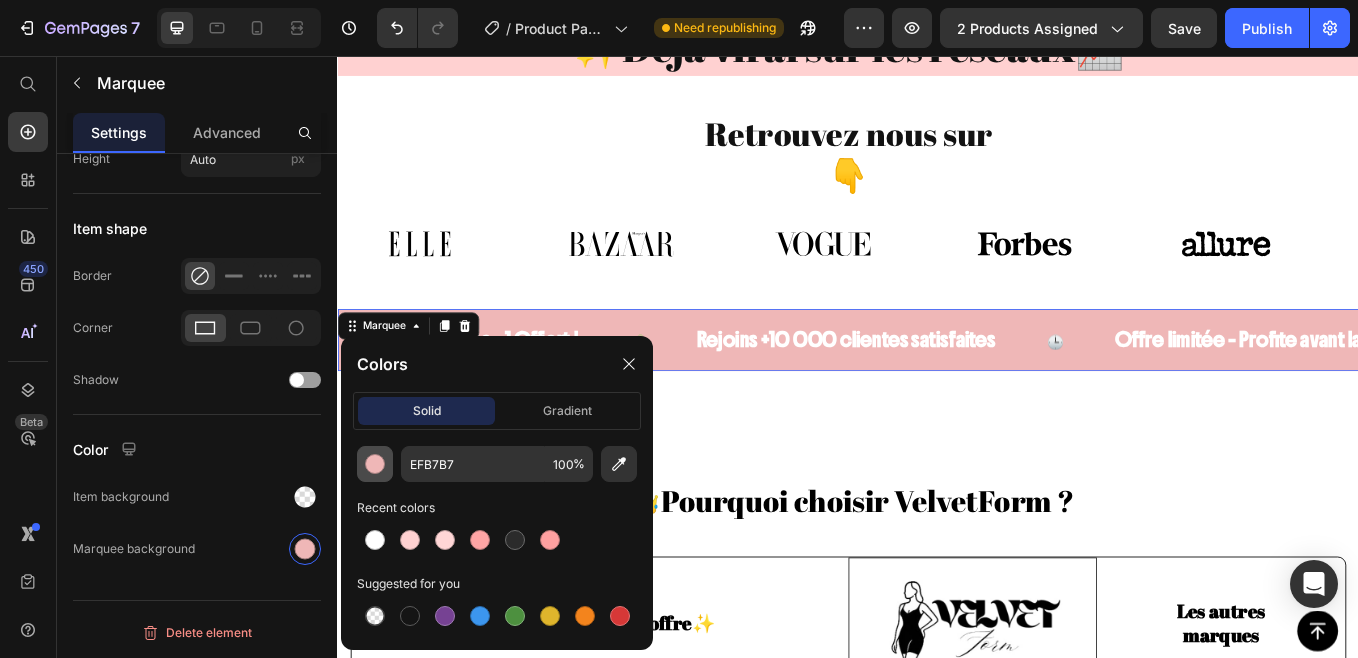 click at bounding box center (375, 464) 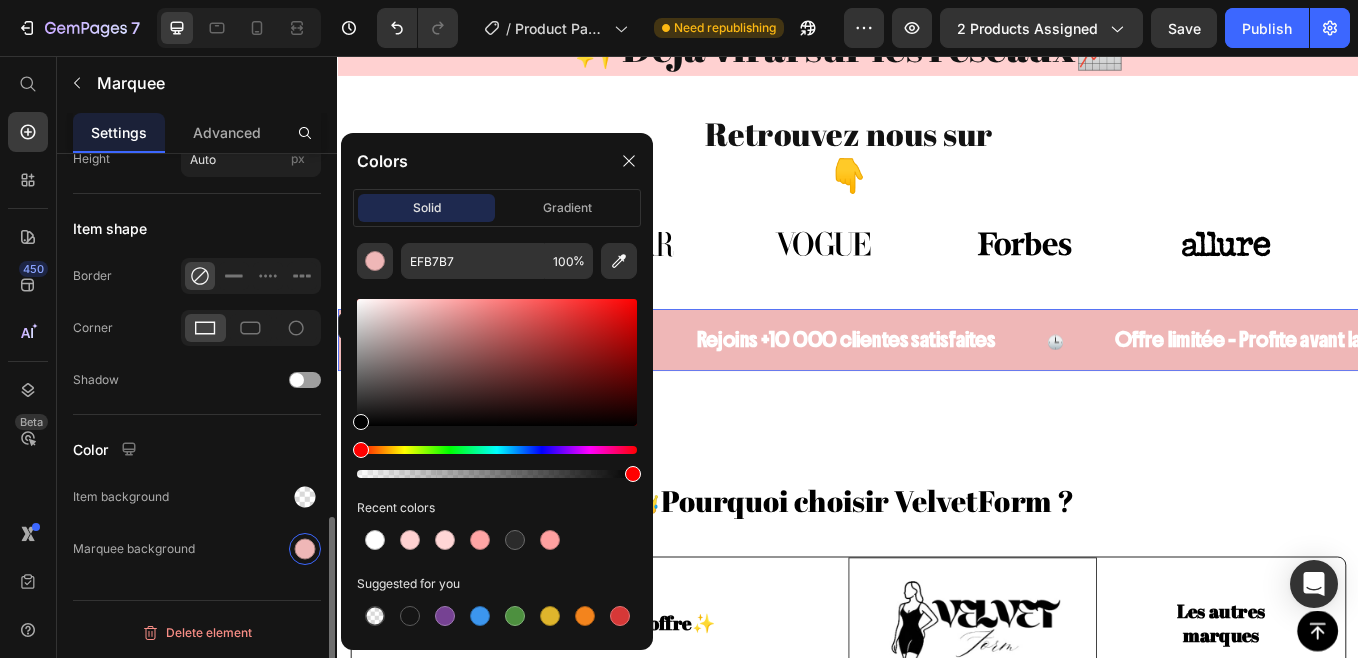 drag, startPoint x: 366, startPoint y: 417, endPoint x: 278, endPoint y: 497, distance: 118.92855 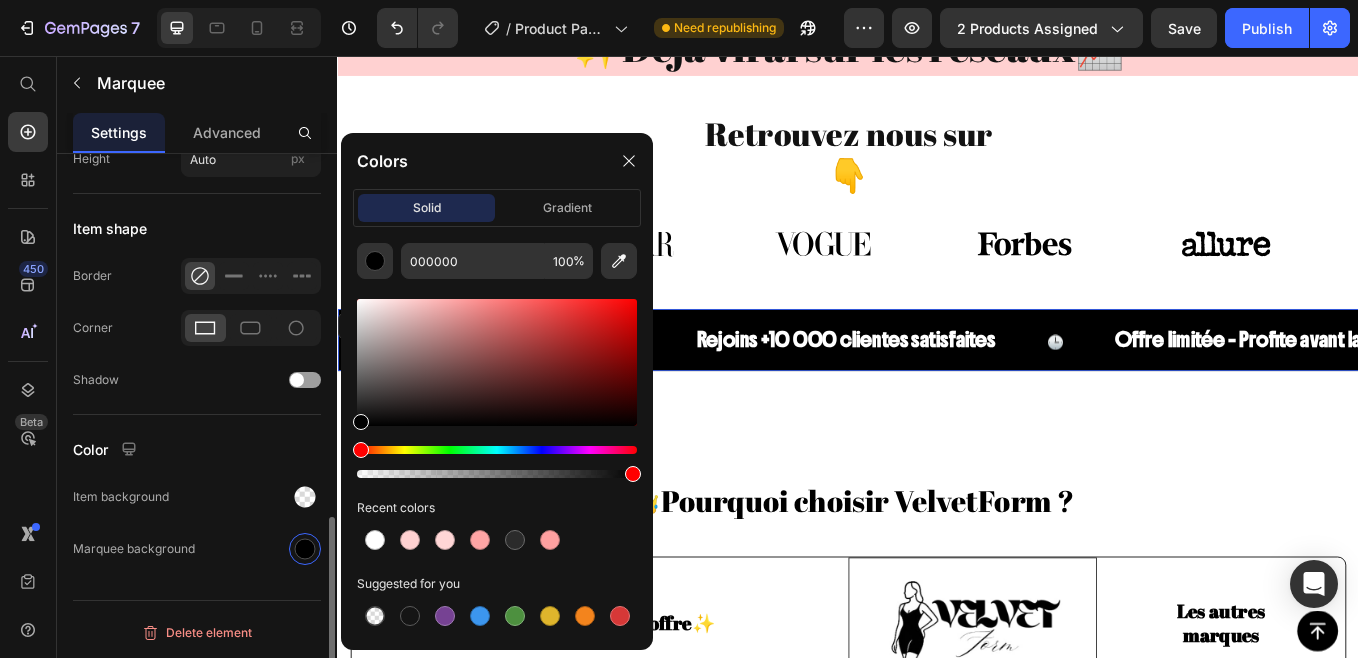 click on "Item management Item 1 Item 1 Item 2 Item 2 Item 3 Item 3 Item 4 Item 4 Item 5 Item 5 Item 6 Item 6 Add more Max item width Fit to content Item spacing 56 px Icon separator Interaction Stop on hover Speed Direction Preview Size Width 100 px % Height Auto px Item shape Border Corner Shadow Color Item background Marquee background" at bounding box center (197, -127) 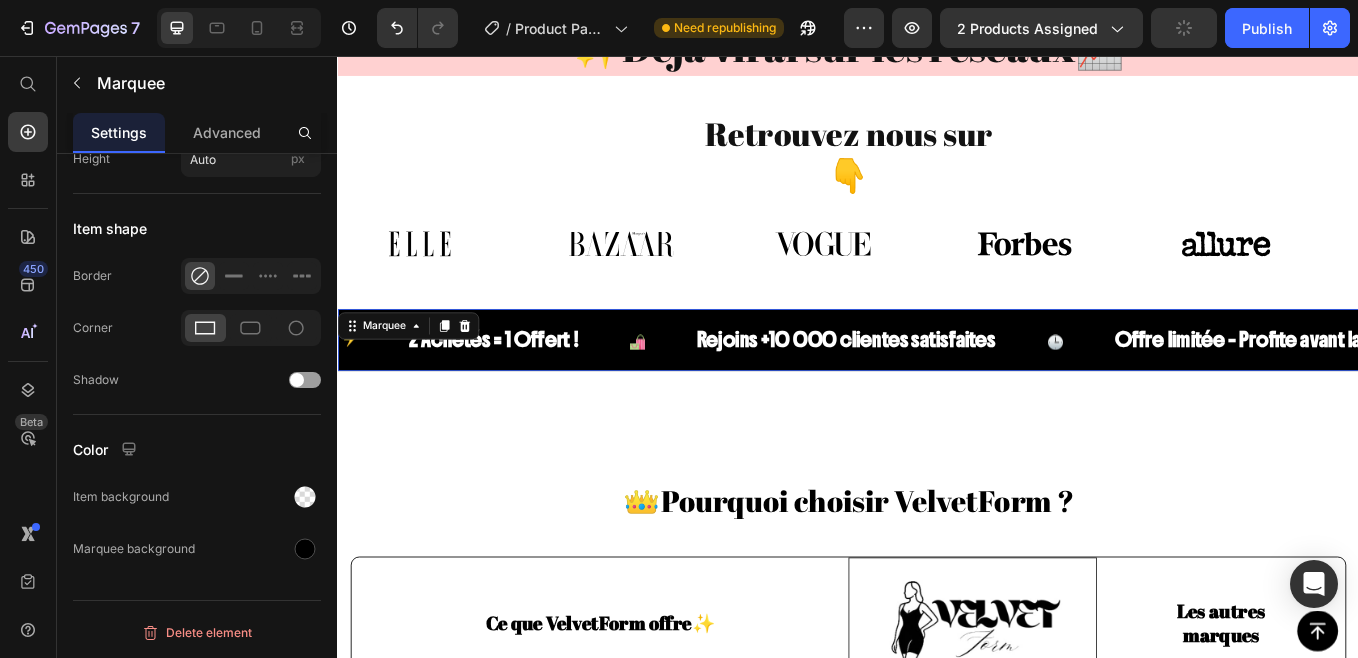 scroll, scrollTop: 0, scrollLeft: 0, axis: both 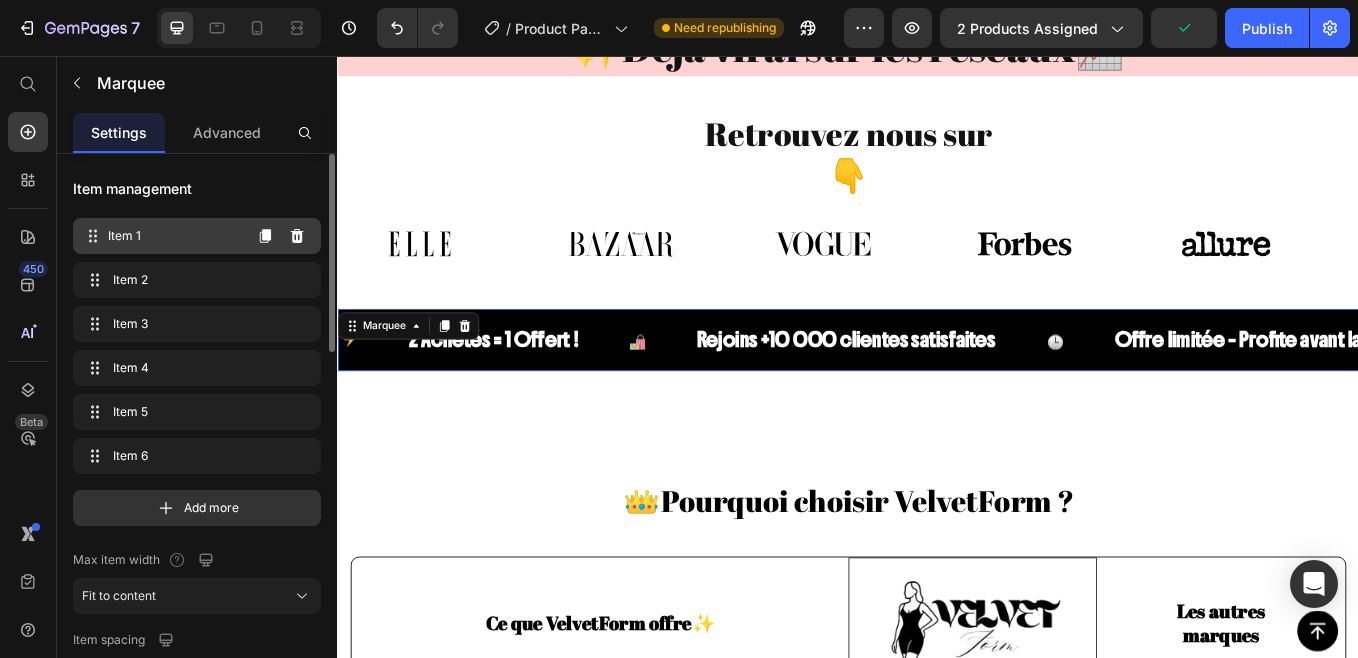 click on "Item 1" at bounding box center (174, 236) 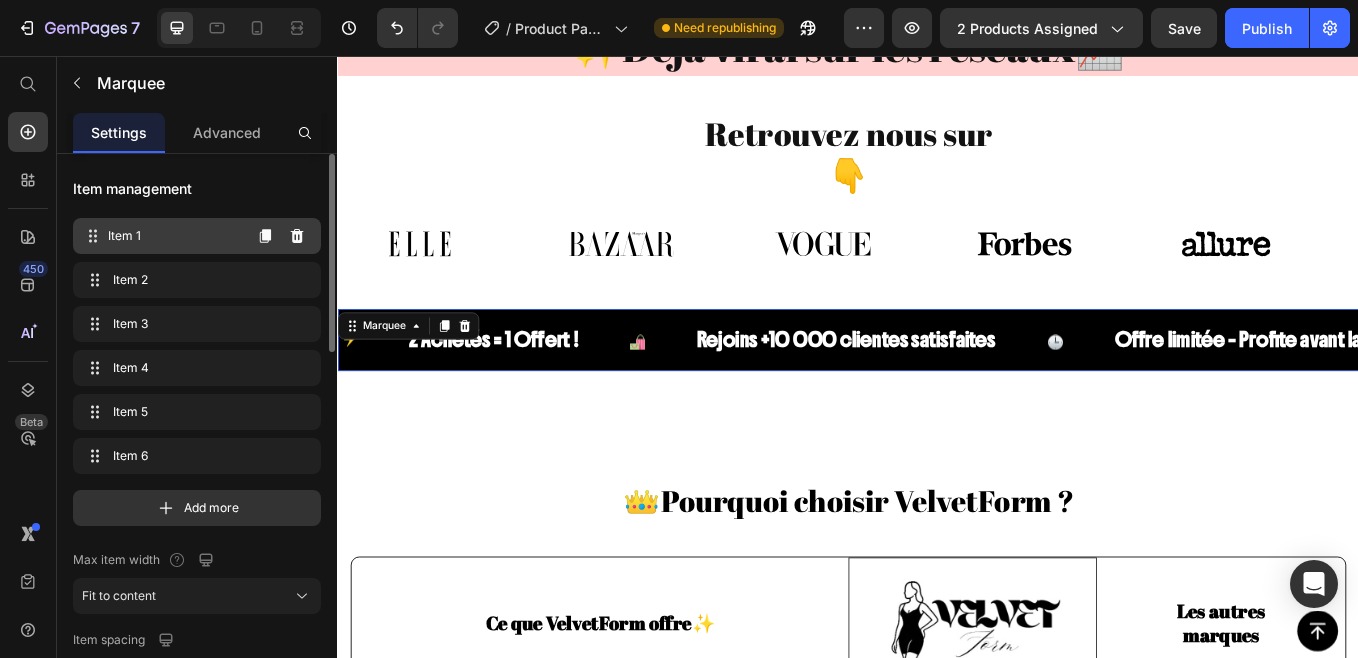 click on "Item 1" at bounding box center [174, 236] 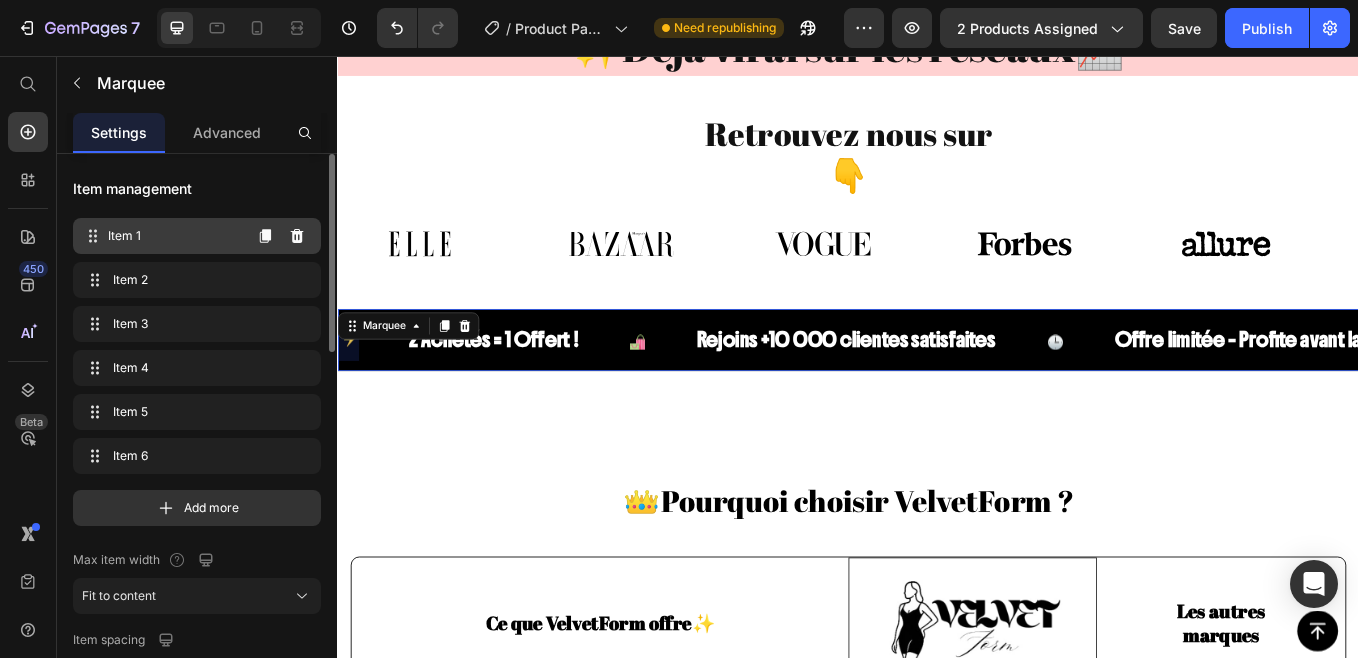 click on "Item 1" at bounding box center [174, 236] 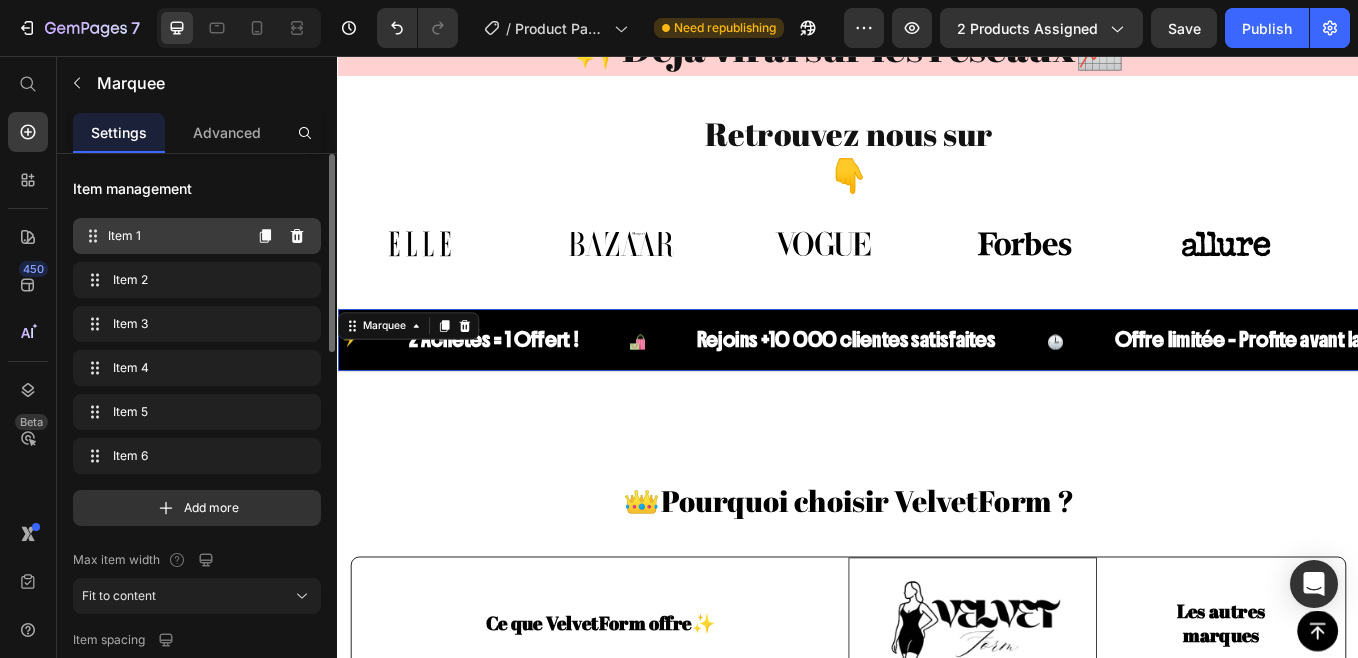 click on "Item 1" at bounding box center [174, 236] 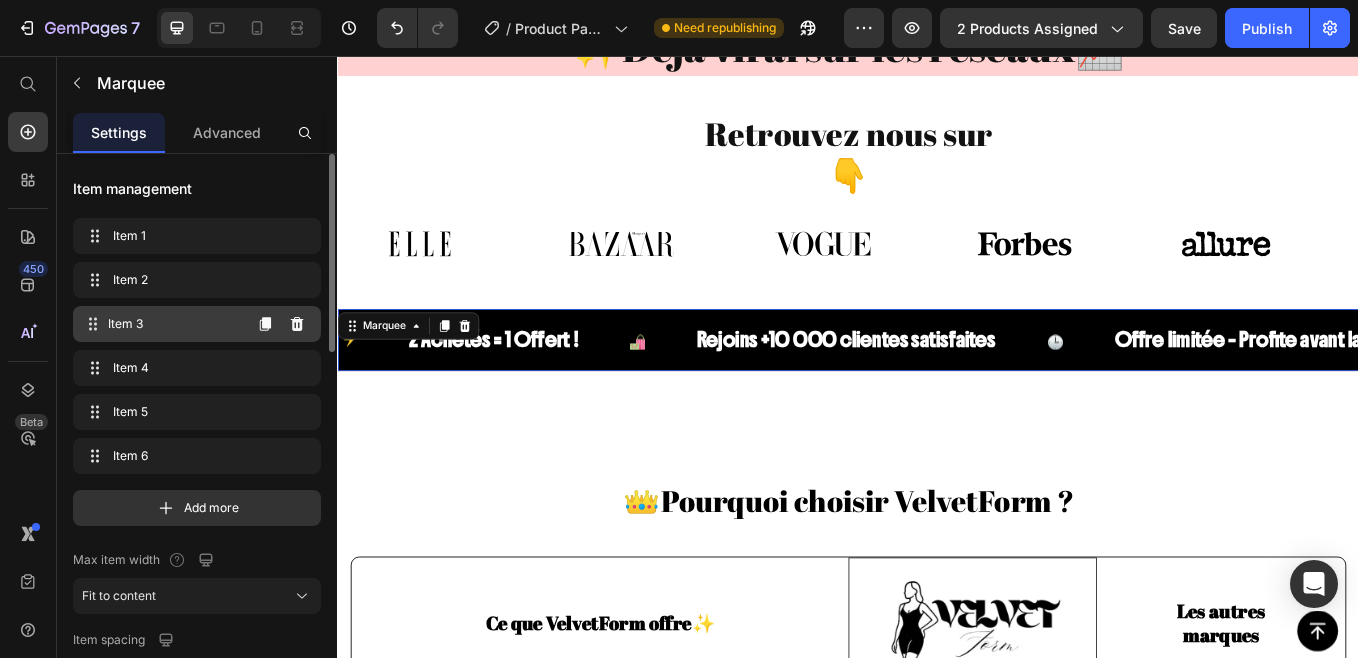 click on "Item 3 Item 3" at bounding box center [161, 324] 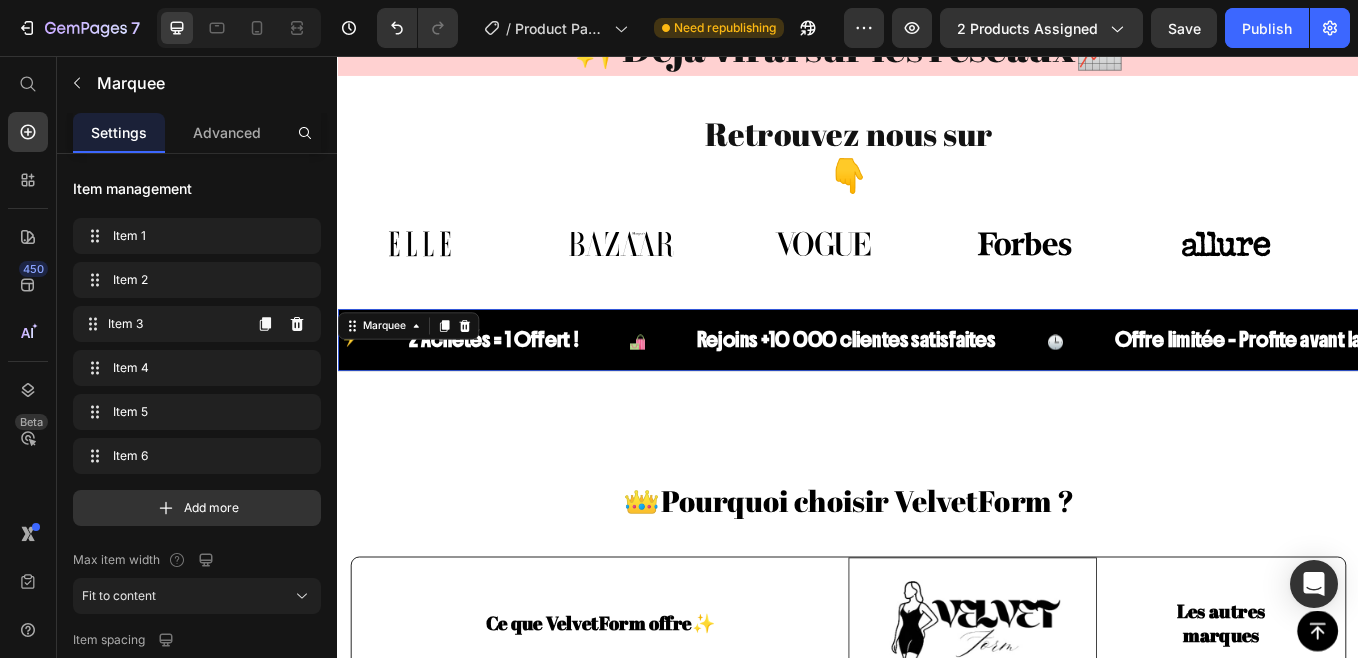 drag, startPoint x: 516, startPoint y: 366, endPoint x: 694, endPoint y: 386, distance: 179.12007 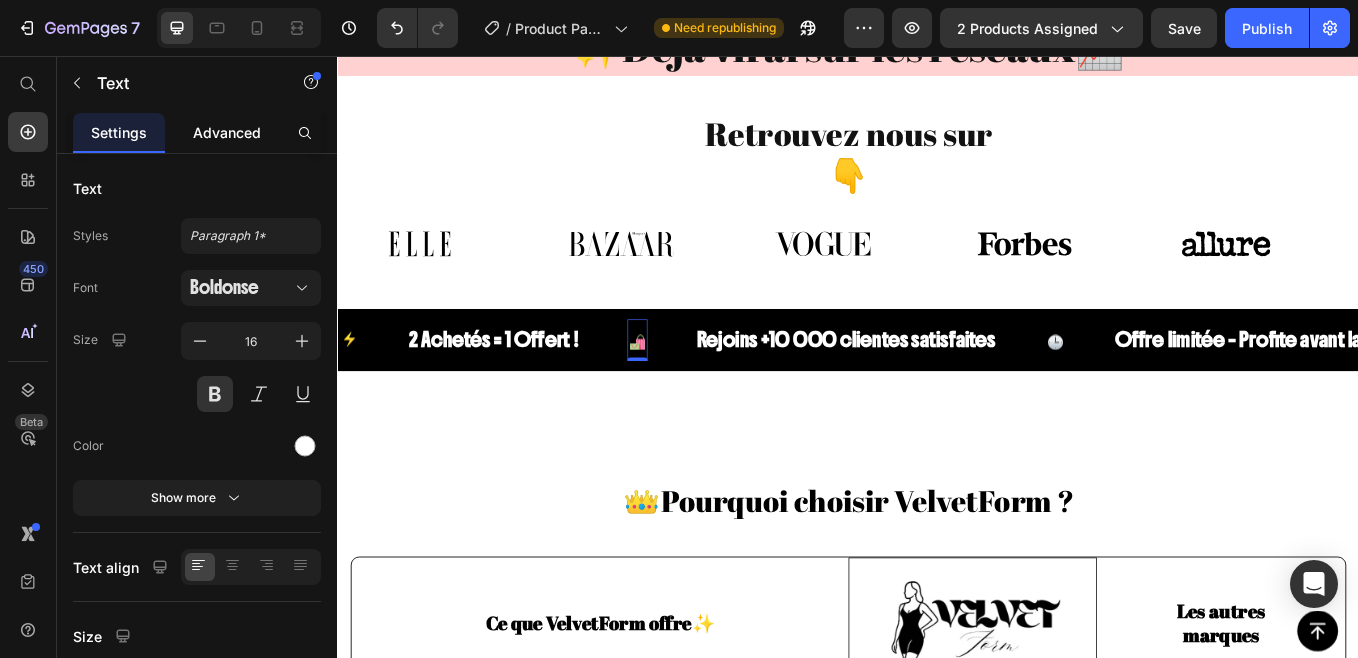 click on "Advanced" at bounding box center [227, 132] 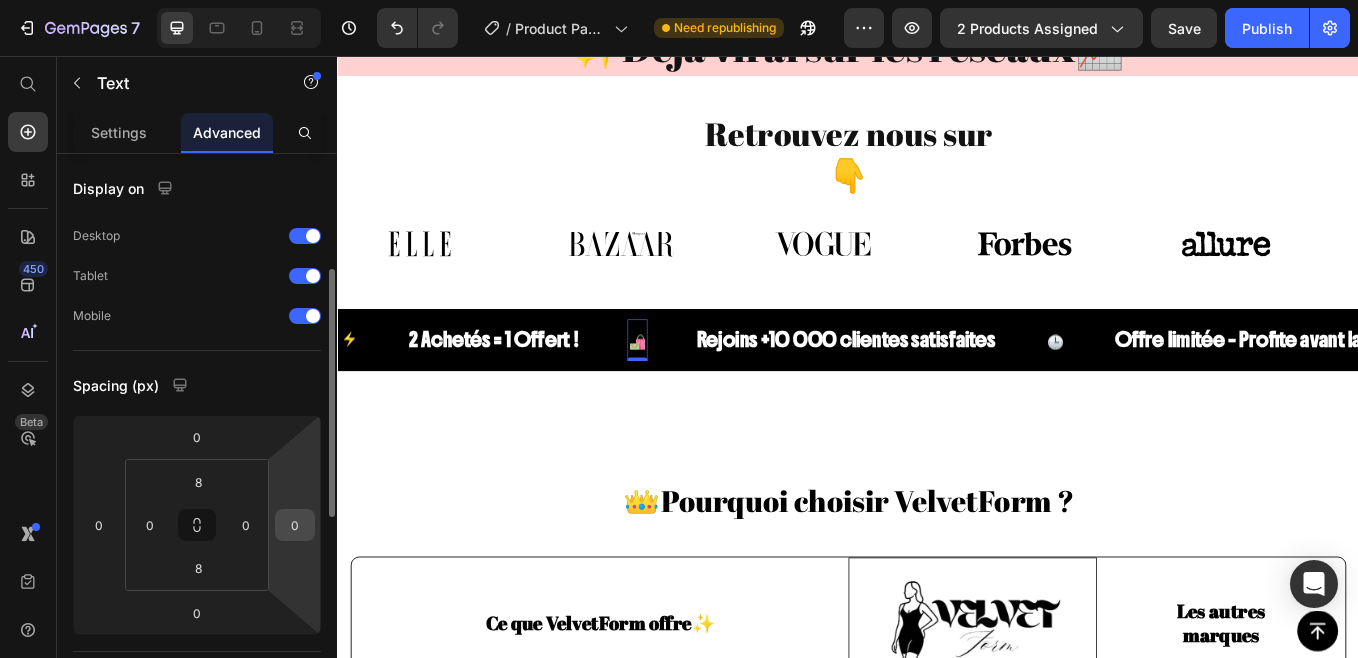 scroll, scrollTop: 80, scrollLeft: 0, axis: vertical 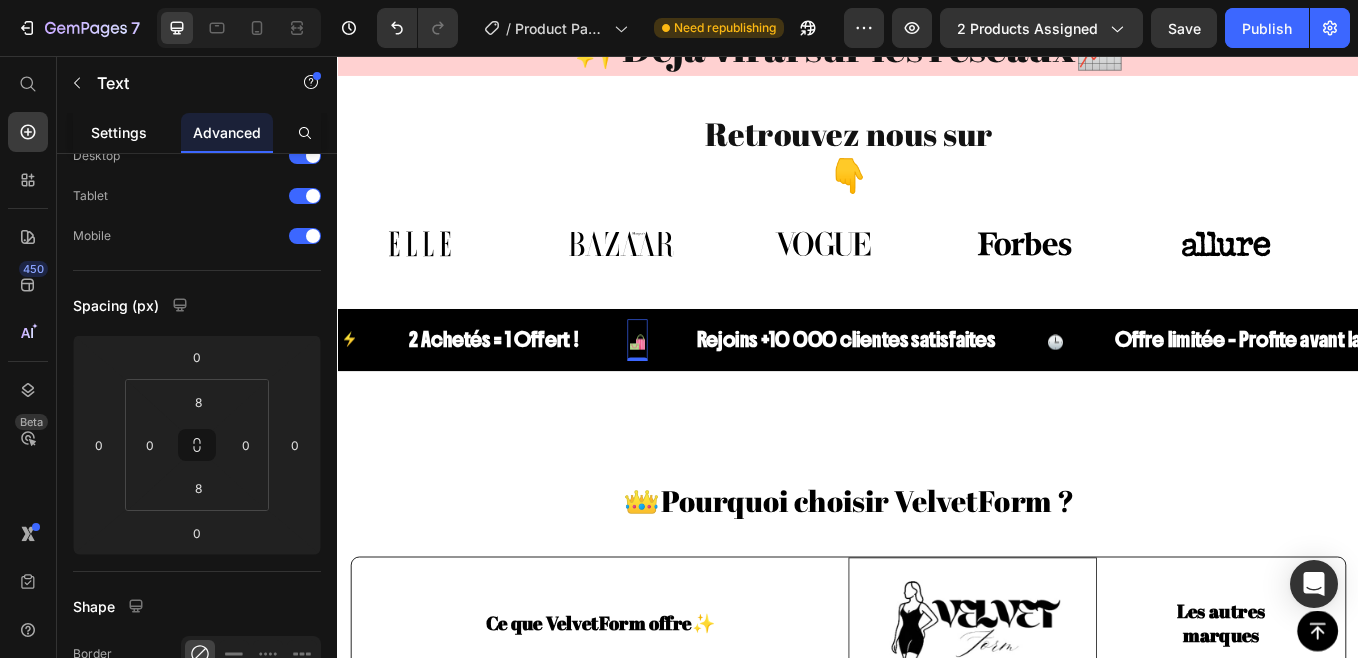 click on "Settings" at bounding box center (119, 132) 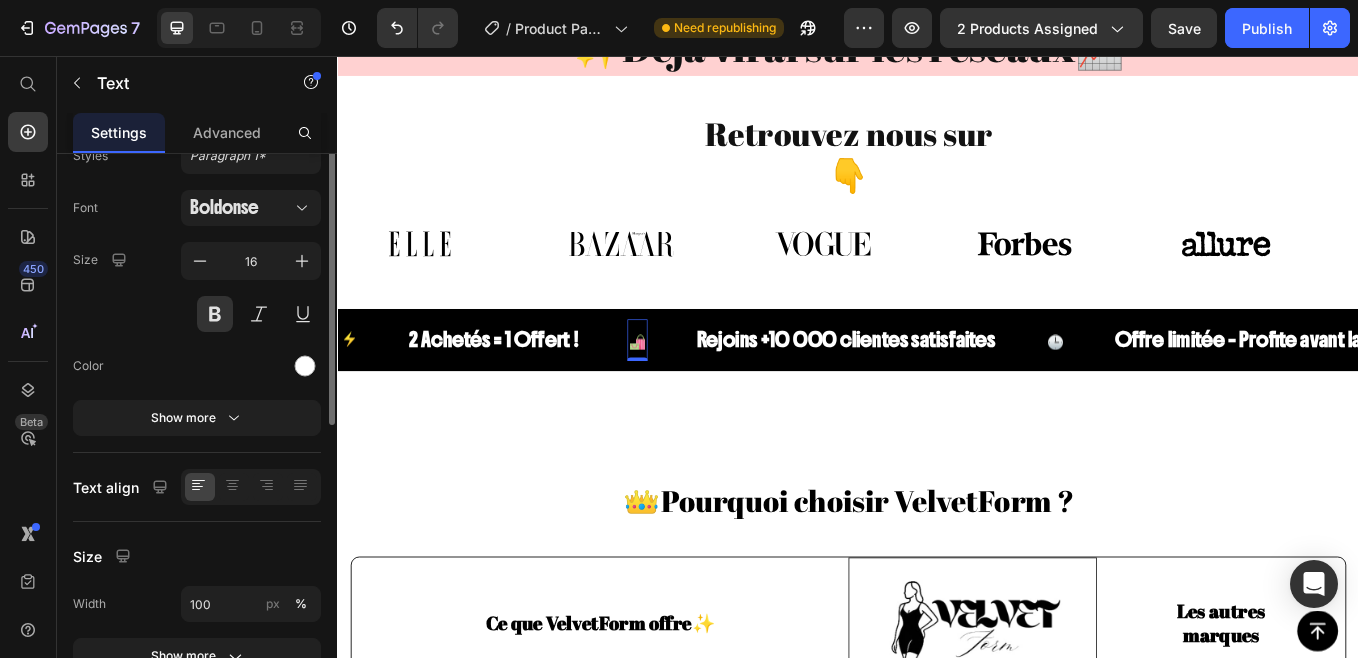 scroll, scrollTop: 0, scrollLeft: 0, axis: both 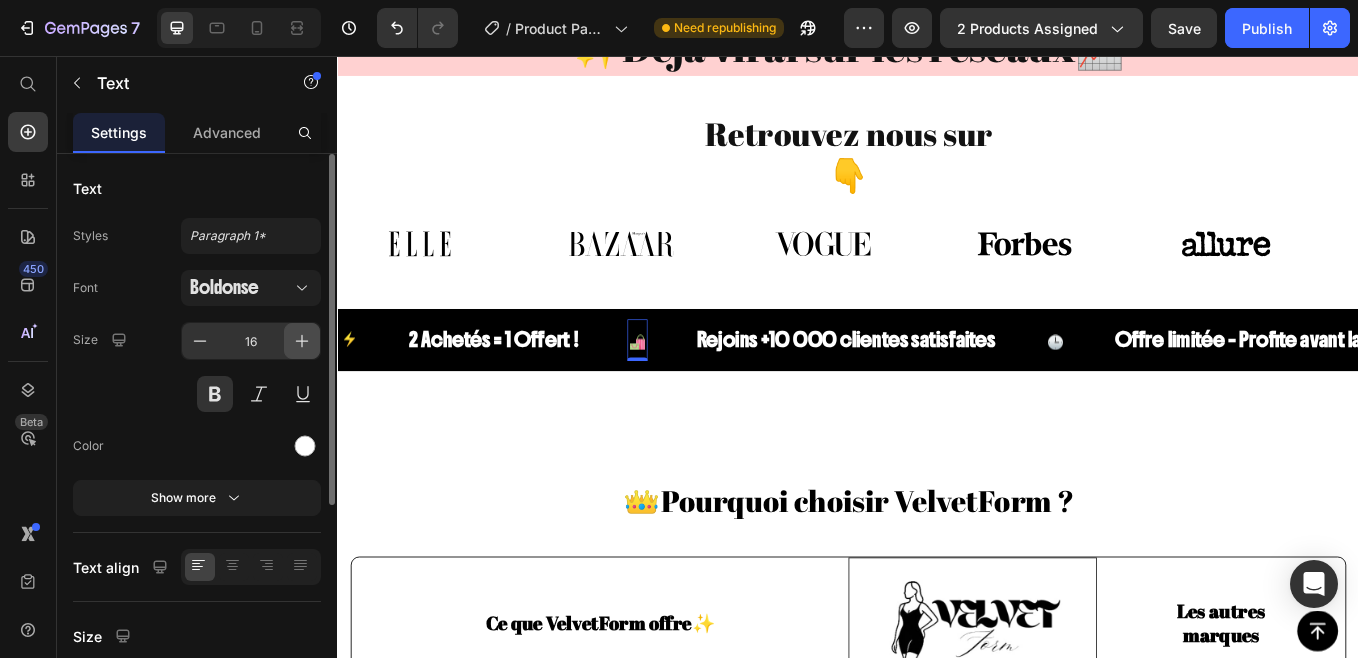 click 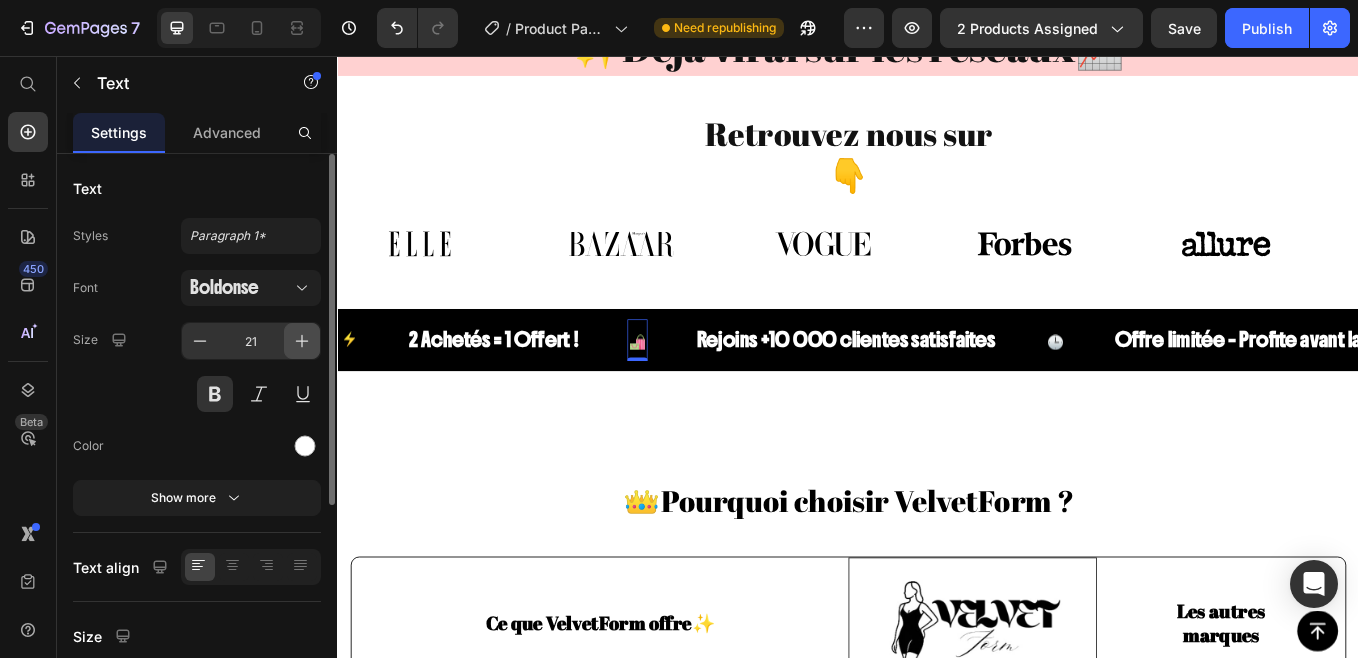 click 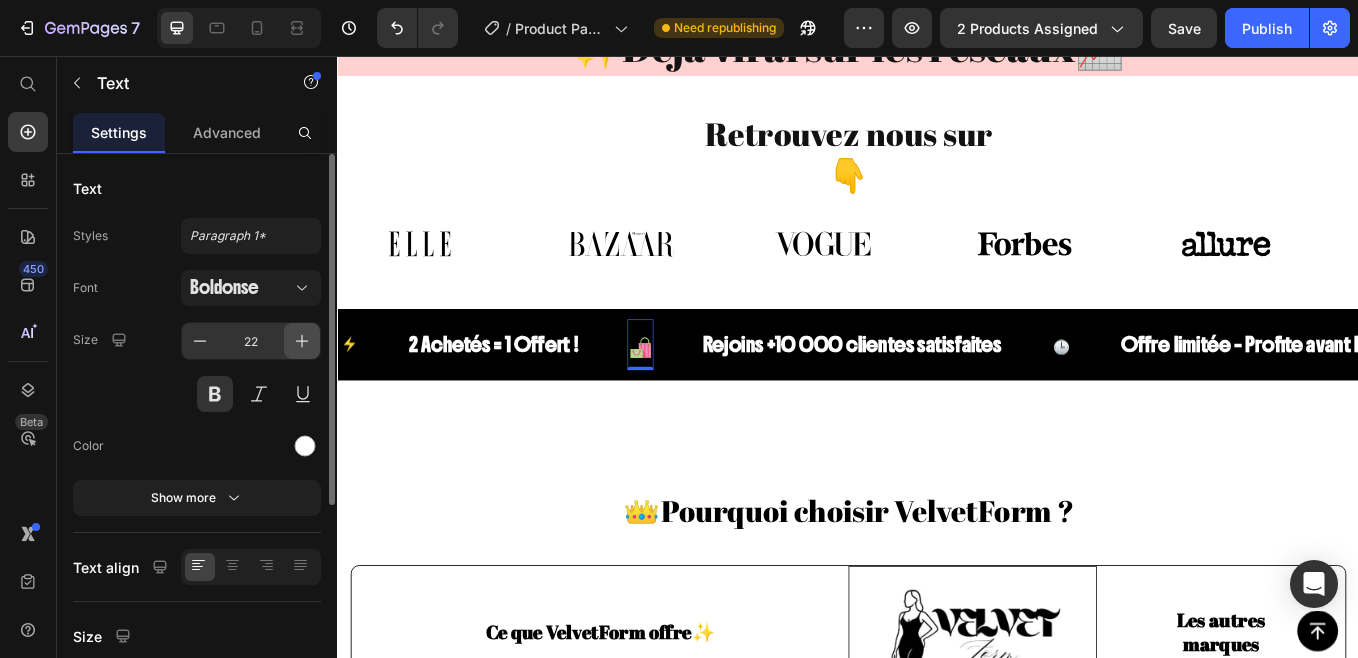click 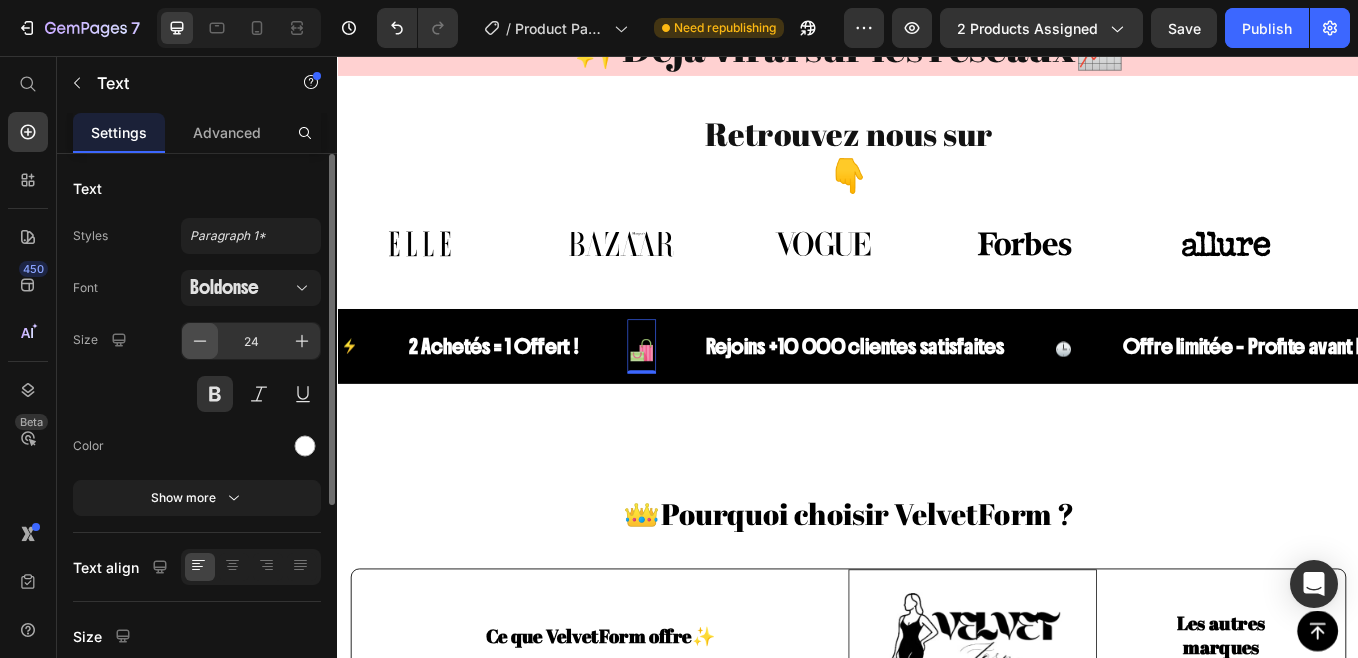 click 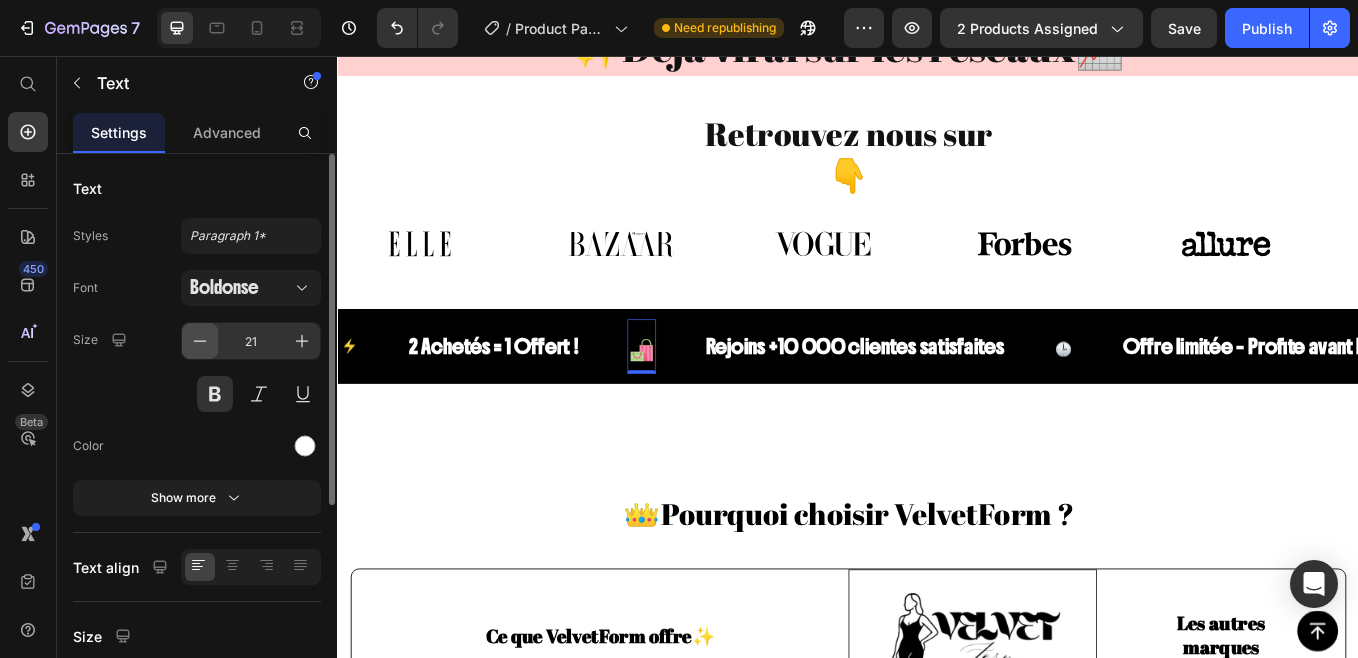 click 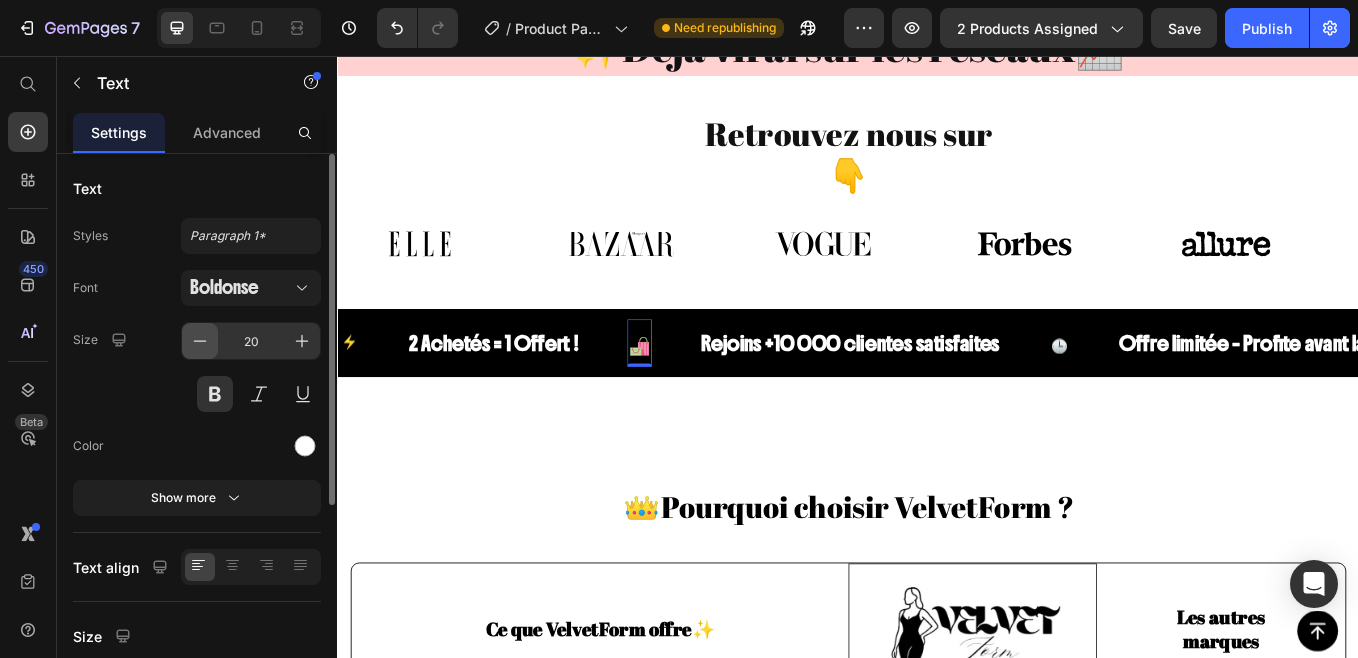 click 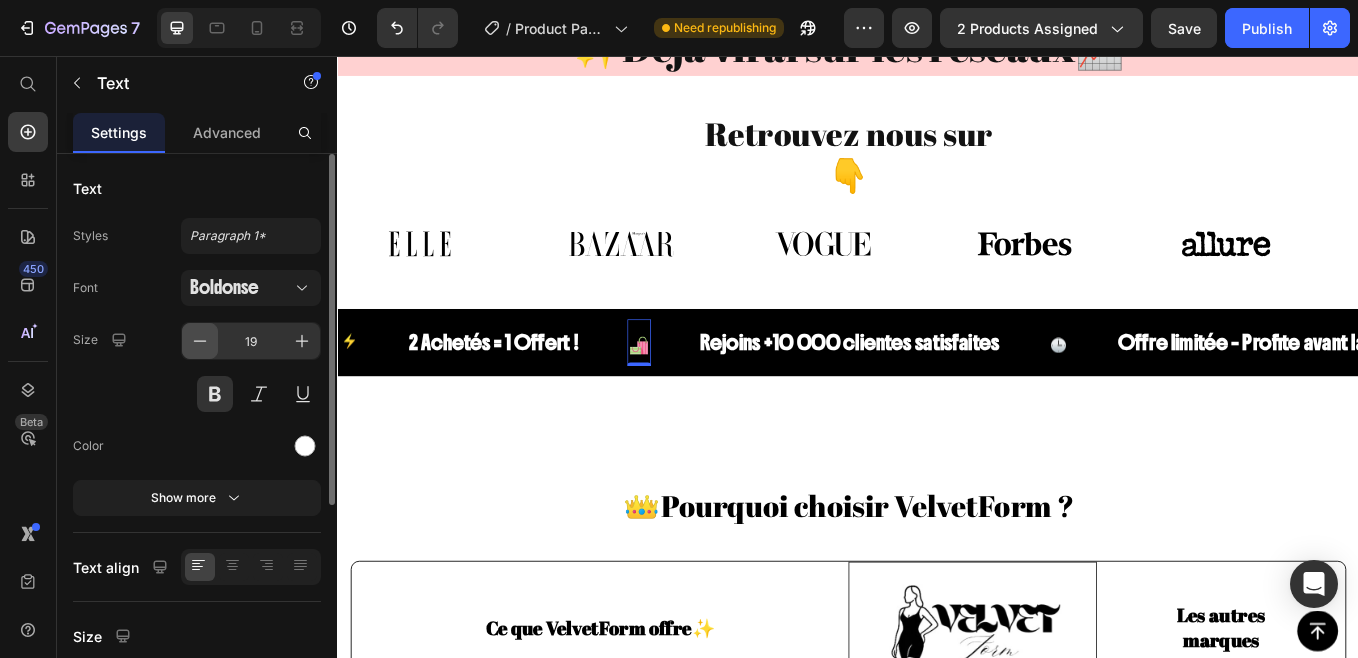 click 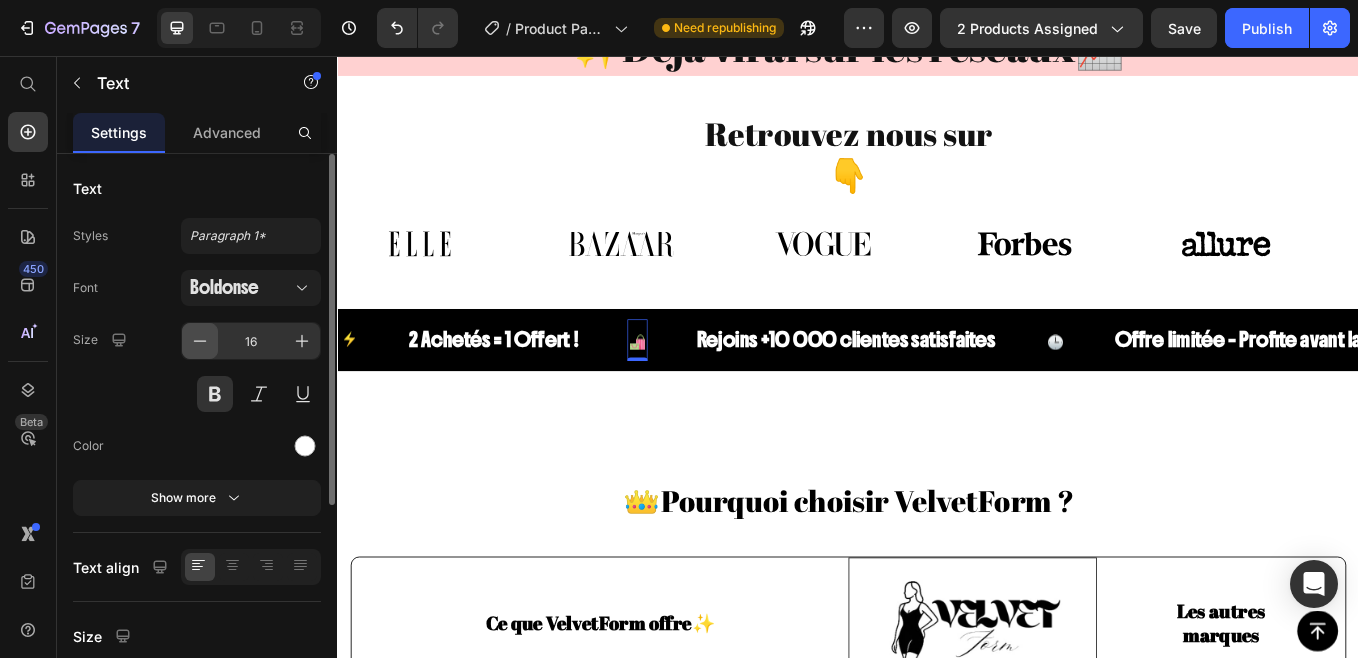 click 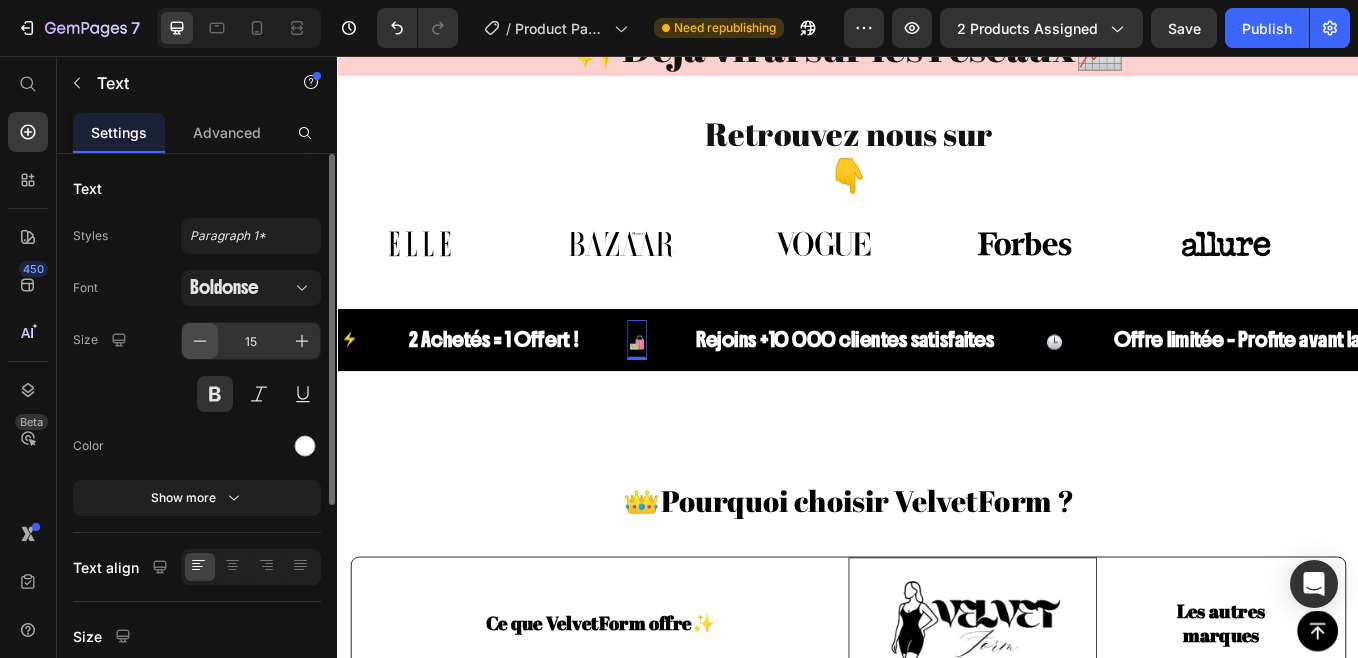 click 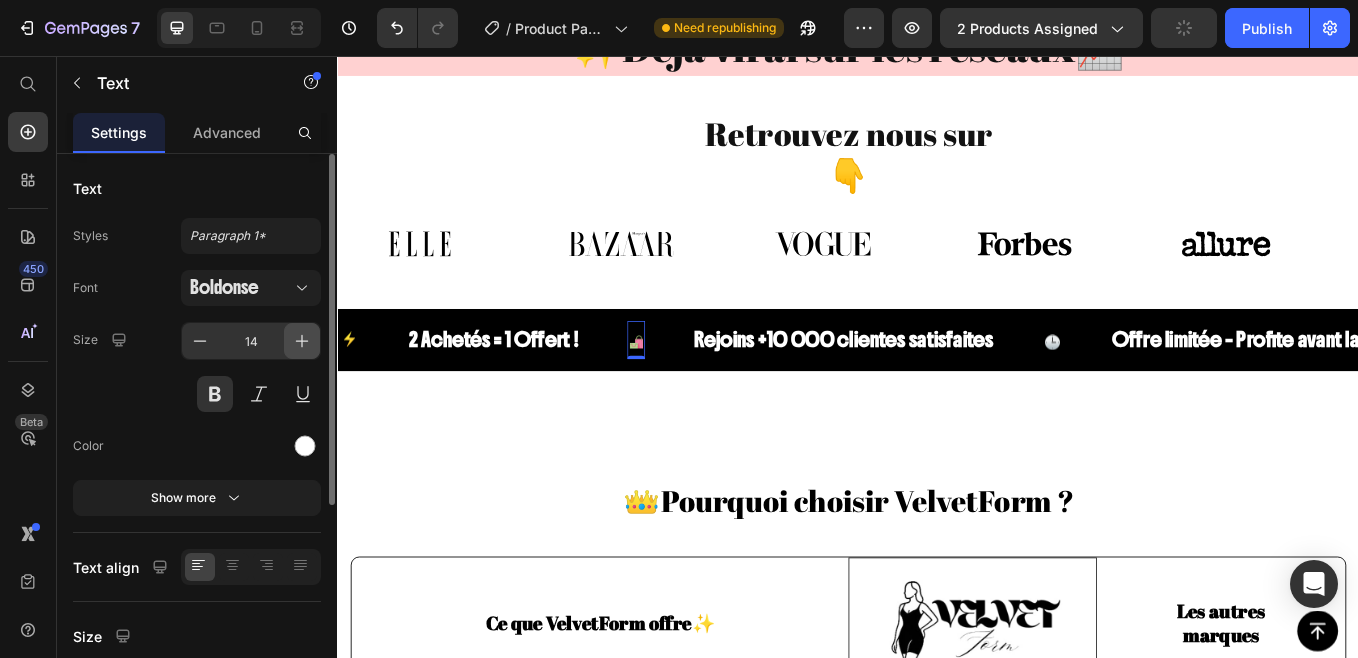 click 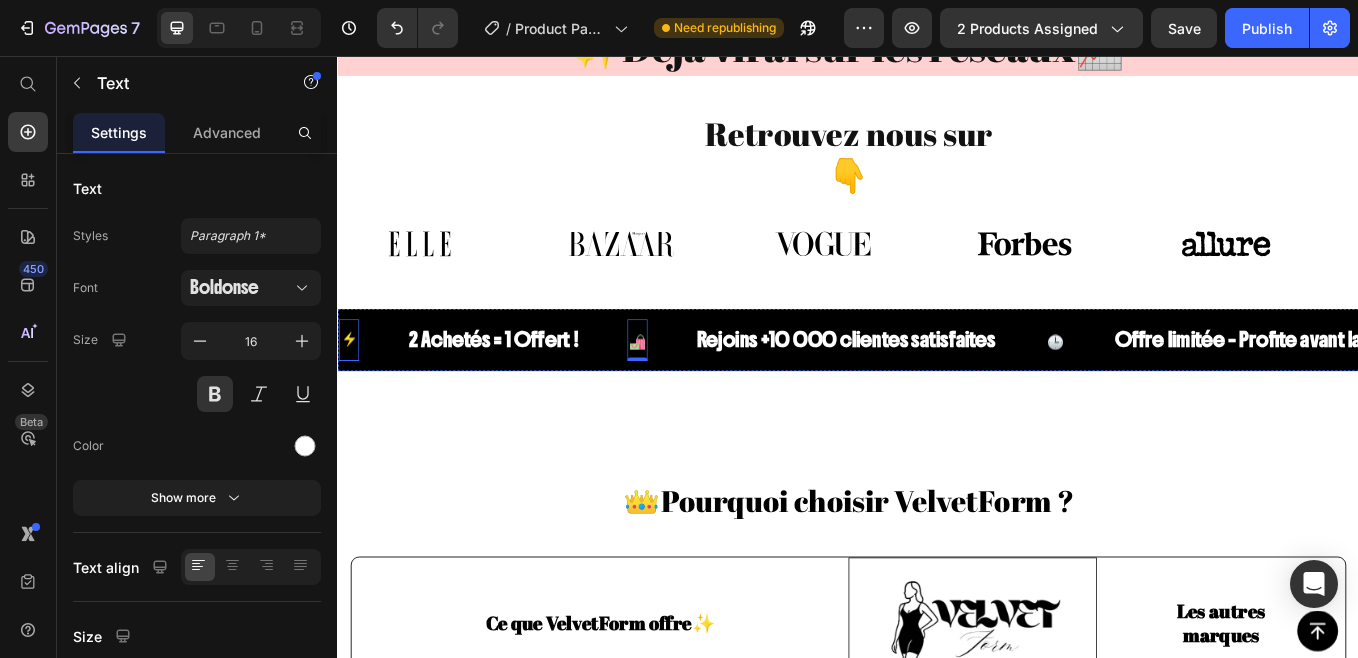 click on "⚡" at bounding box center [350, 390] 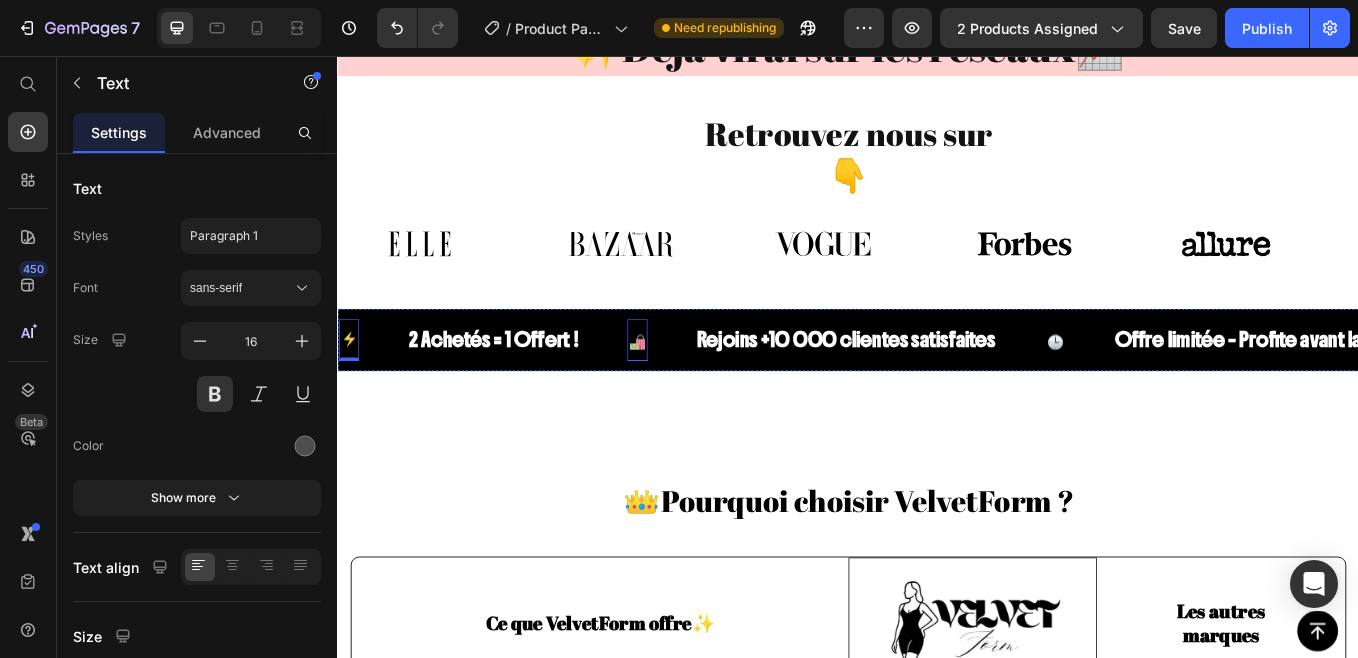 click on "🛍️" at bounding box center (689, 390) 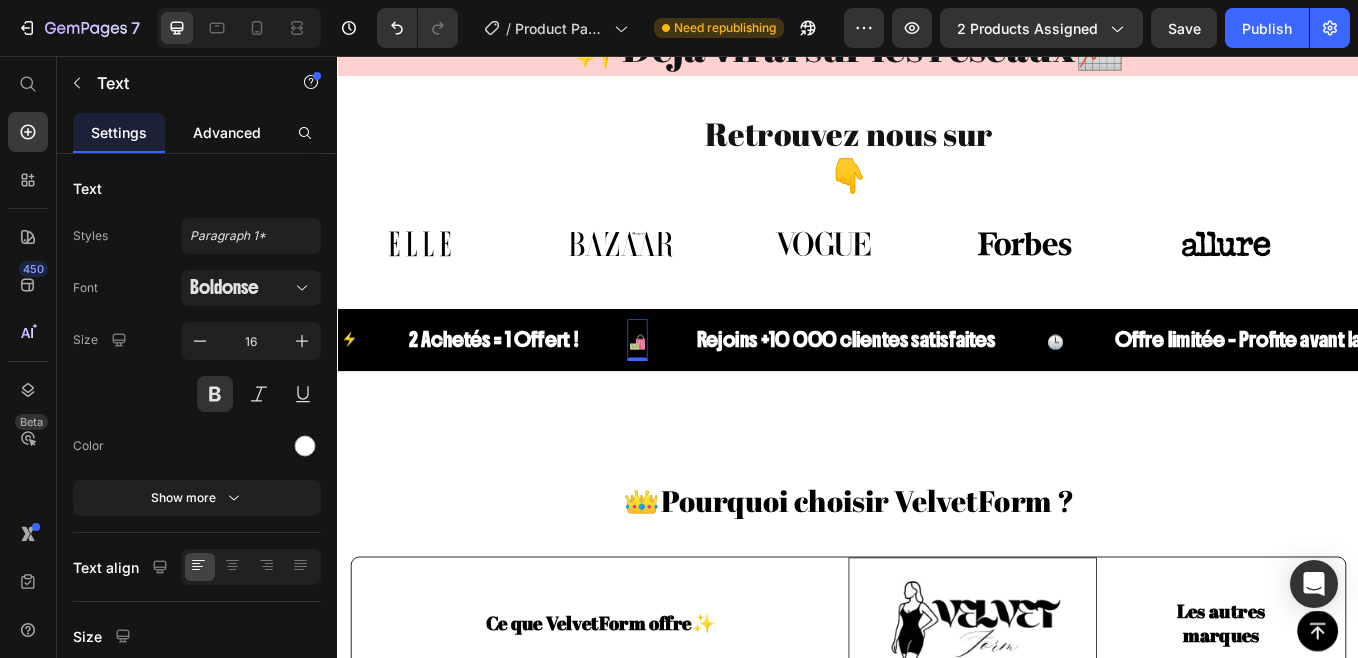 click on "Advanced" at bounding box center [227, 132] 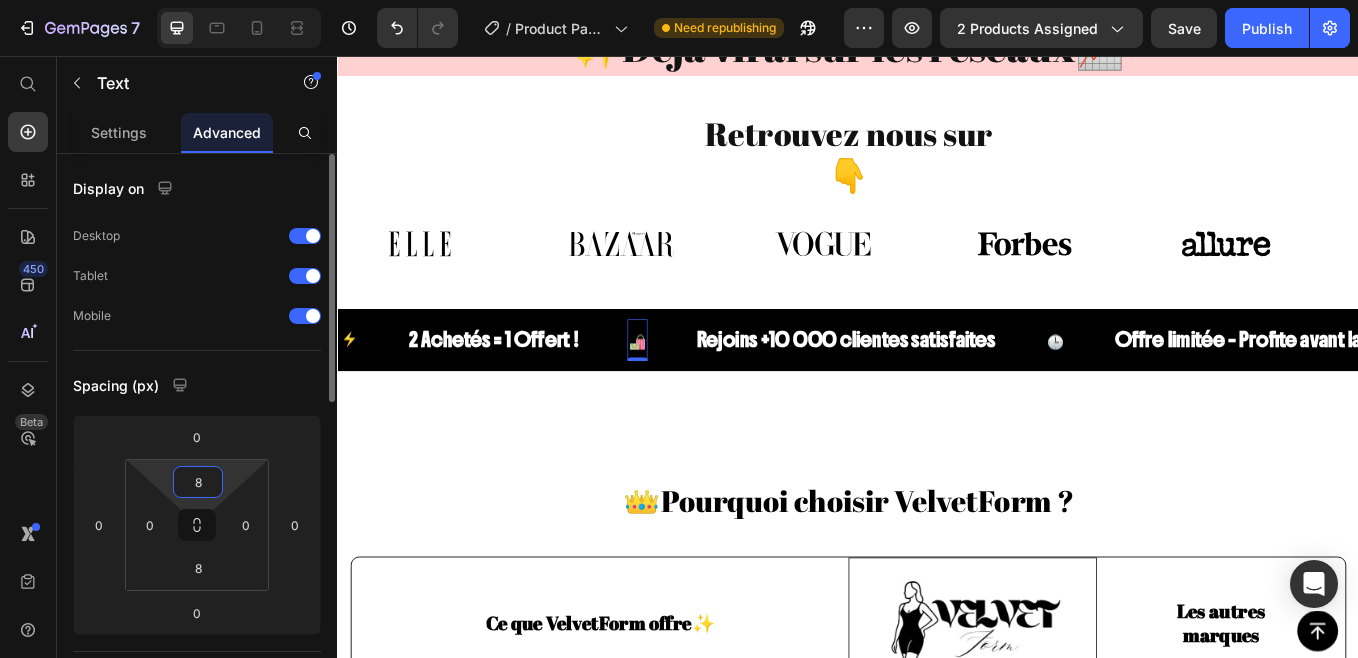 click on "8" at bounding box center [198, 482] 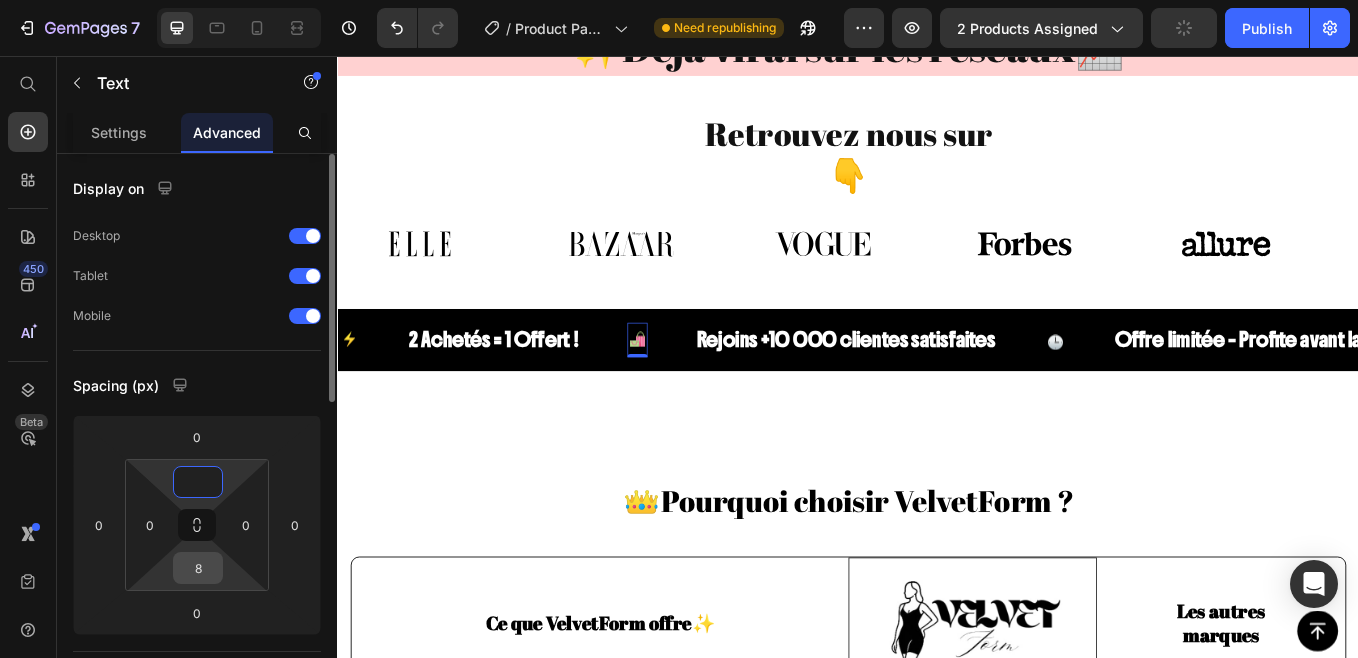 type on "0" 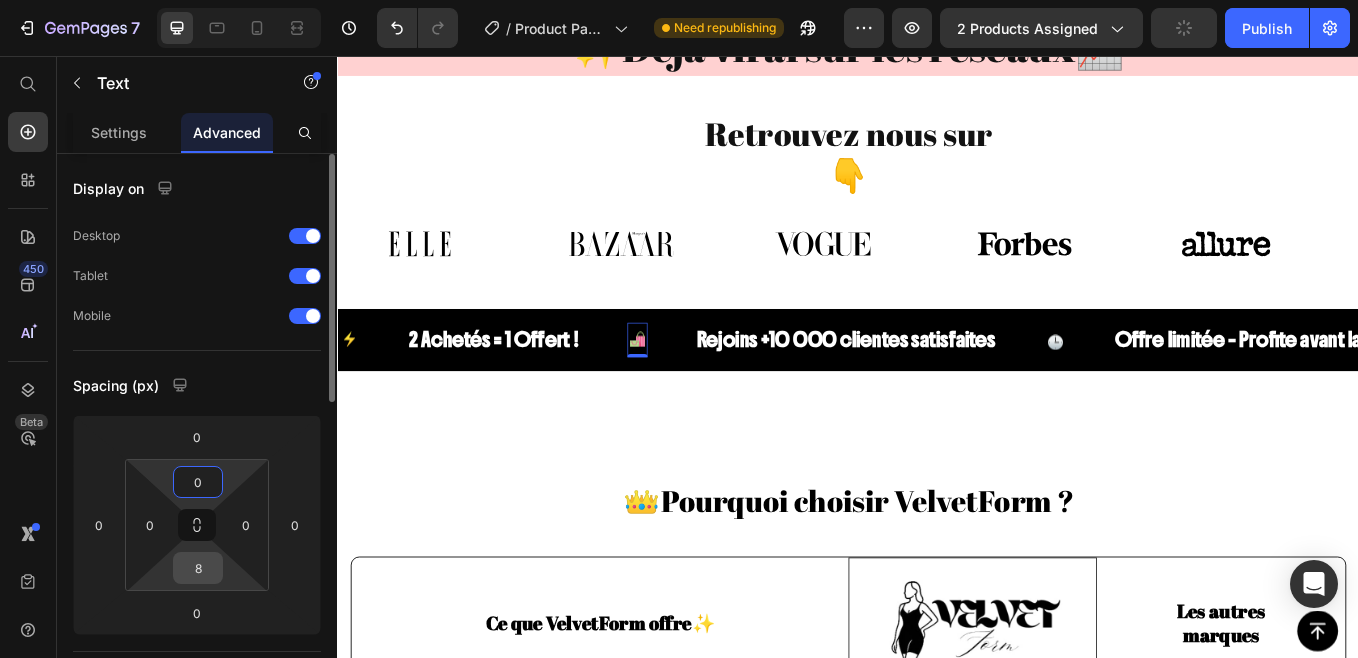 click on "8" at bounding box center (198, 568) 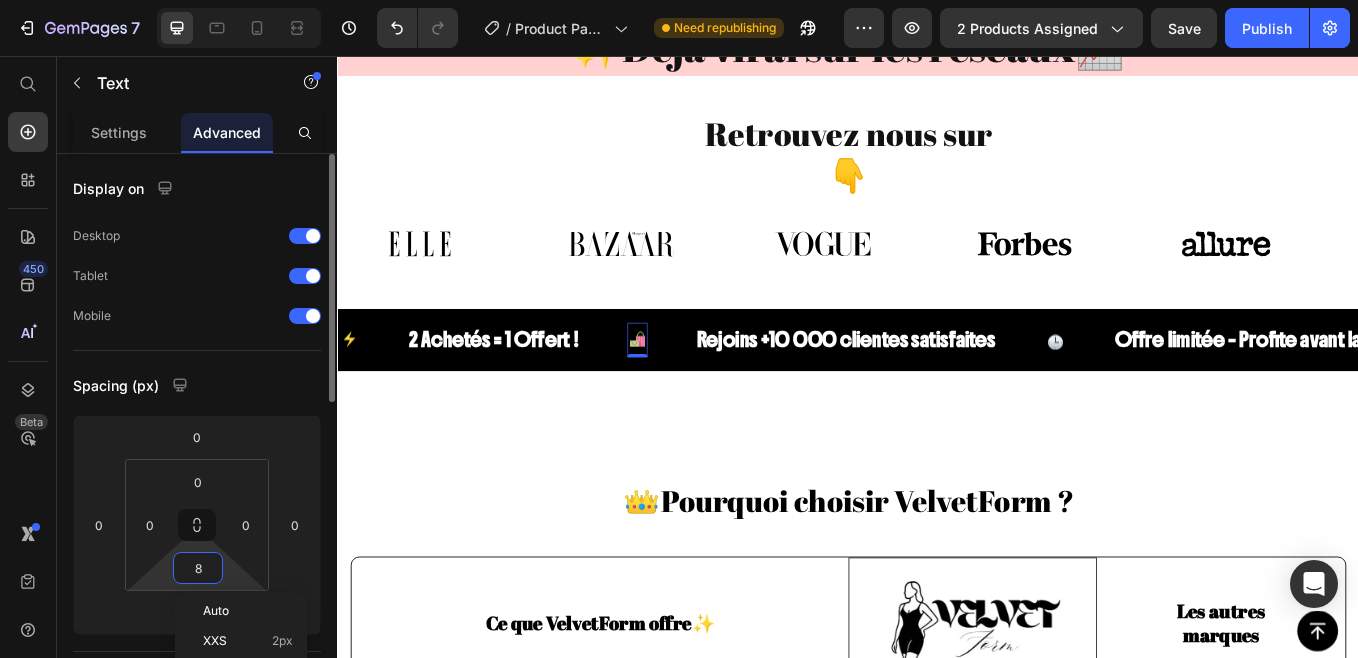 type 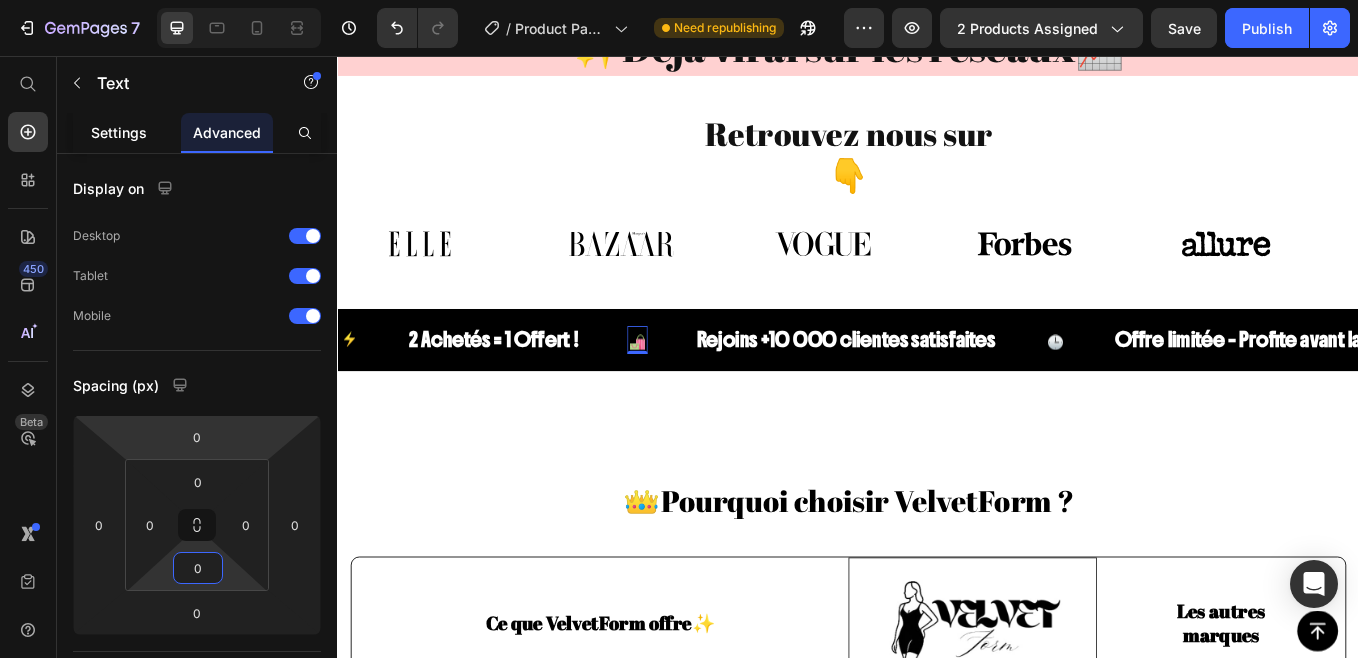 click on "Settings" at bounding box center [119, 132] 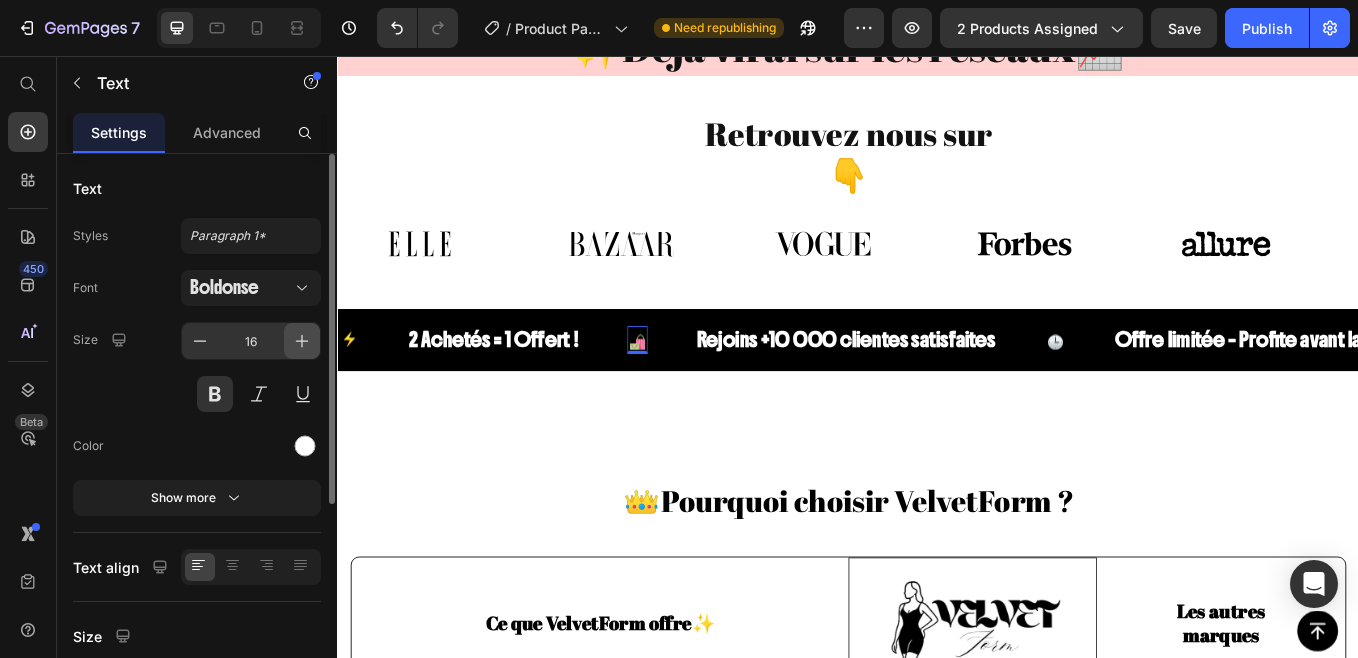 click at bounding box center (302, 341) 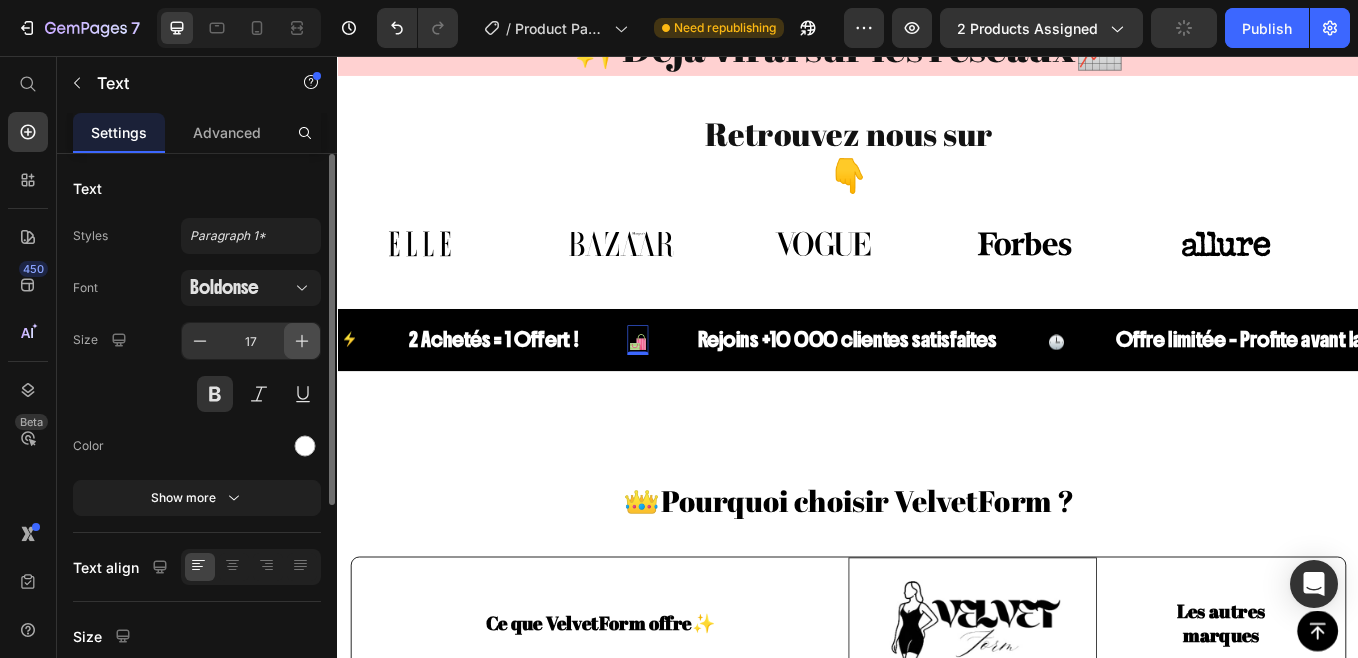 click at bounding box center [302, 341] 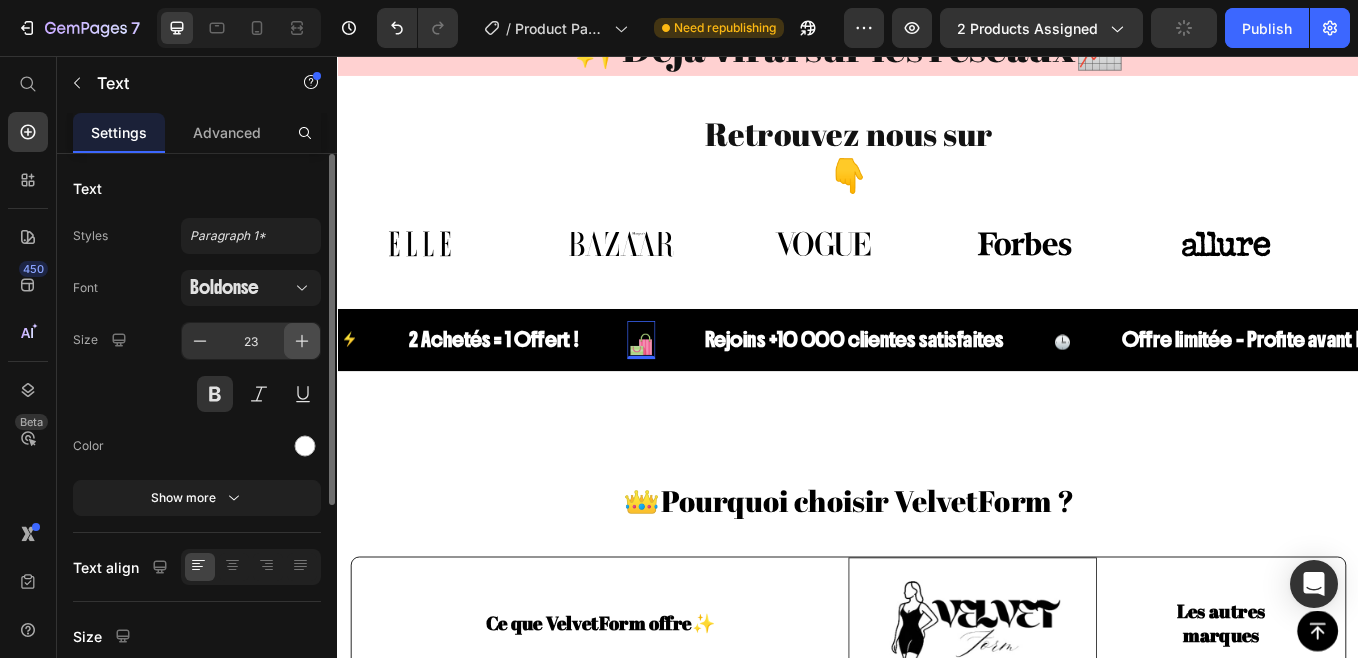 click at bounding box center (302, 341) 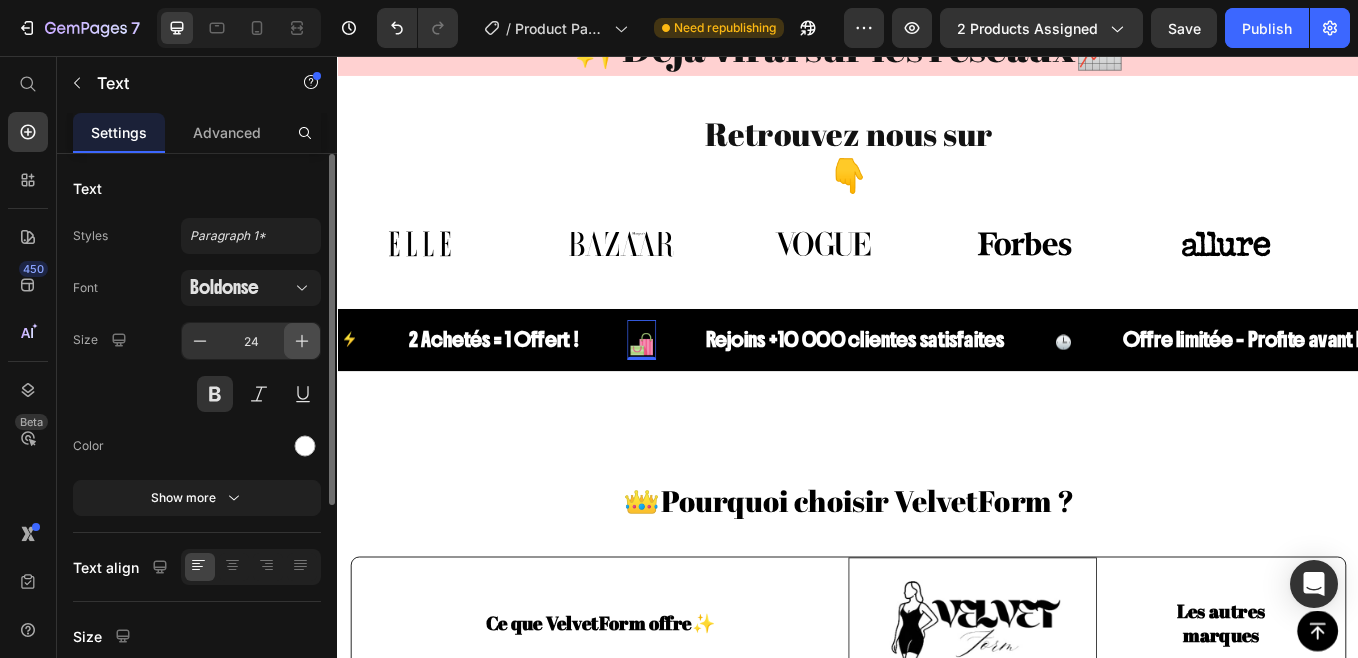 click at bounding box center [302, 341] 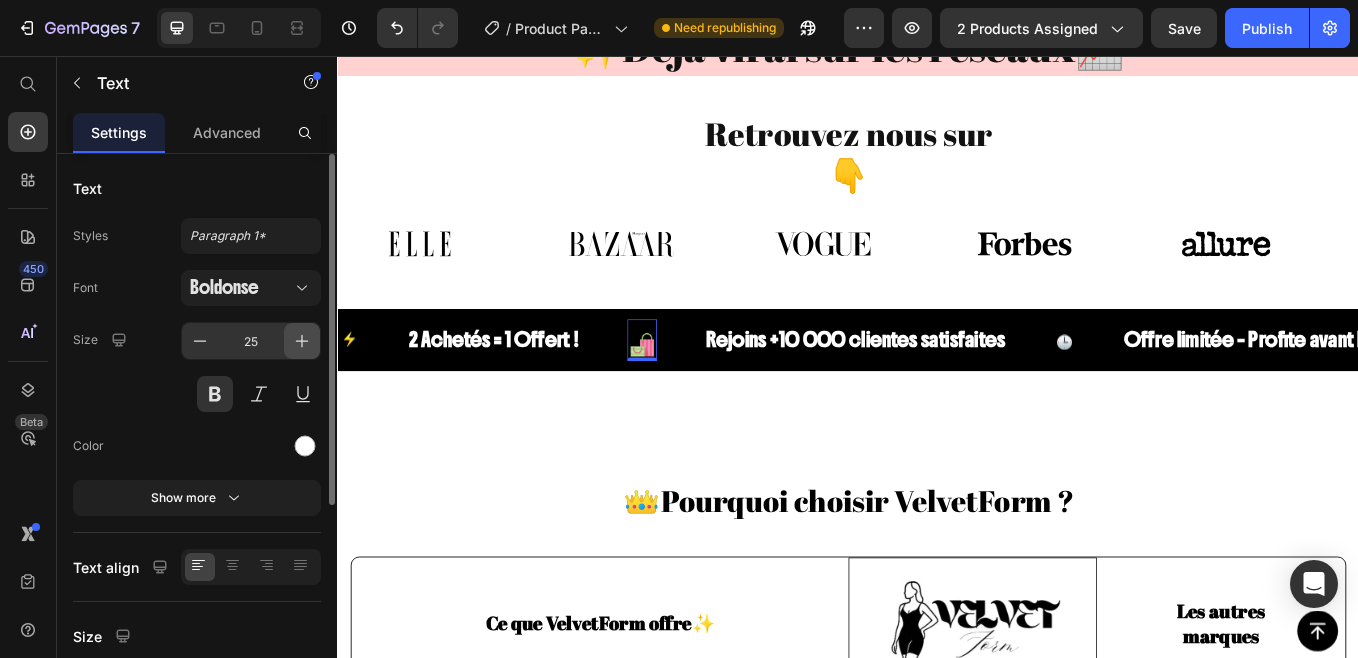 click at bounding box center [302, 341] 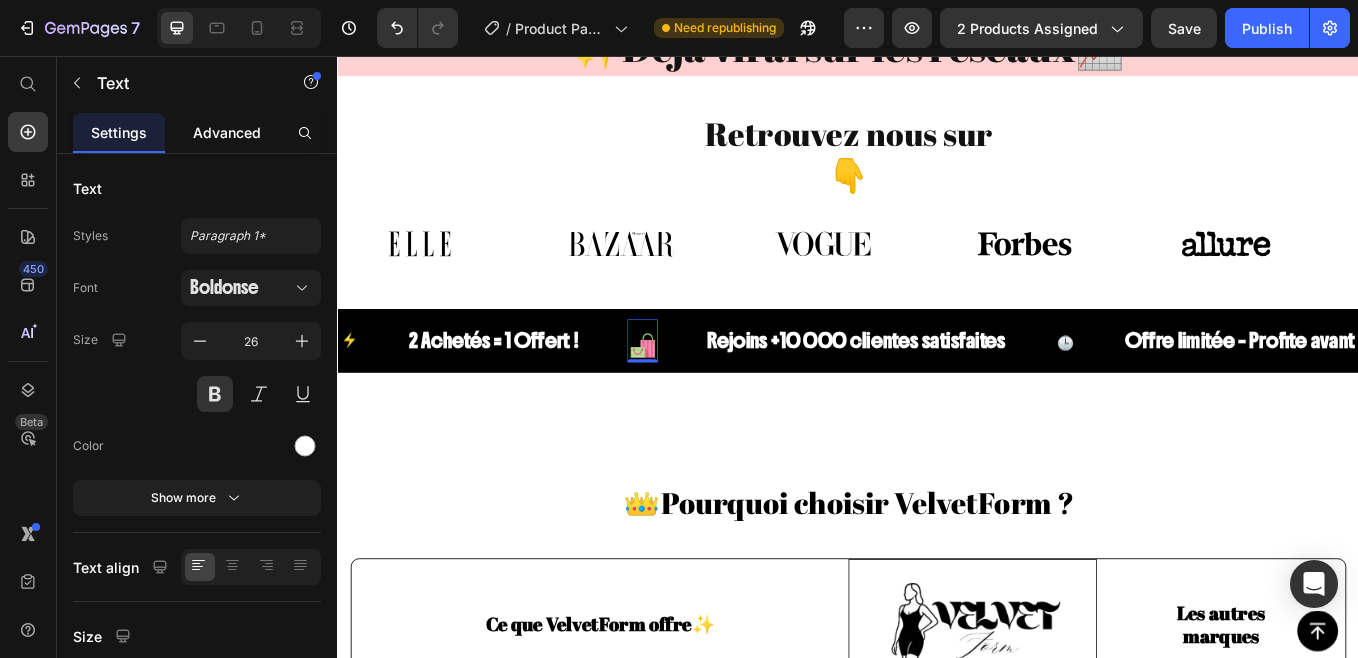 drag, startPoint x: 209, startPoint y: 132, endPoint x: 11, endPoint y: 458, distance: 381.4184 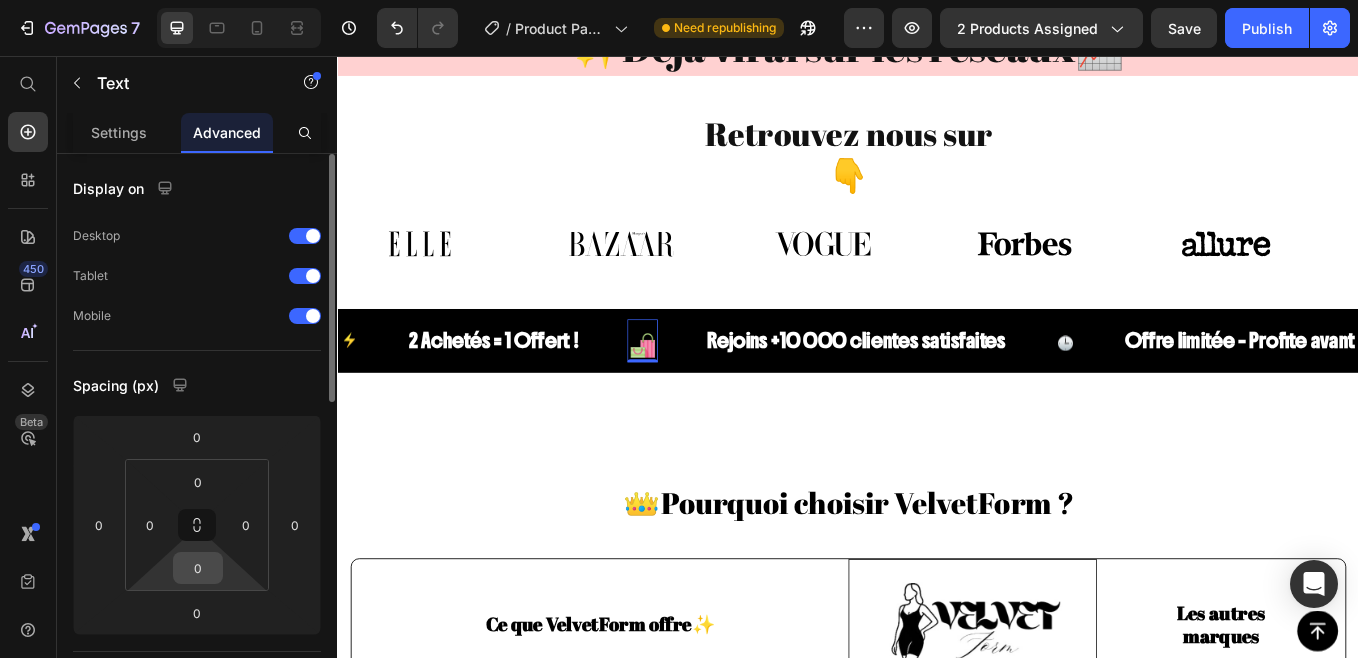 click on "0" at bounding box center [198, 568] 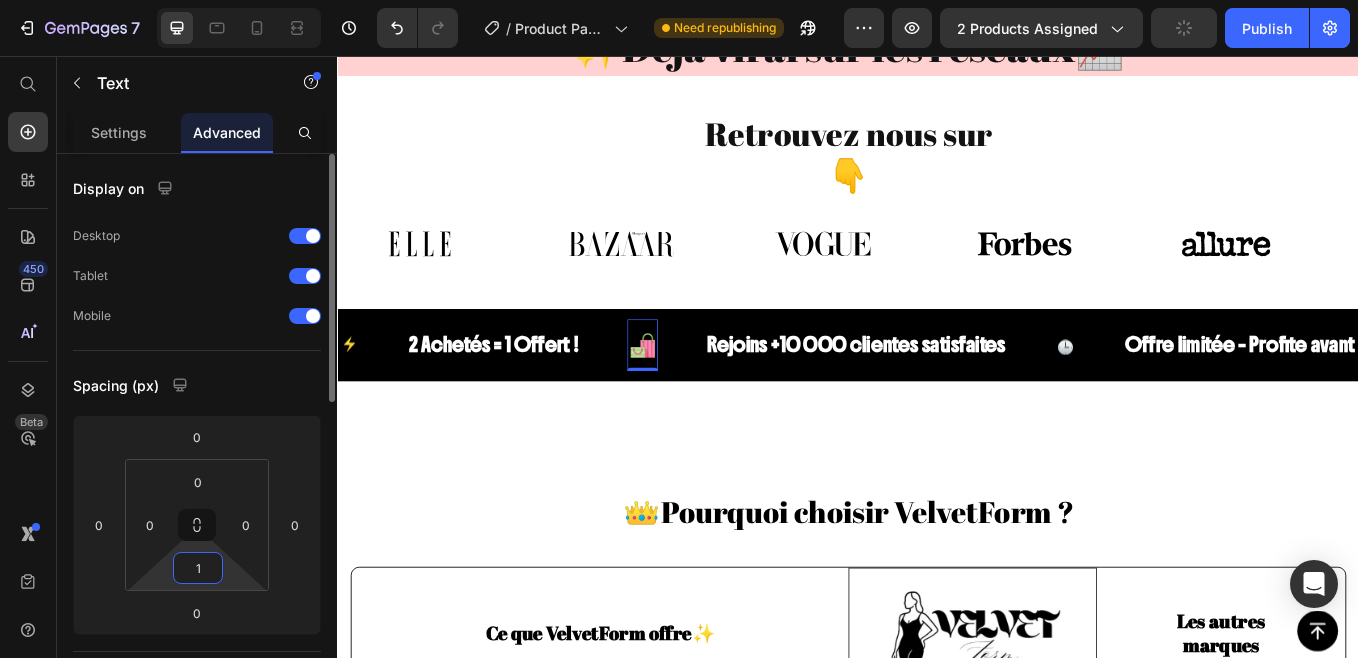 type on "10" 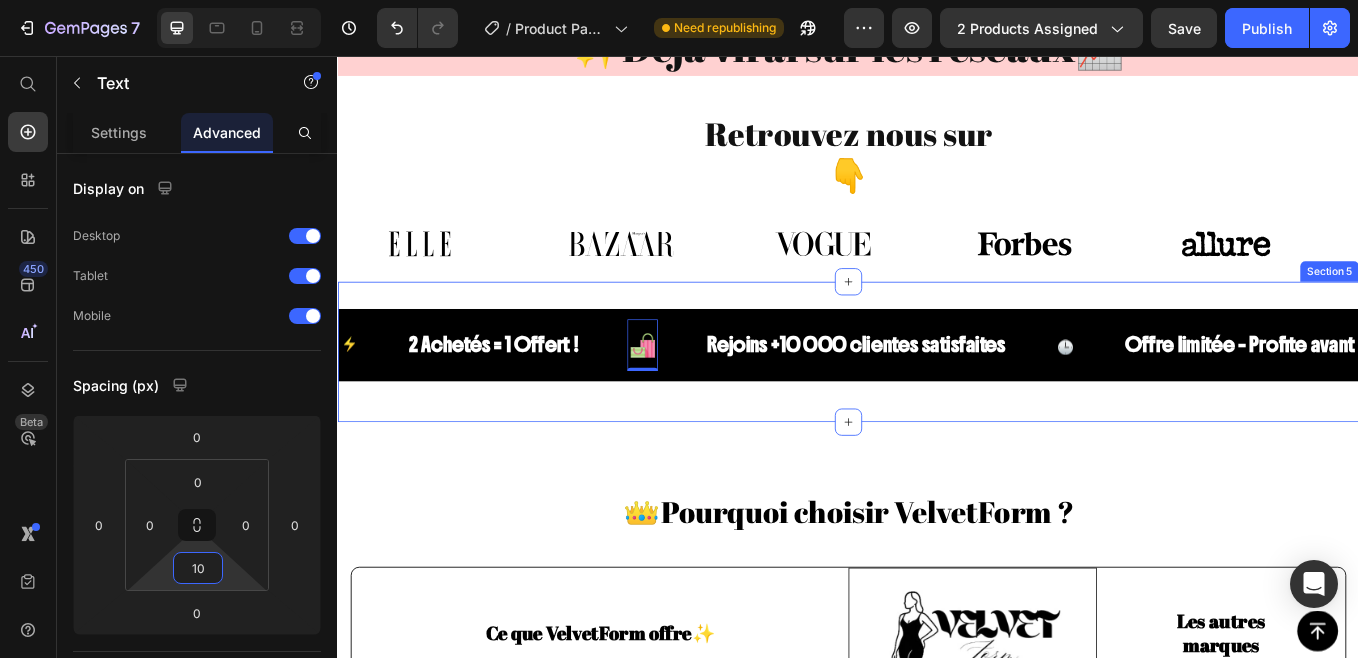 click on "⚡ Text 2 Achetés = 1 Offert ! Text 🛍️ Text   0 Rejoins +10 000 clientes satisfaites Text 🕒 Text Offre limitée – Profite avant la fin ! Text ⚡ Text 2 Achetés = 1 Offert ! Text 🛍️ Text   0 Rejoins +10 000 clientes satisfaites Text 🕒 Text Offre limitée – Profite avant la fin ! Text Marquee Section 5" at bounding box center (937, 404) 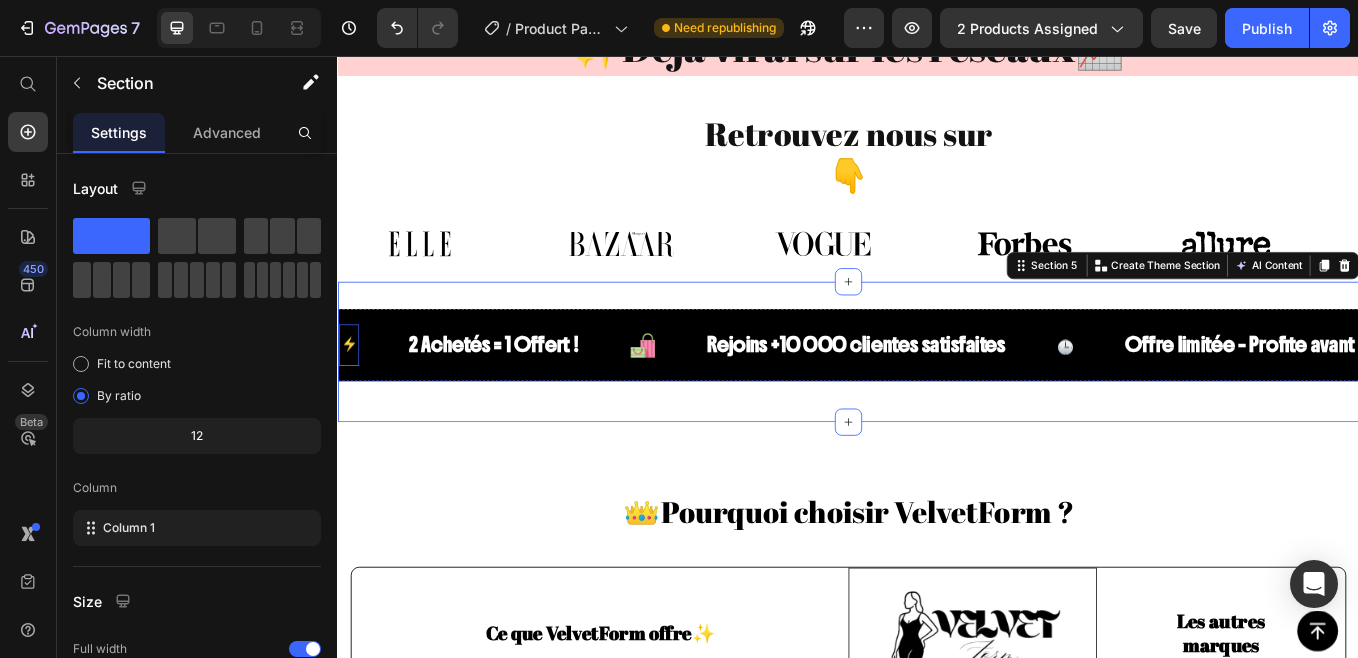 click on "⚡" at bounding box center [350, 396] 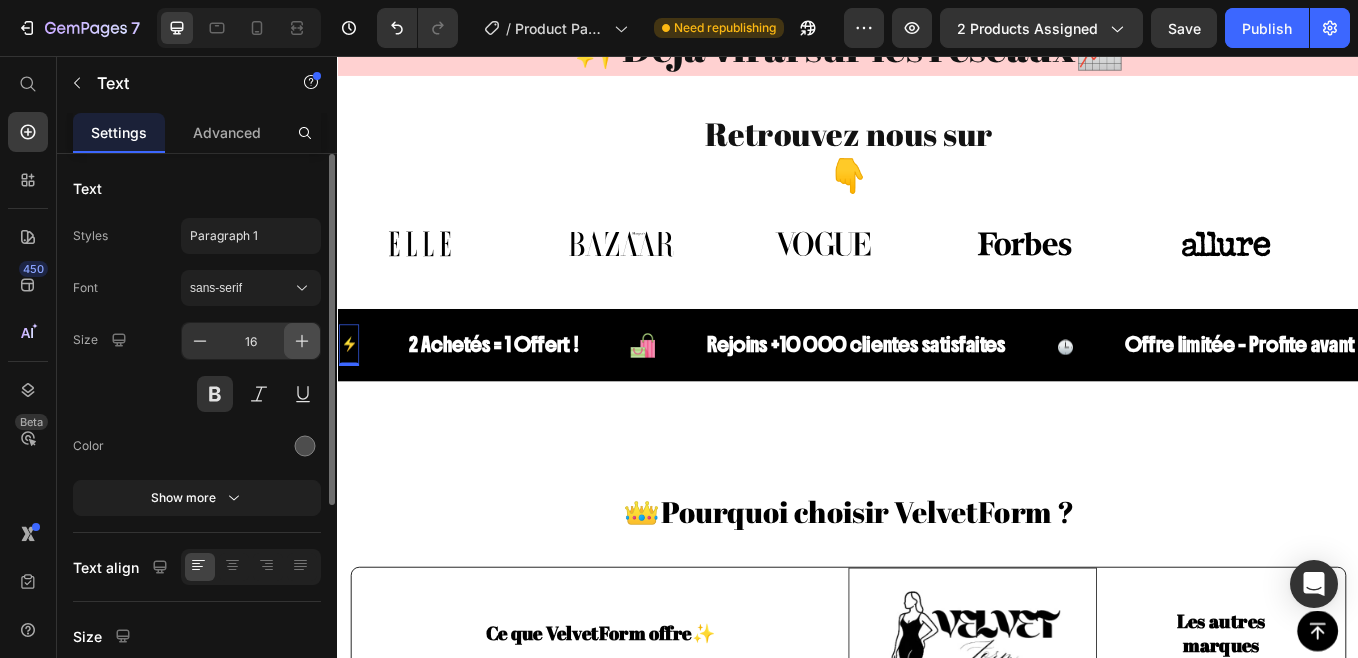 click at bounding box center [302, 341] 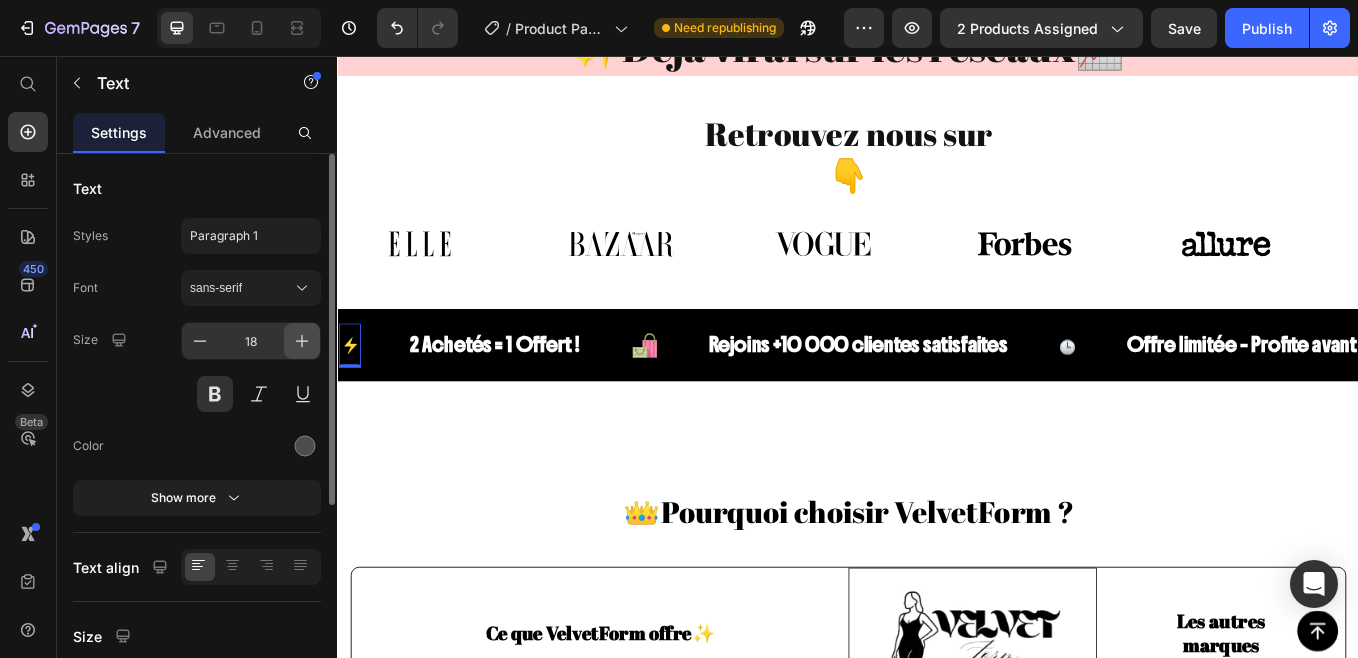click at bounding box center (302, 341) 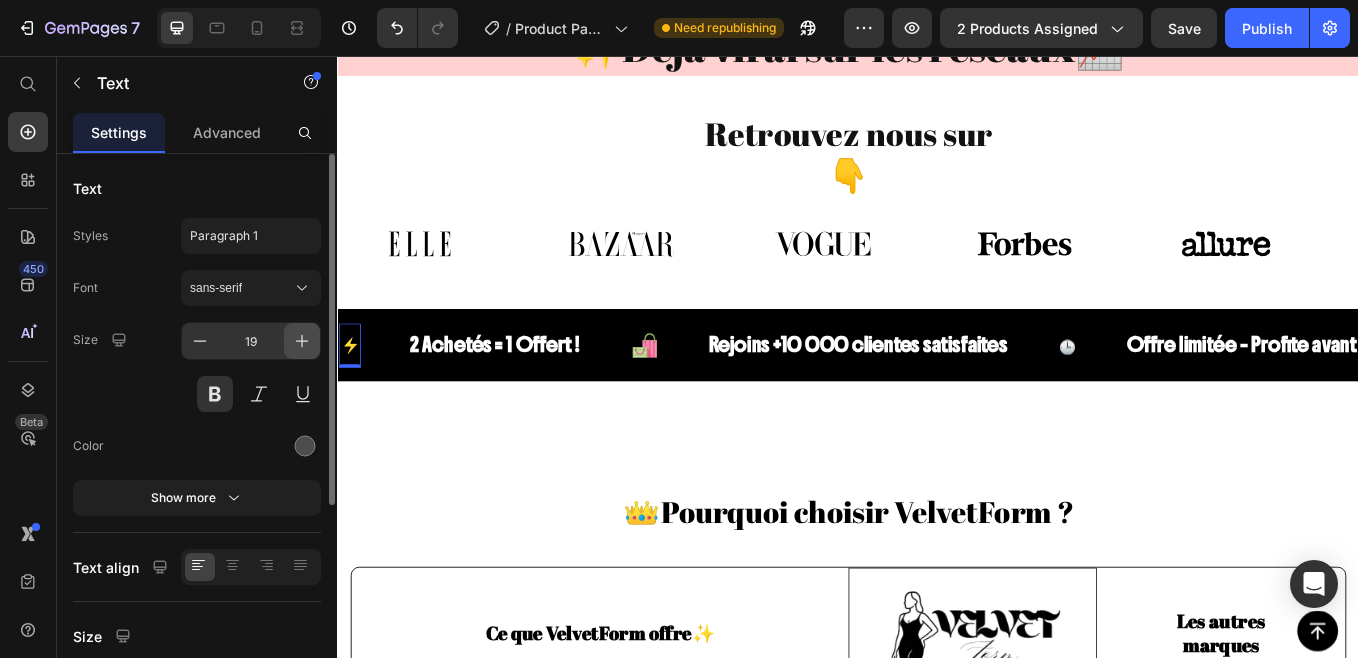 click at bounding box center (302, 341) 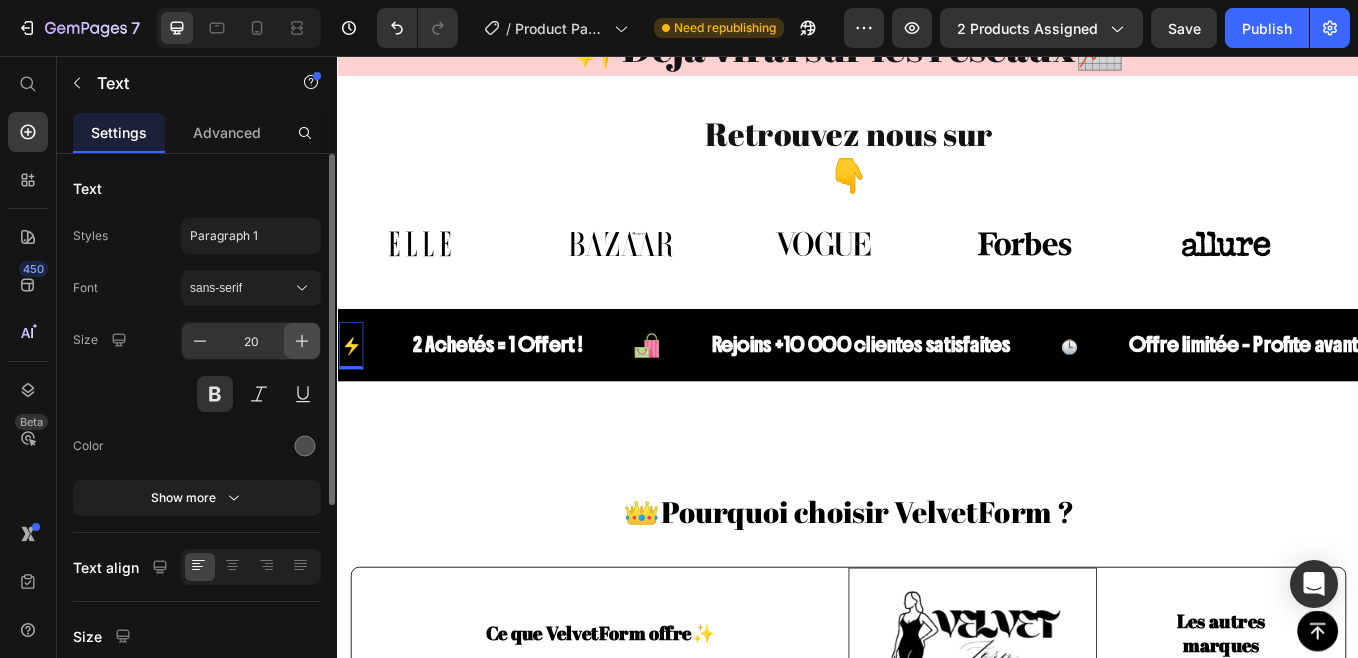 click at bounding box center [302, 341] 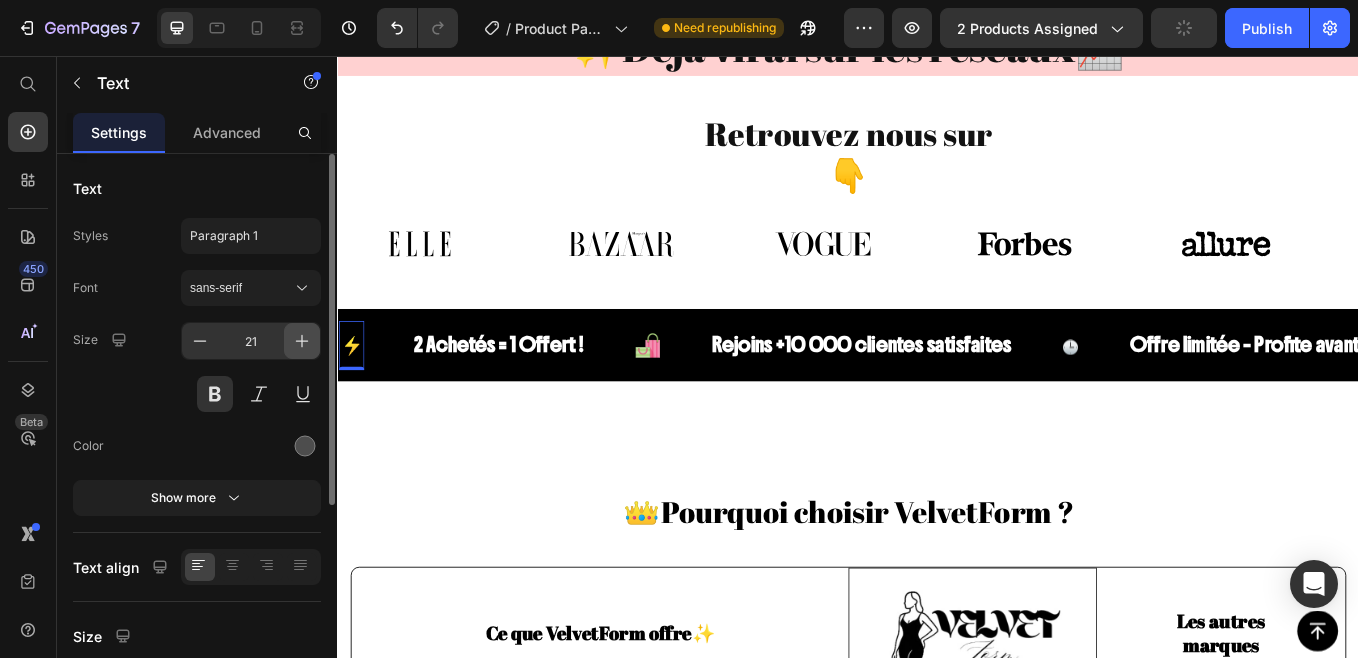 click at bounding box center (302, 341) 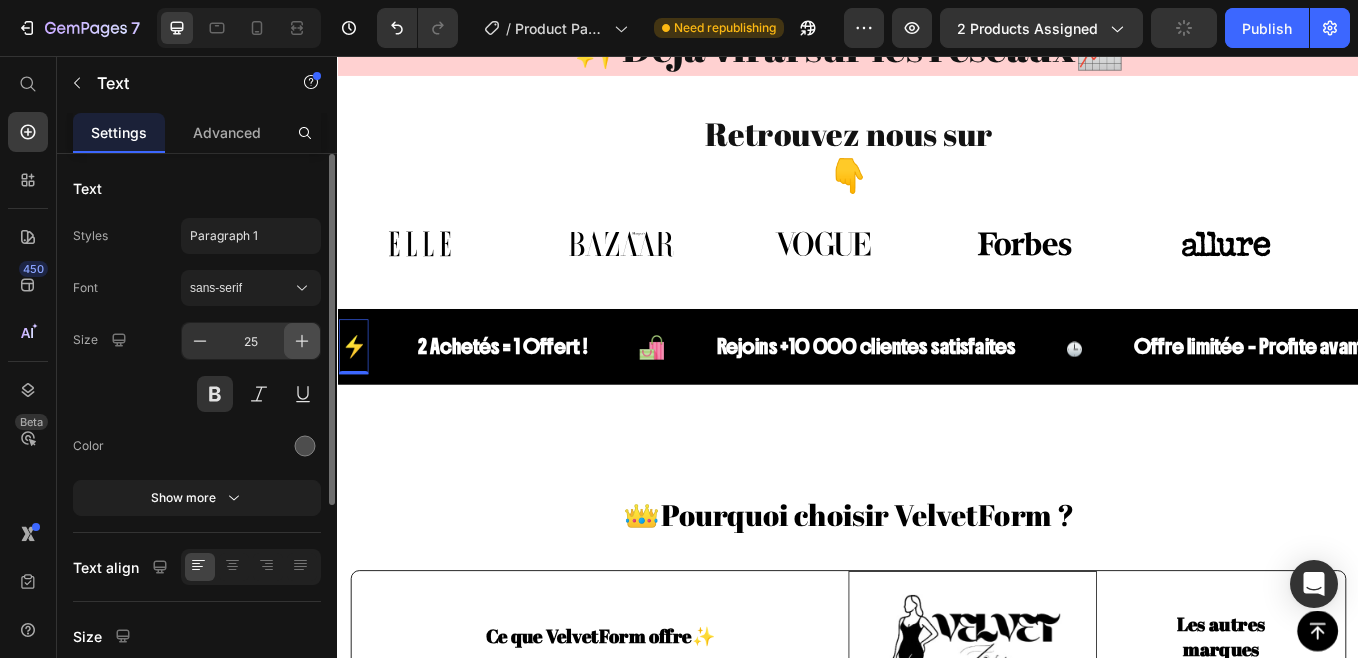 click at bounding box center [302, 341] 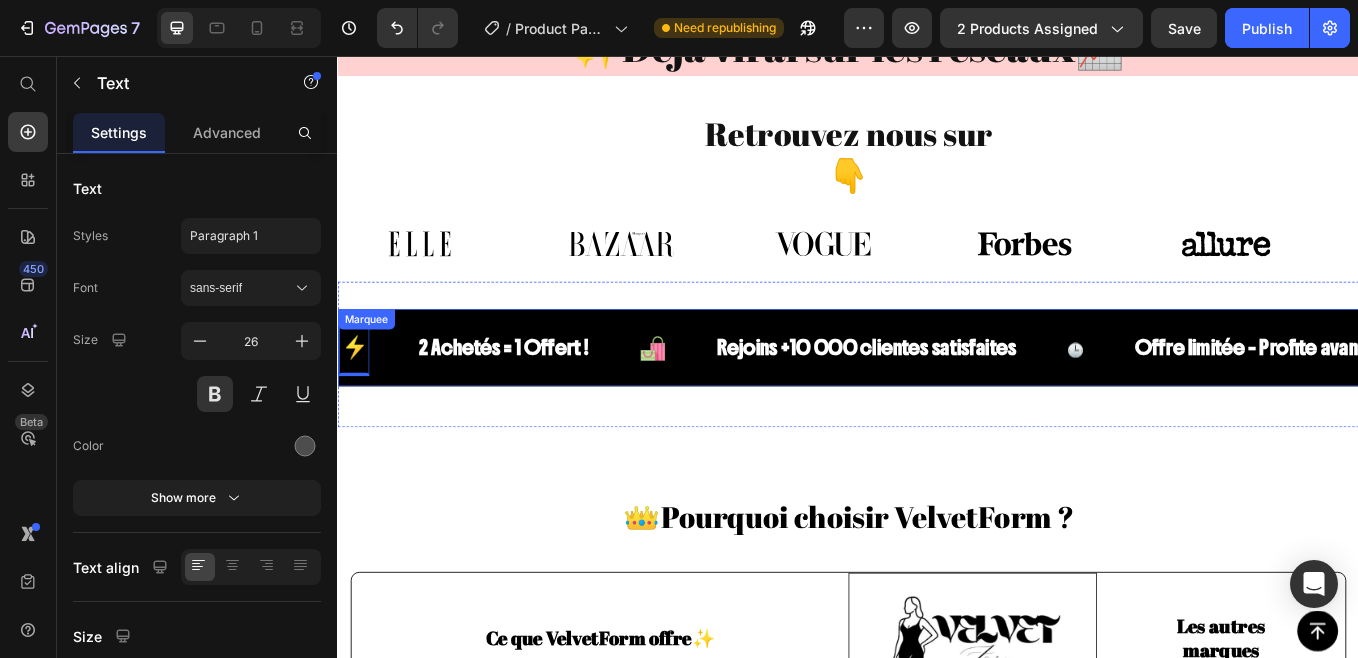 click on "⚡ Text   0 2 Achetés = 1 Offert ! Text 🛍️ Text Rejoins +10 000 clientes satisfaites Text 🕒 Text Offre limitée – Profite avant la fin ! Text ⚡ Text   0 2 Achetés = 1 Offert ! Text 🛍️ Text Rejoins +10 000 clientes satisfaites Text 🕒 Text Offre limitée – Profite avant la fin ! Text Marquee" at bounding box center (937, 399) 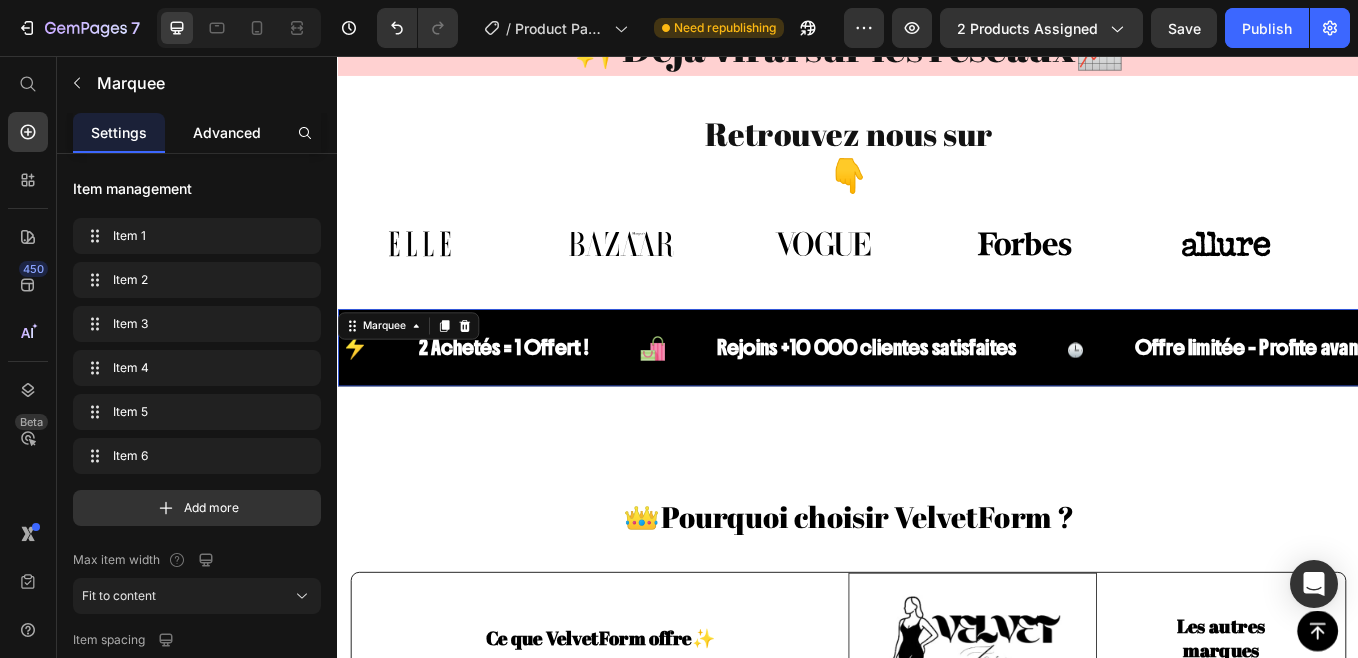 click on "Advanced" 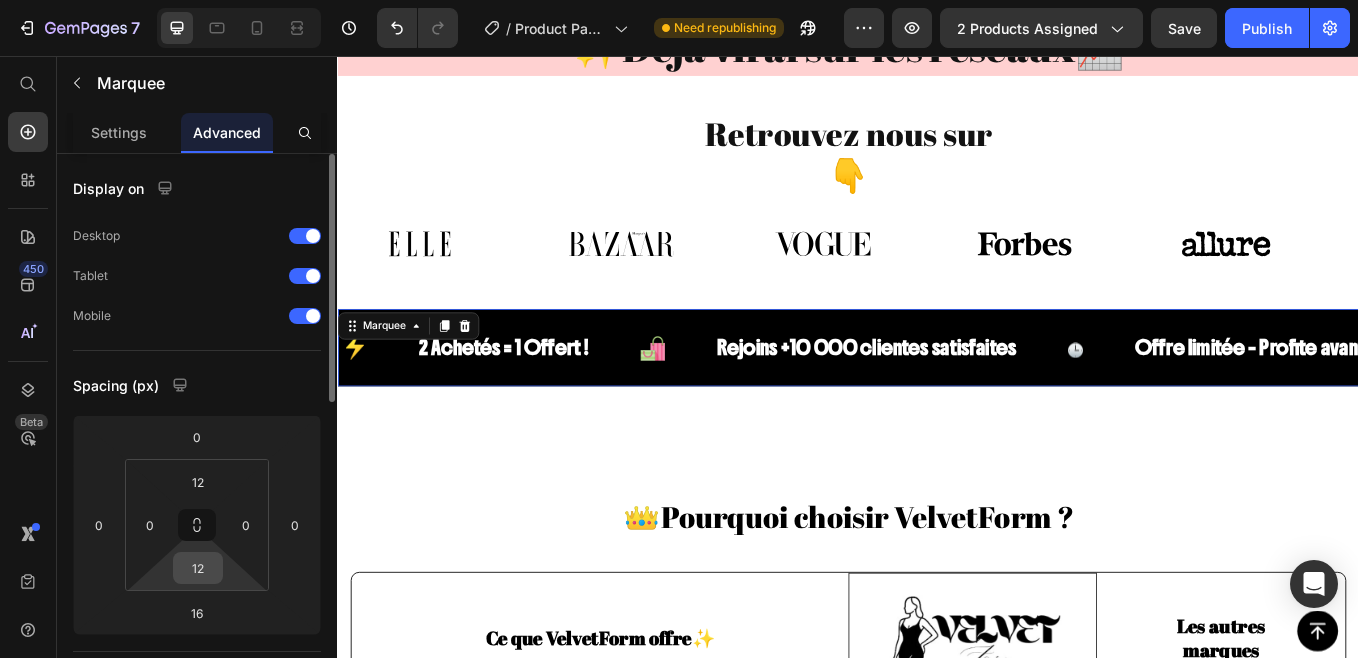 click on "12" at bounding box center [198, 568] 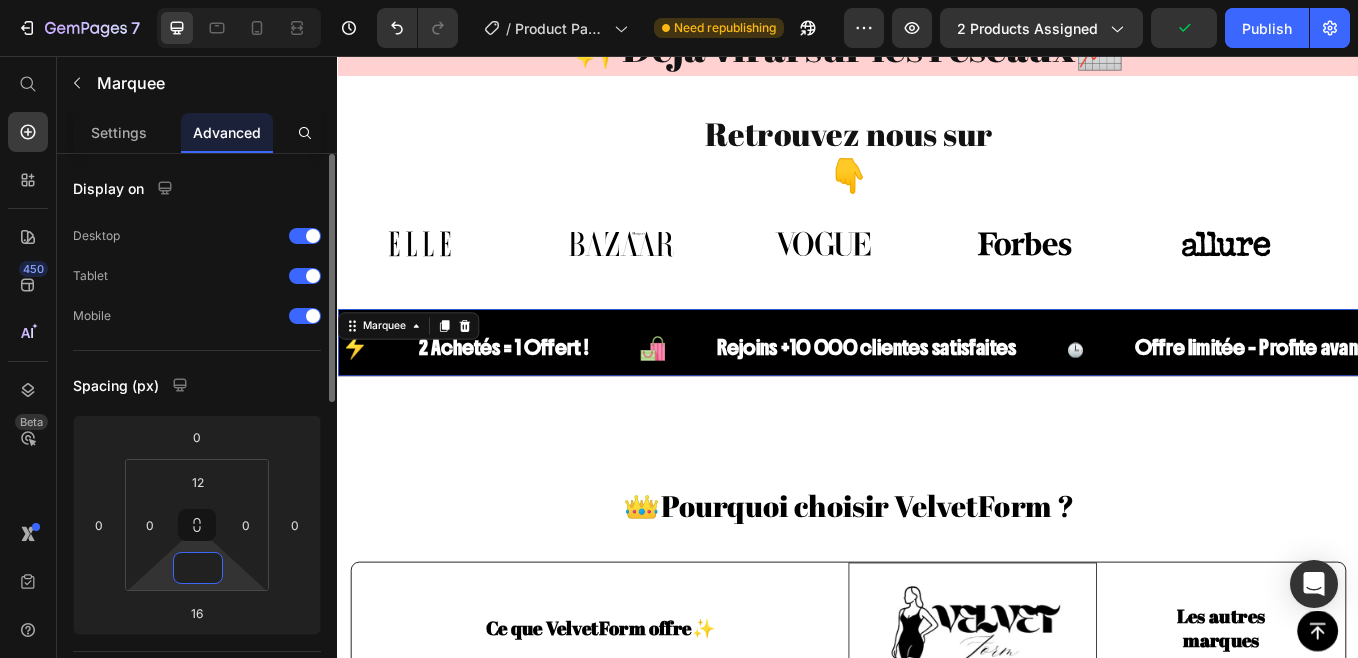 click at bounding box center (198, 568) 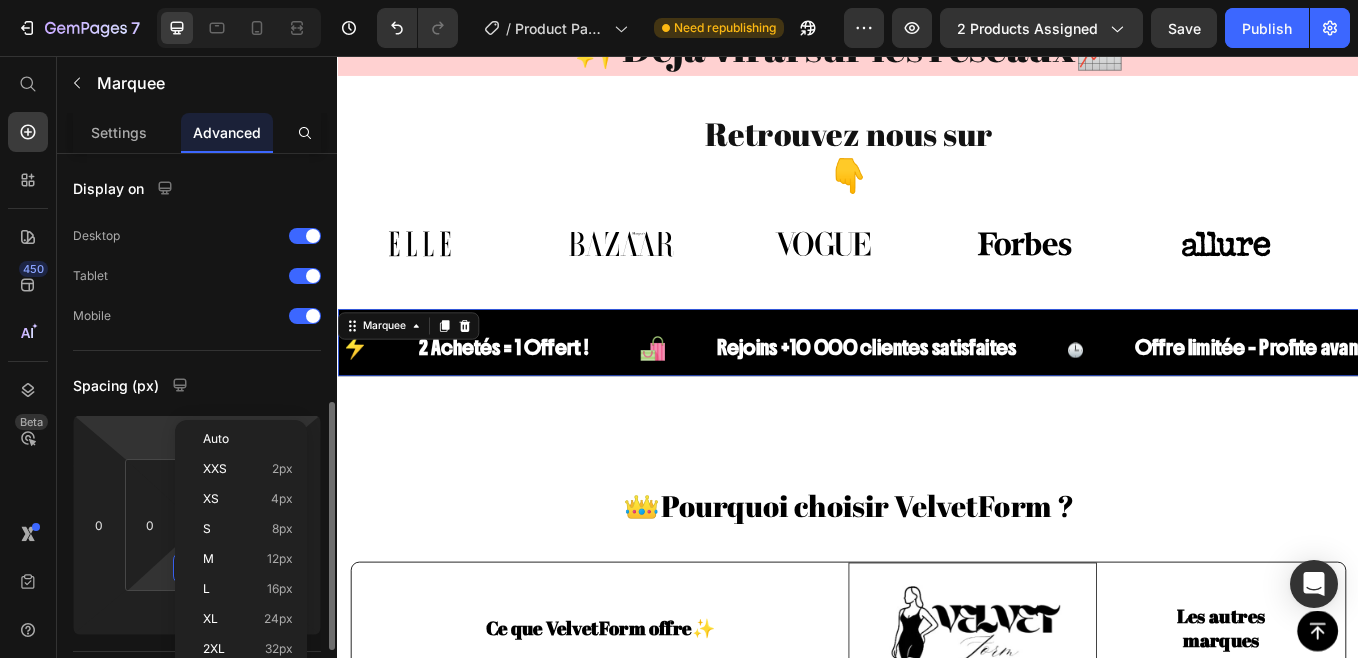 scroll, scrollTop: 172, scrollLeft: 0, axis: vertical 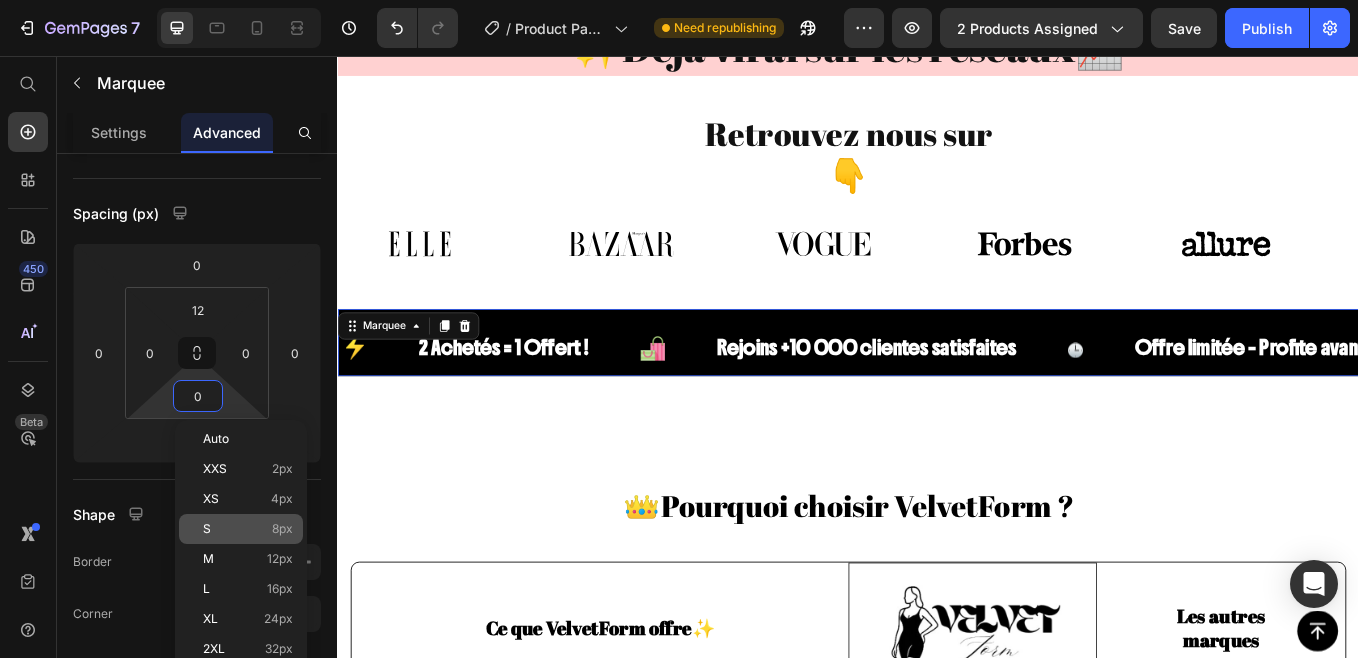 click on "S 8px" 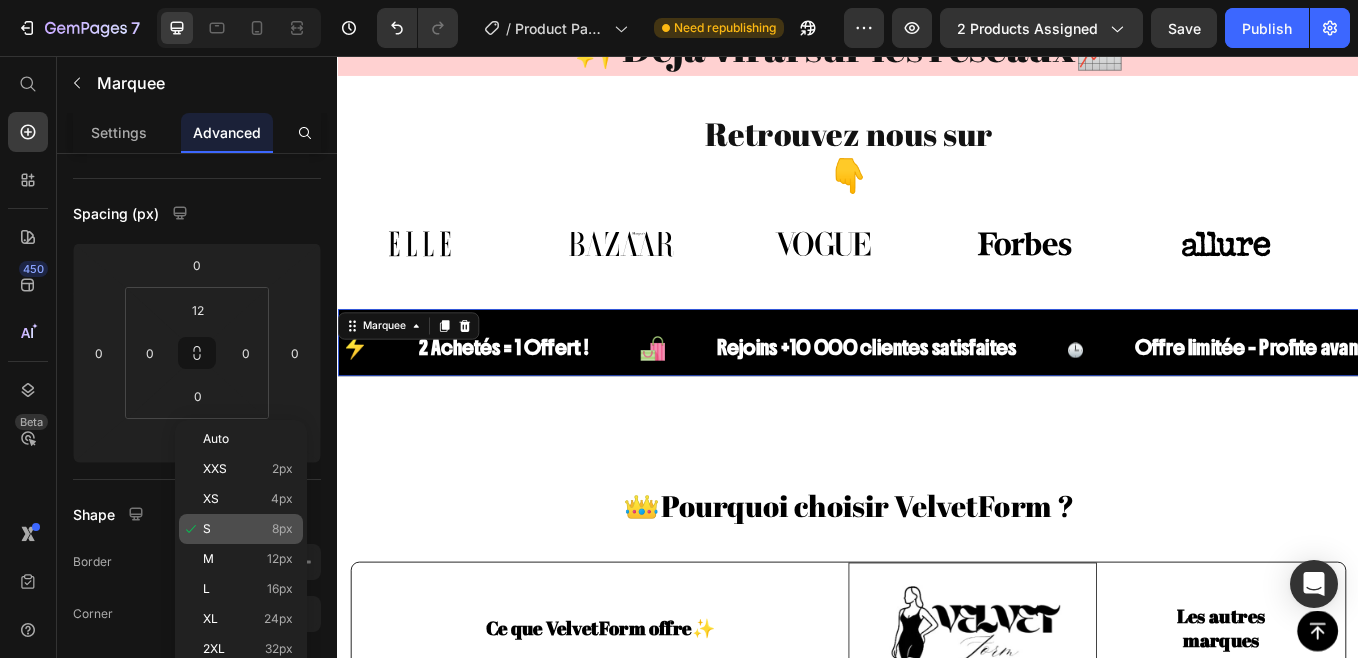 type on "8" 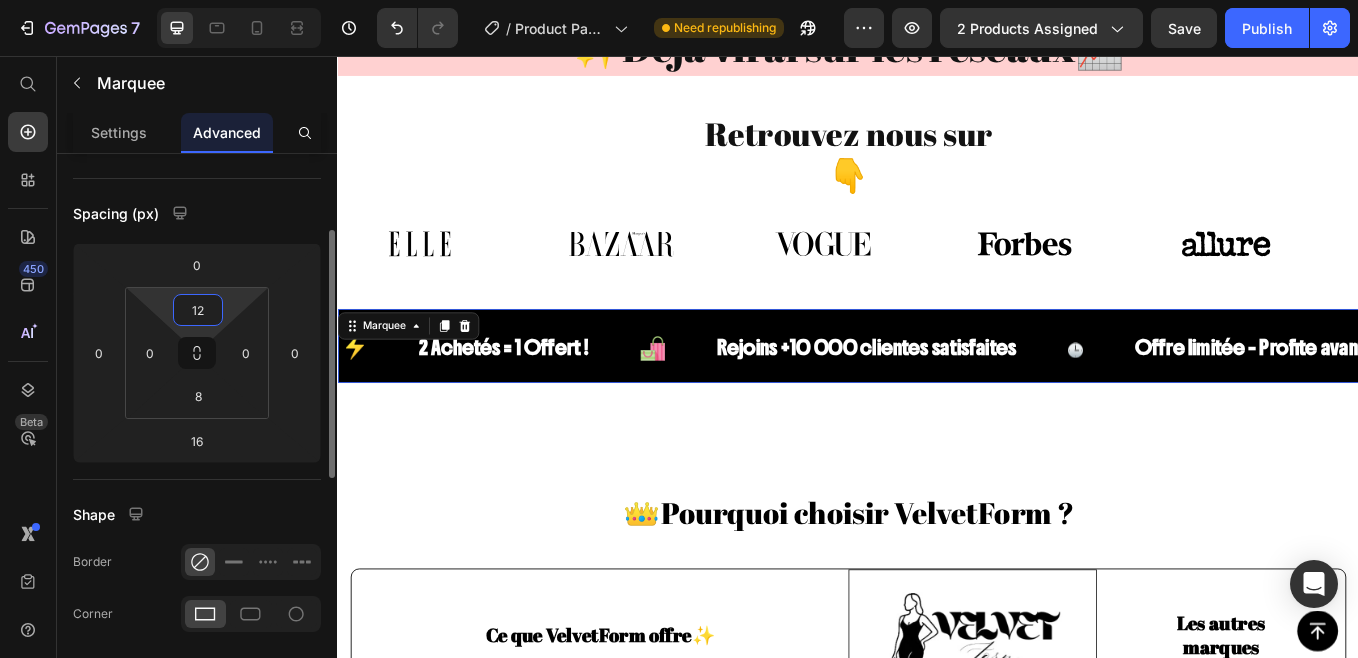 click on "12" at bounding box center [198, 310] 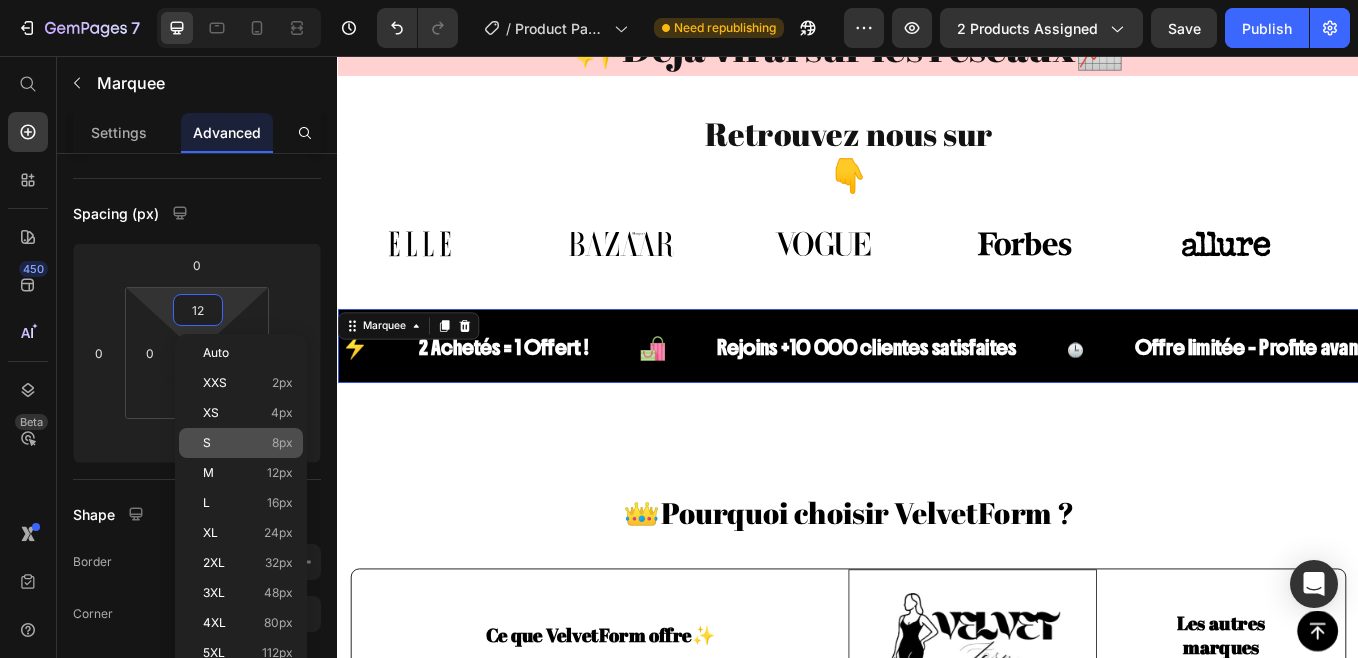 click on "8px" at bounding box center [282, 443] 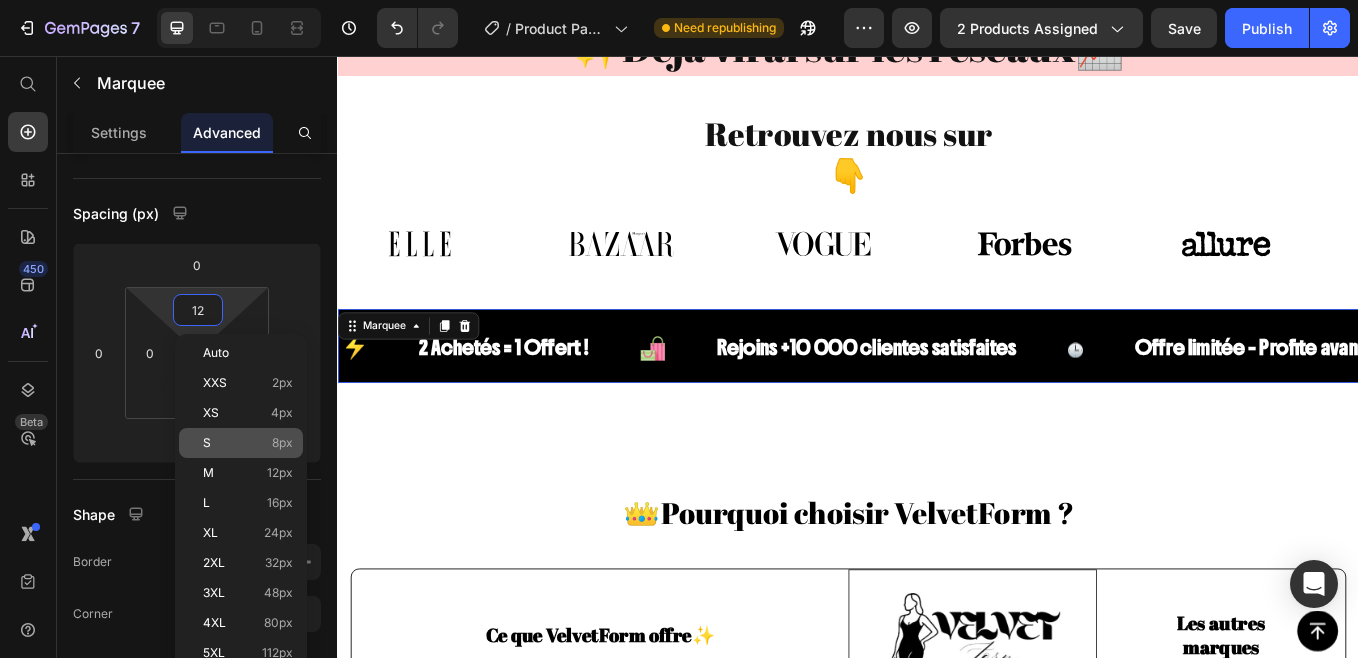 type on "8" 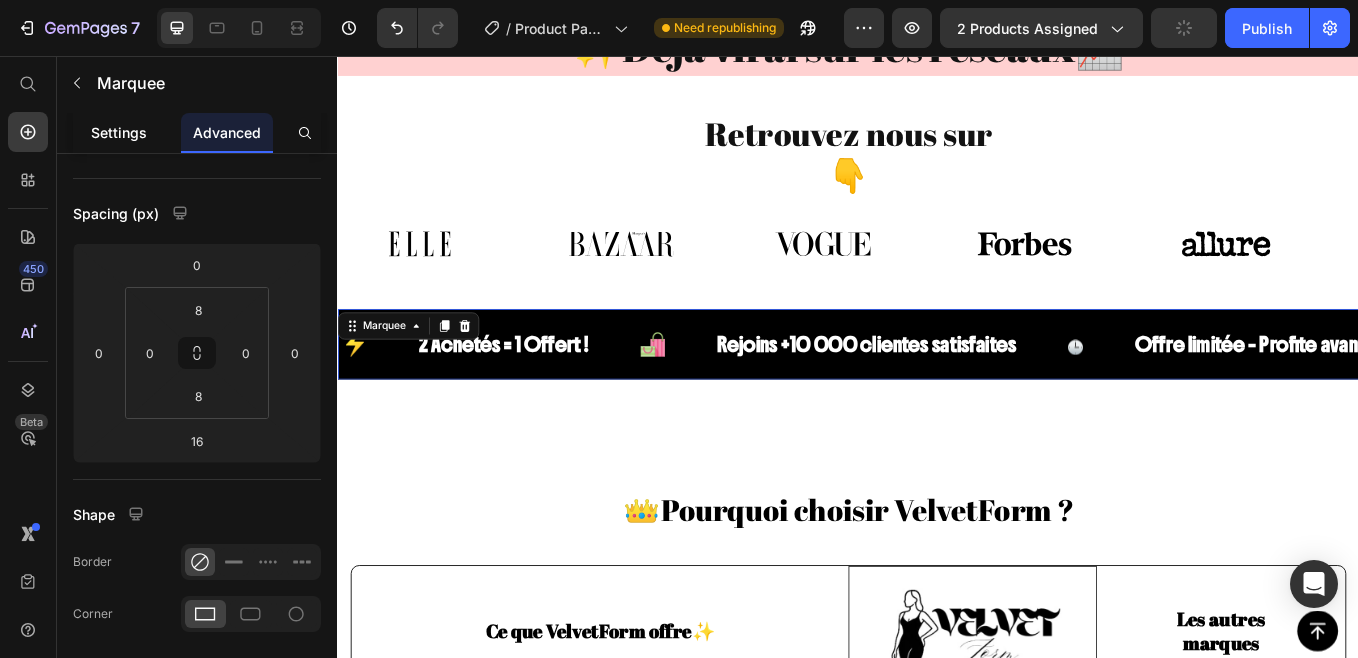click on "Settings" at bounding box center (119, 132) 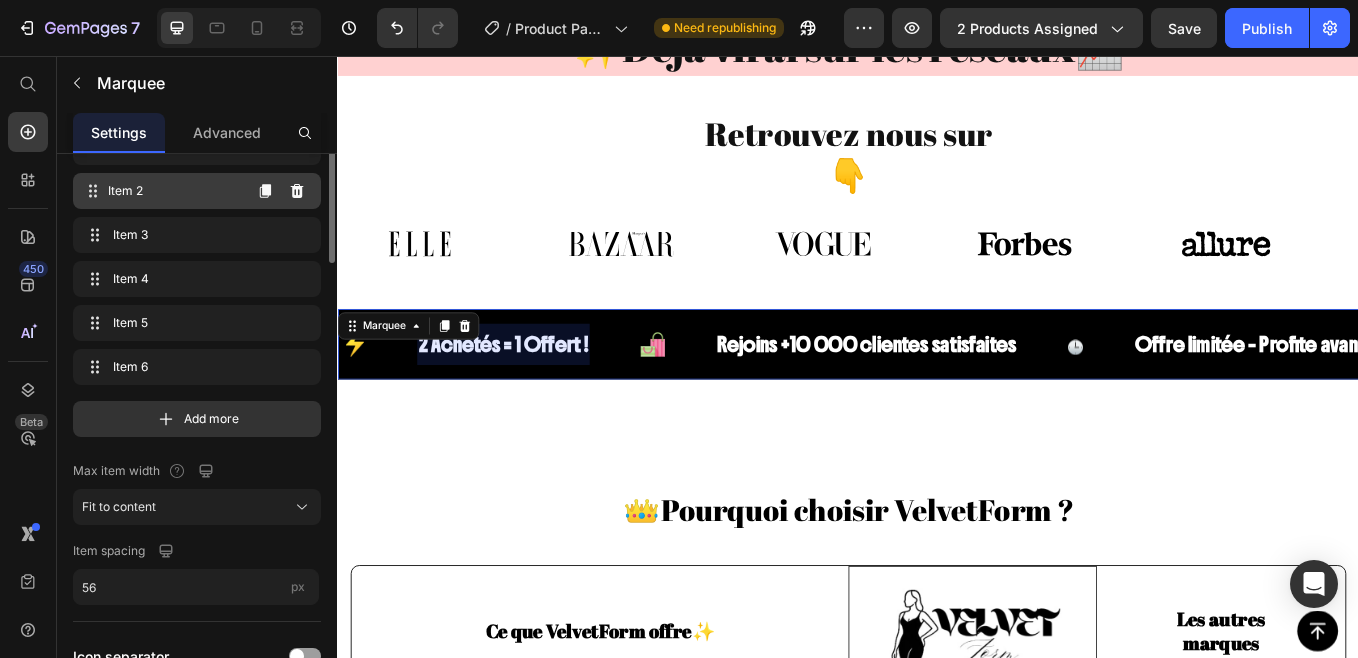 scroll, scrollTop: 0, scrollLeft: 0, axis: both 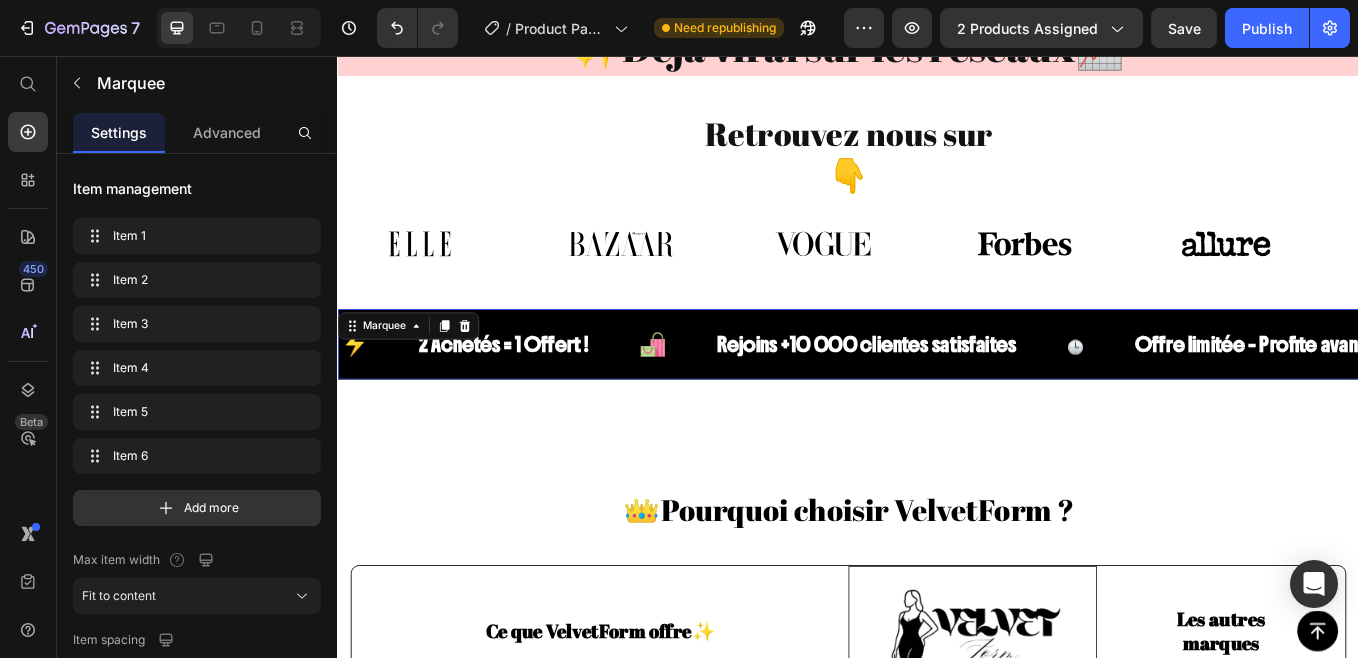 click on "🛍️" at bounding box center [707, 390] 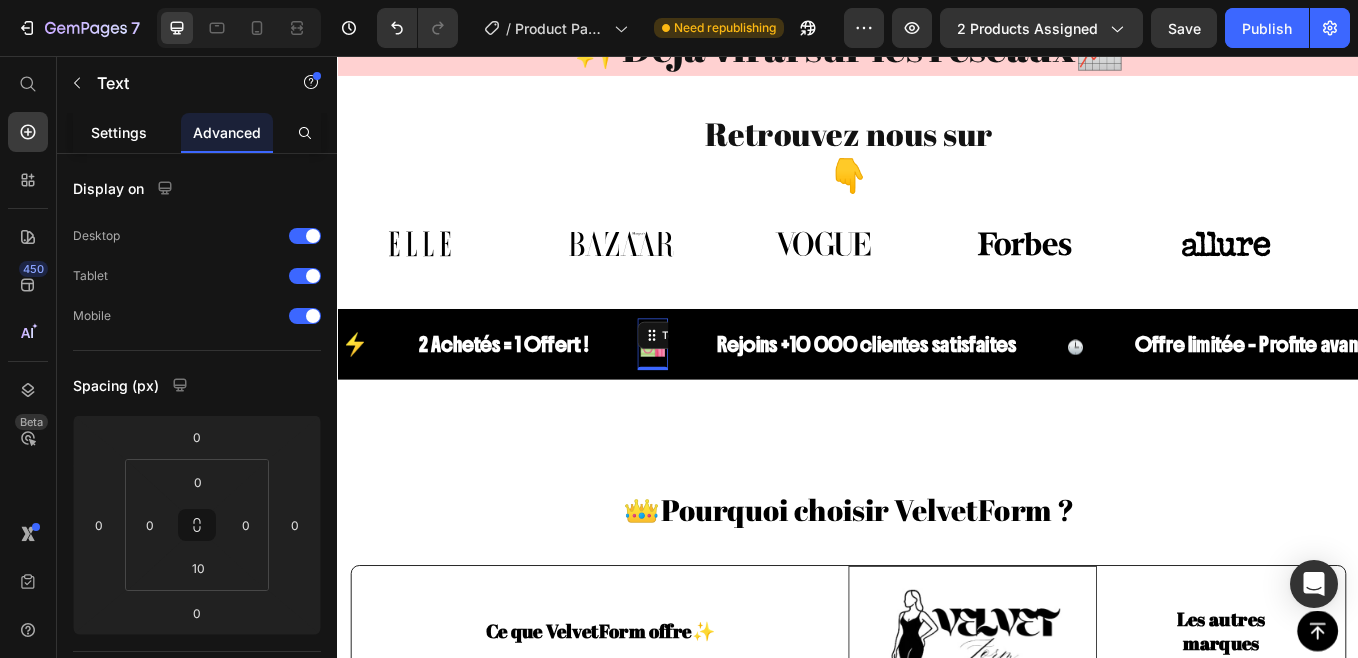 click on "Settings" at bounding box center (119, 132) 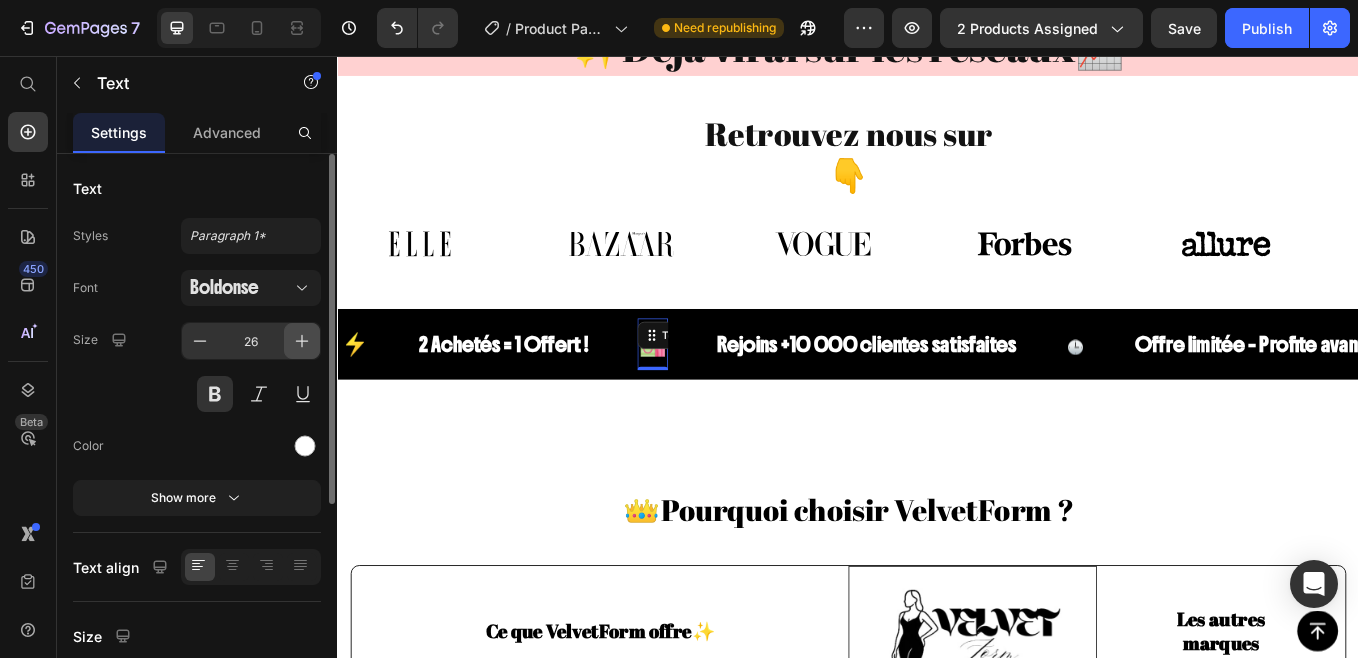 click at bounding box center [302, 341] 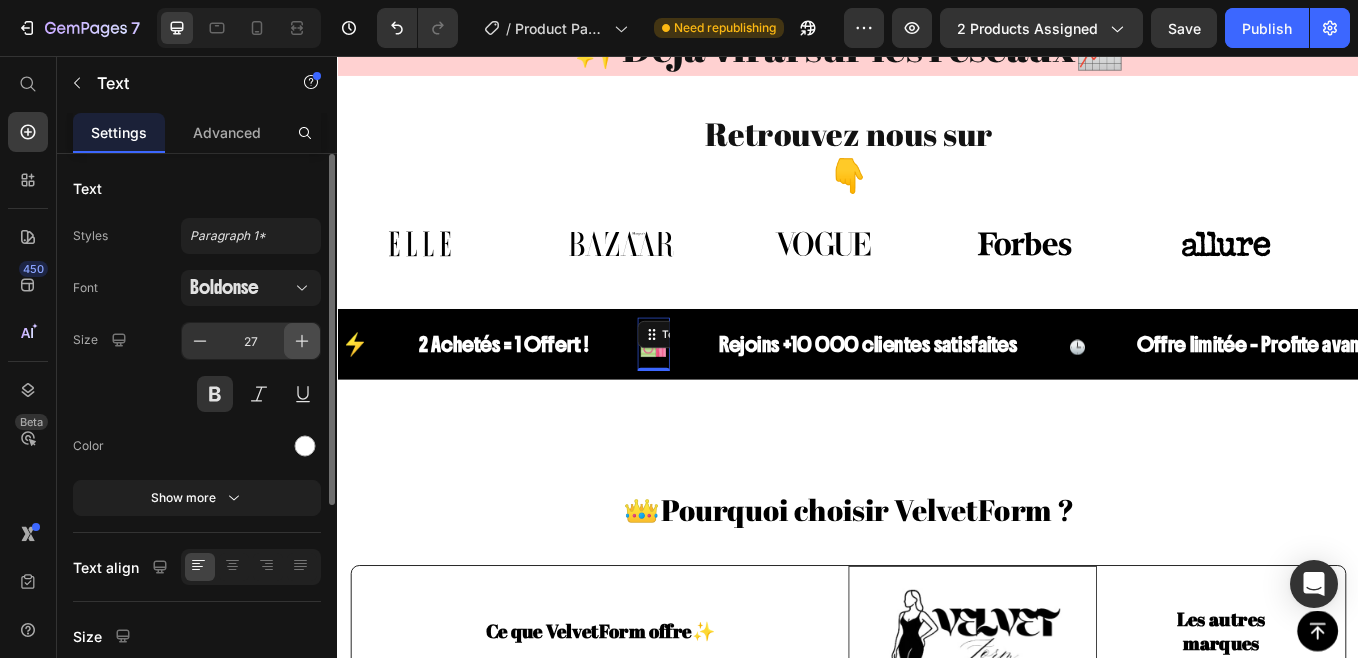 click at bounding box center (302, 341) 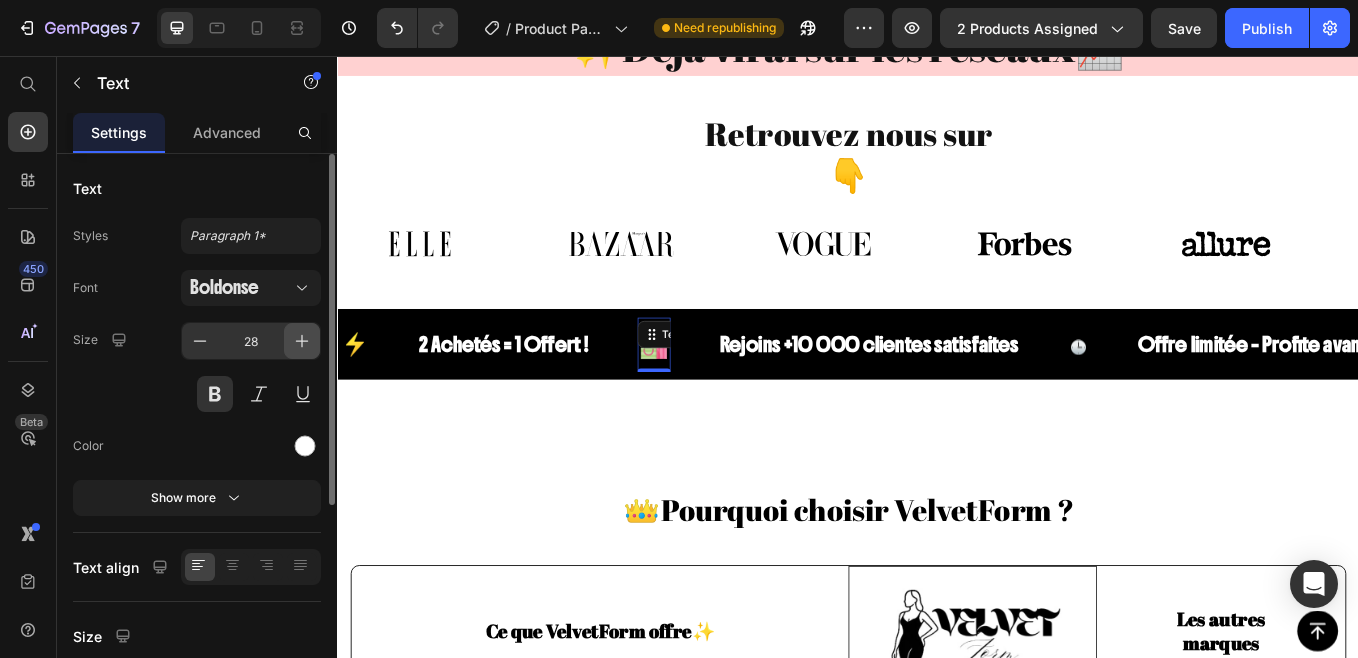 click at bounding box center (302, 341) 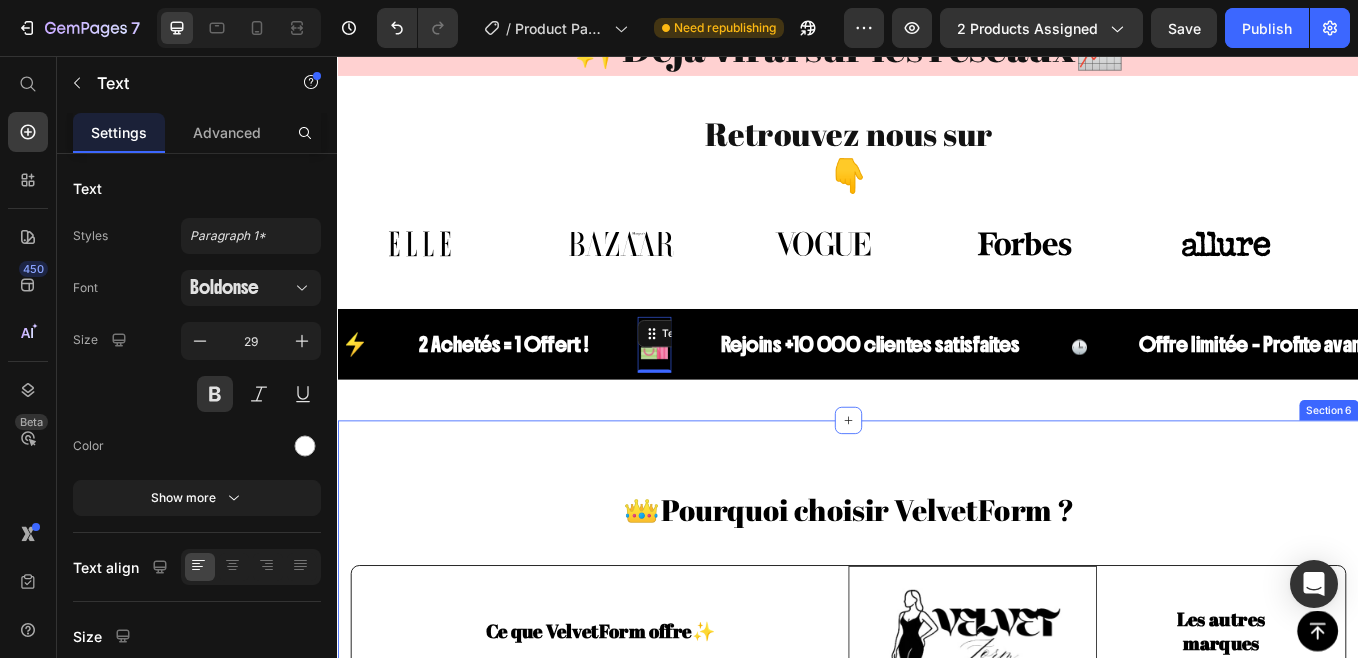 click on "👑Pourquoi choisir VelvetForm ?  Heading Row Ce que VelvetForm offre✨ Text Block Image Row Les autres marques Text Block Row ✅ Bodysuits qui sculptent sans comprimer. Text Block Row
Icon Row
Icon Row ✅ Matières ultra-douces, respirantes et invisibles sous les vêtements. Text Block Row
Icon Row
Icon Row ✅ Designs pensés pour toutes les femmes, toutes les morphologies. Text Block Row
Icon Row
Icon Row ✅ Finitions haut de gamme, testées et validées par de vraies clientes. Text Block Row
Icon Row
Icon Row Section 6" at bounding box center [937, 842] 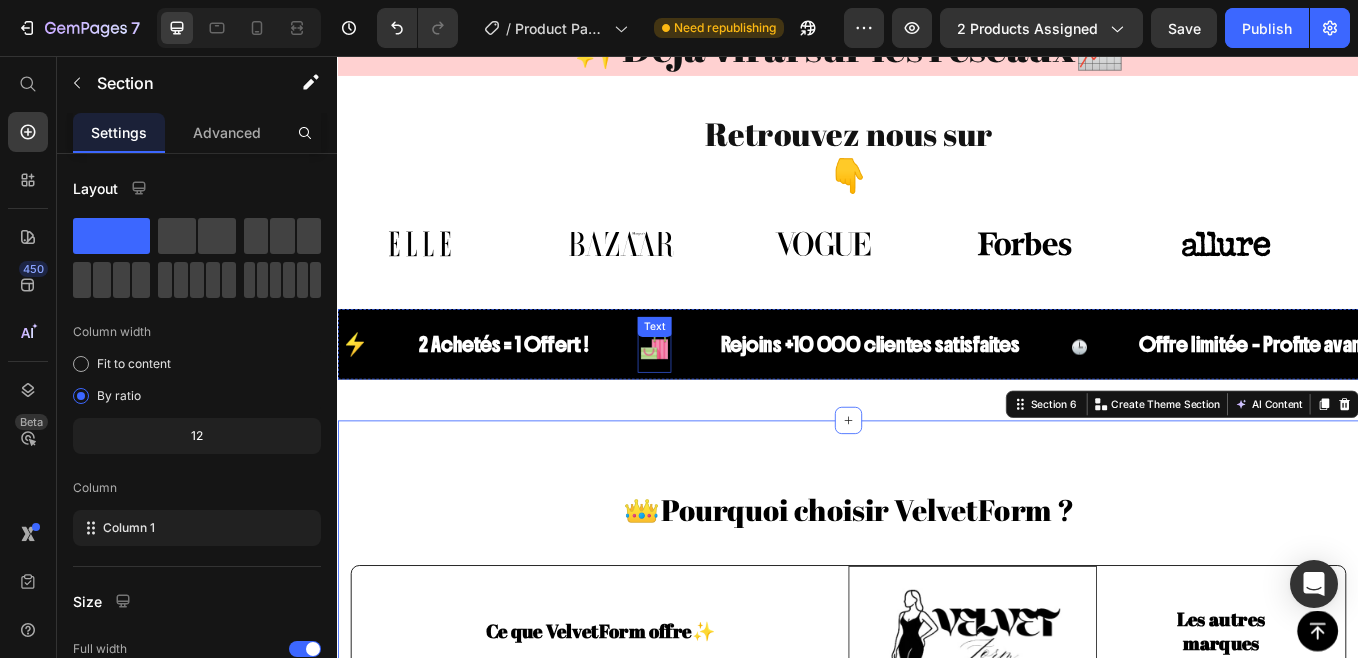 click on "🛍️ Text" at bounding box center (709, 396) 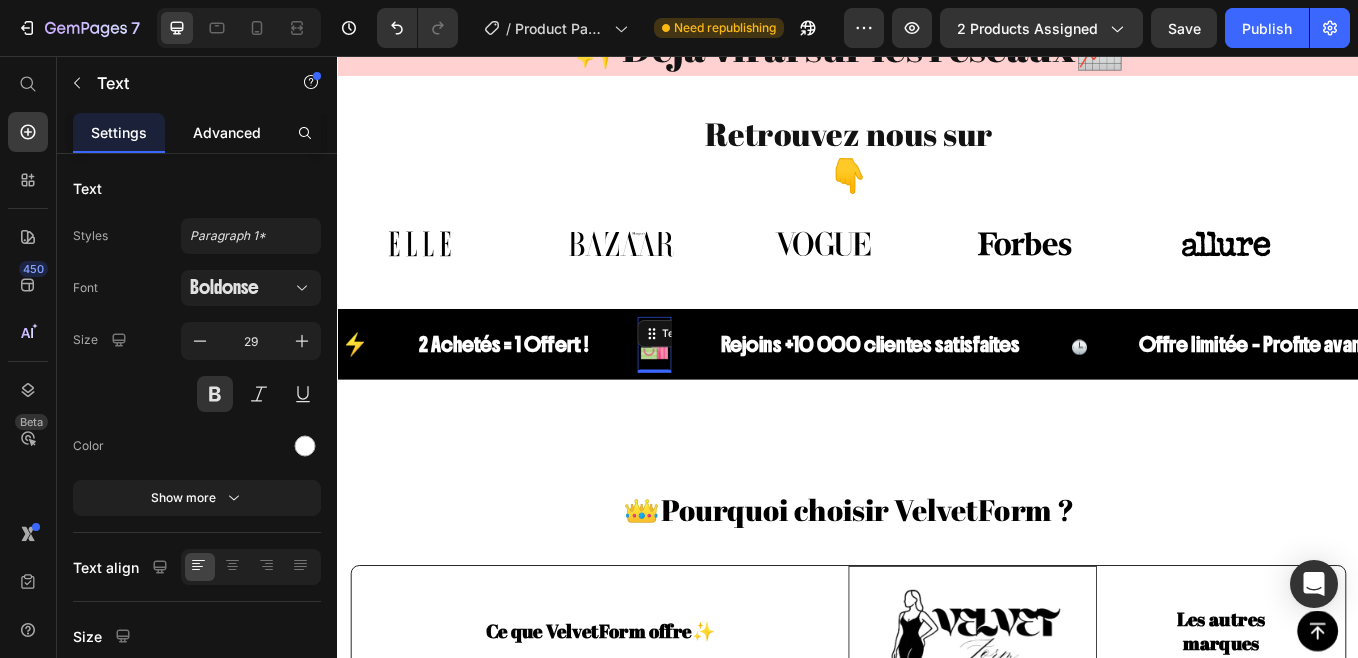 click on "Advanced" 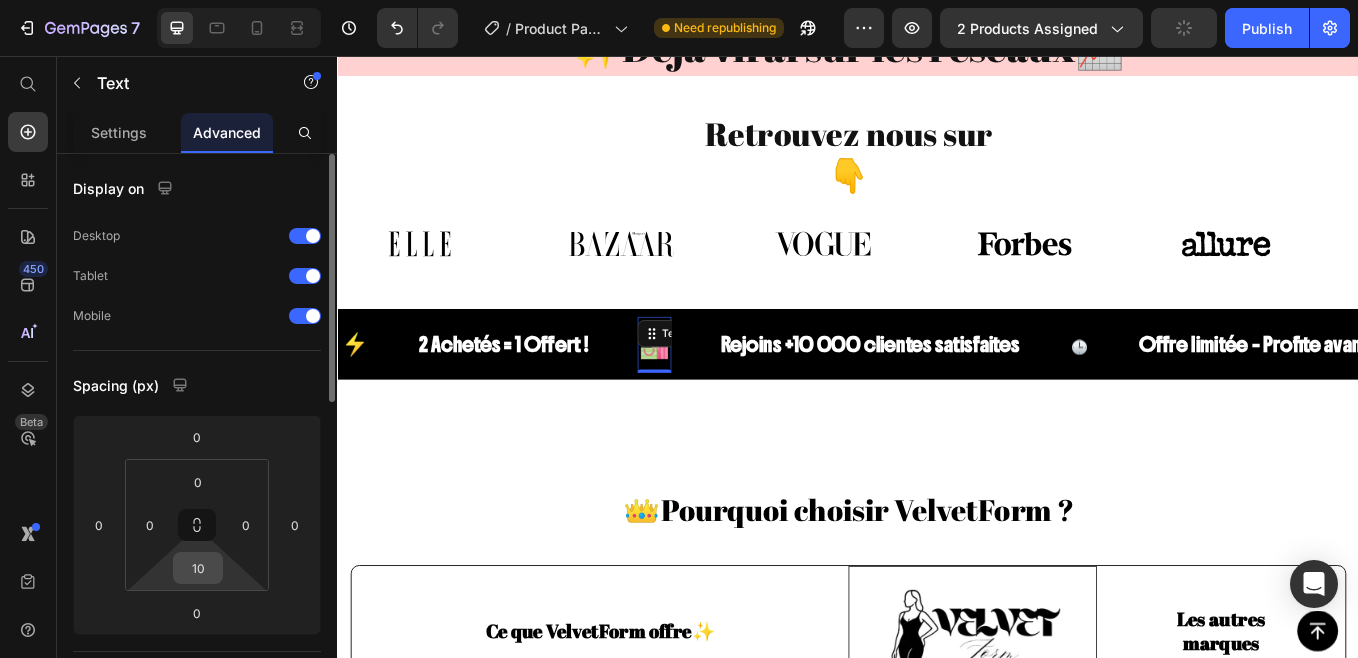 click on "10" at bounding box center (198, 568) 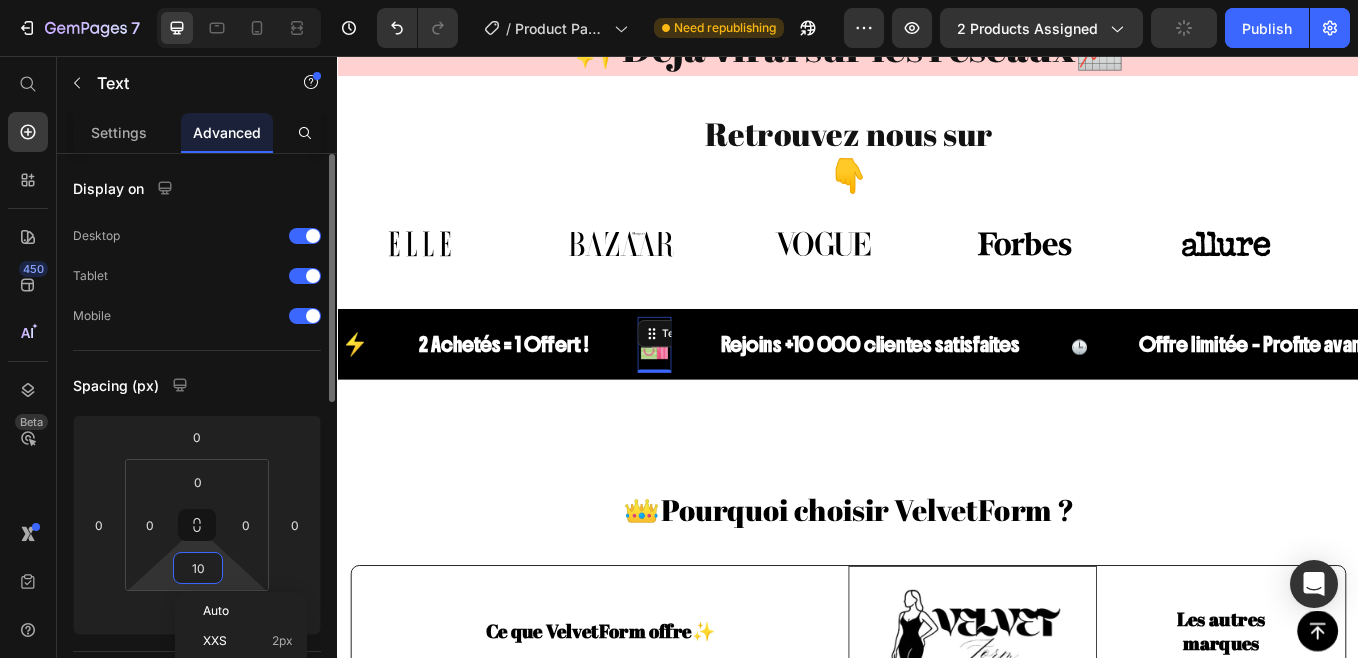 click on "10" at bounding box center [198, 568] 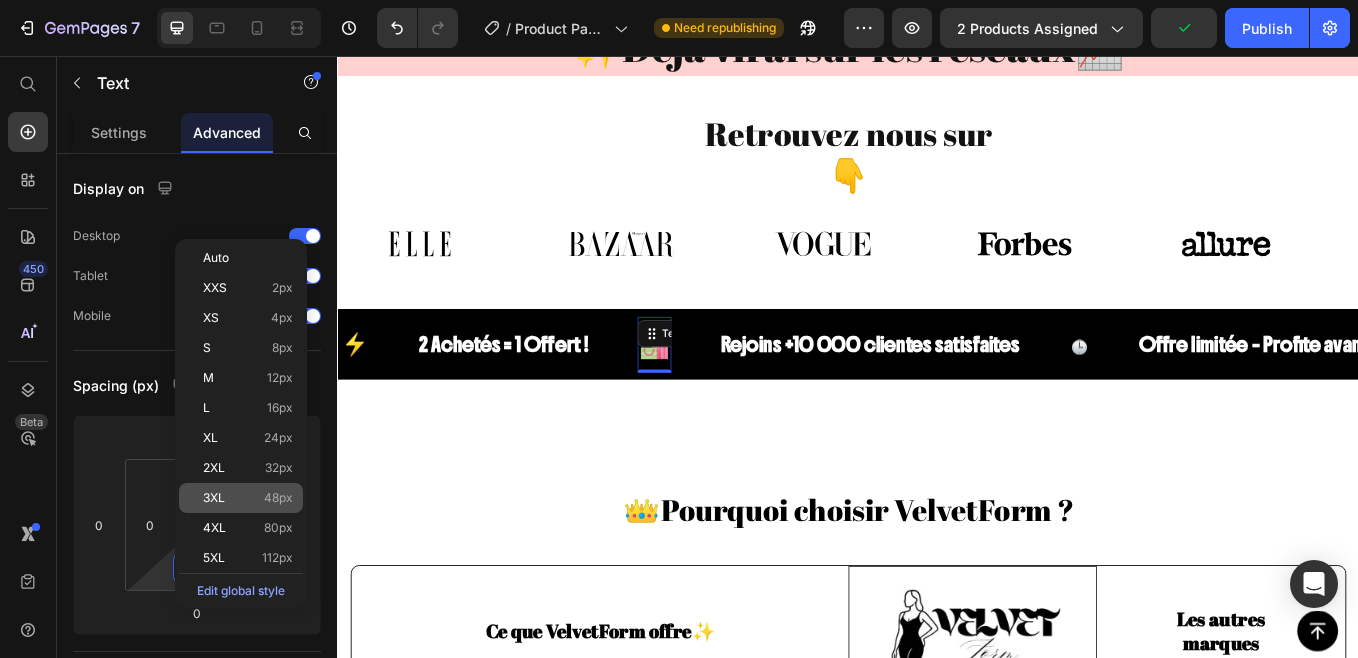 scroll, scrollTop: 353, scrollLeft: 0, axis: vertical 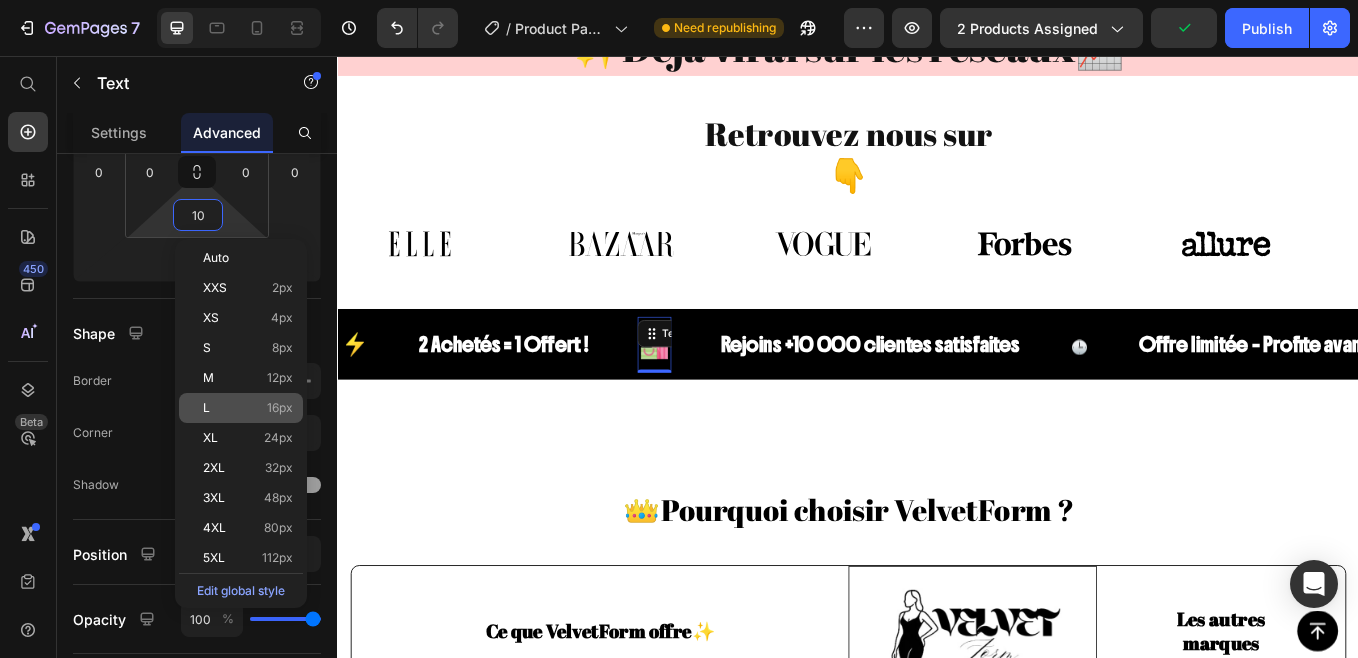 click on "16px" at bounding box center [280, 408] 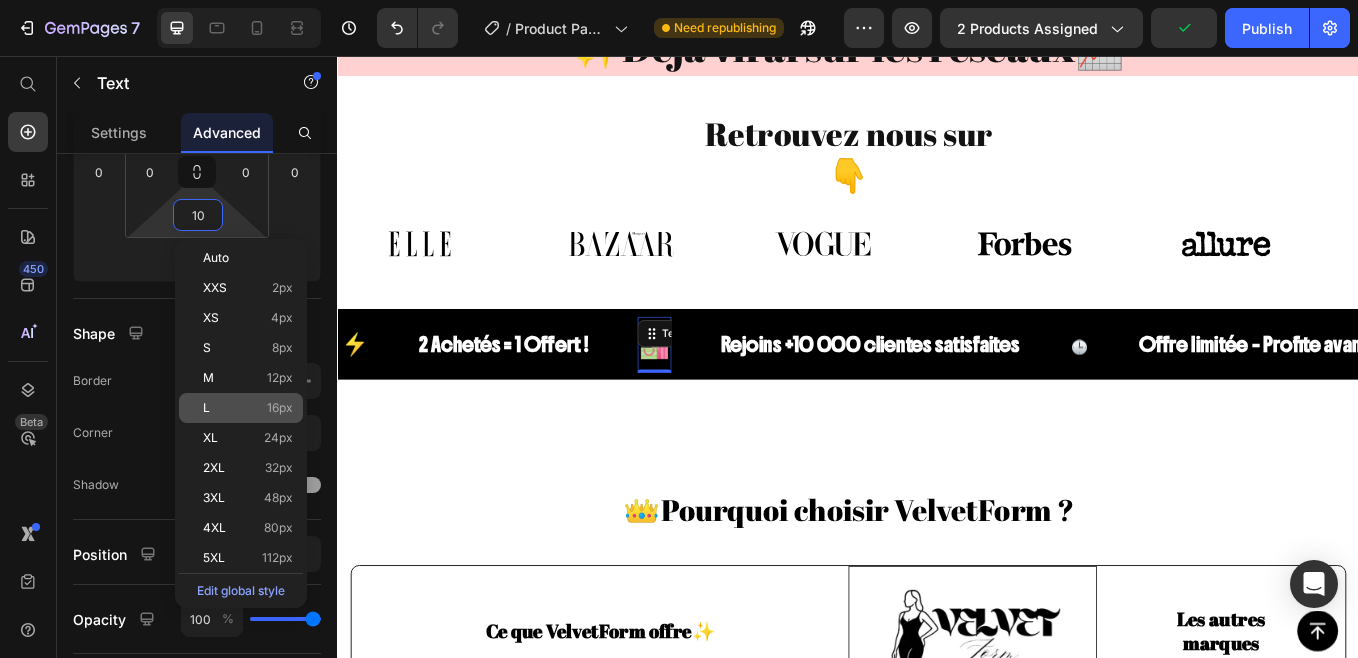 type on "16" 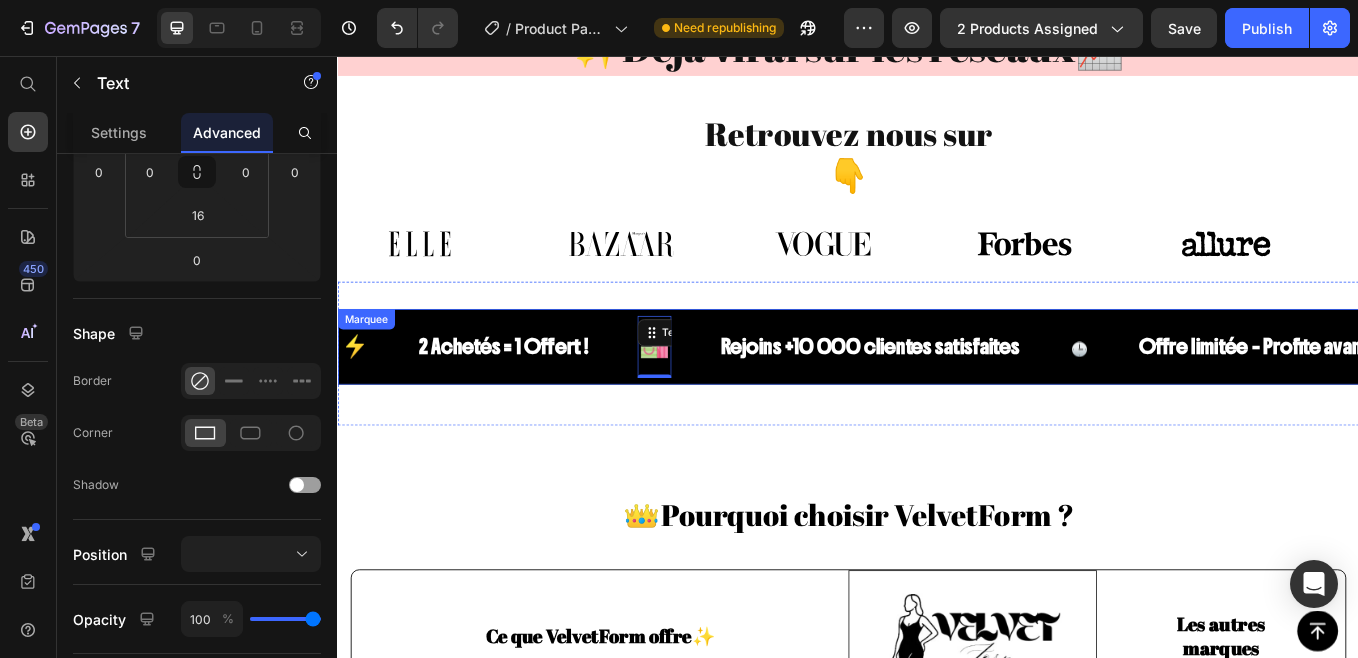 click on "2 Achetés = 1 Offert ! Text" at bounding box center (559, 398) 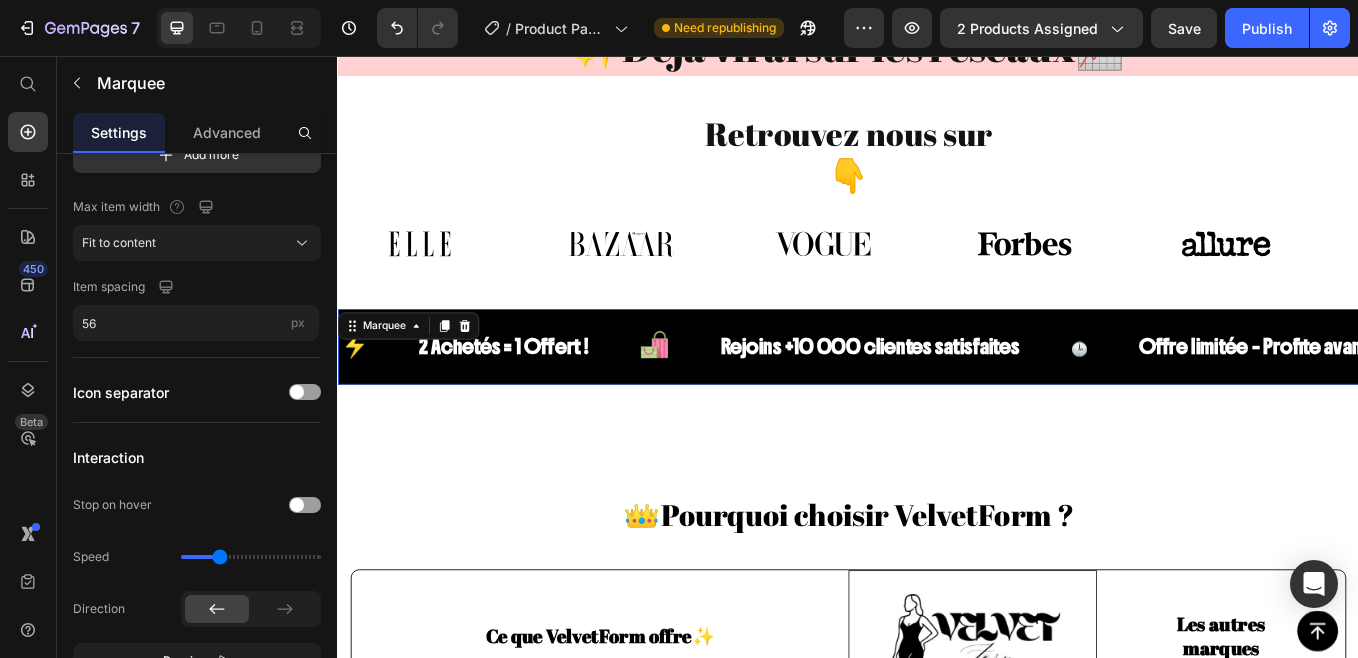 scroll, scrollTop: 0, scrollLeft: 0, axis: both 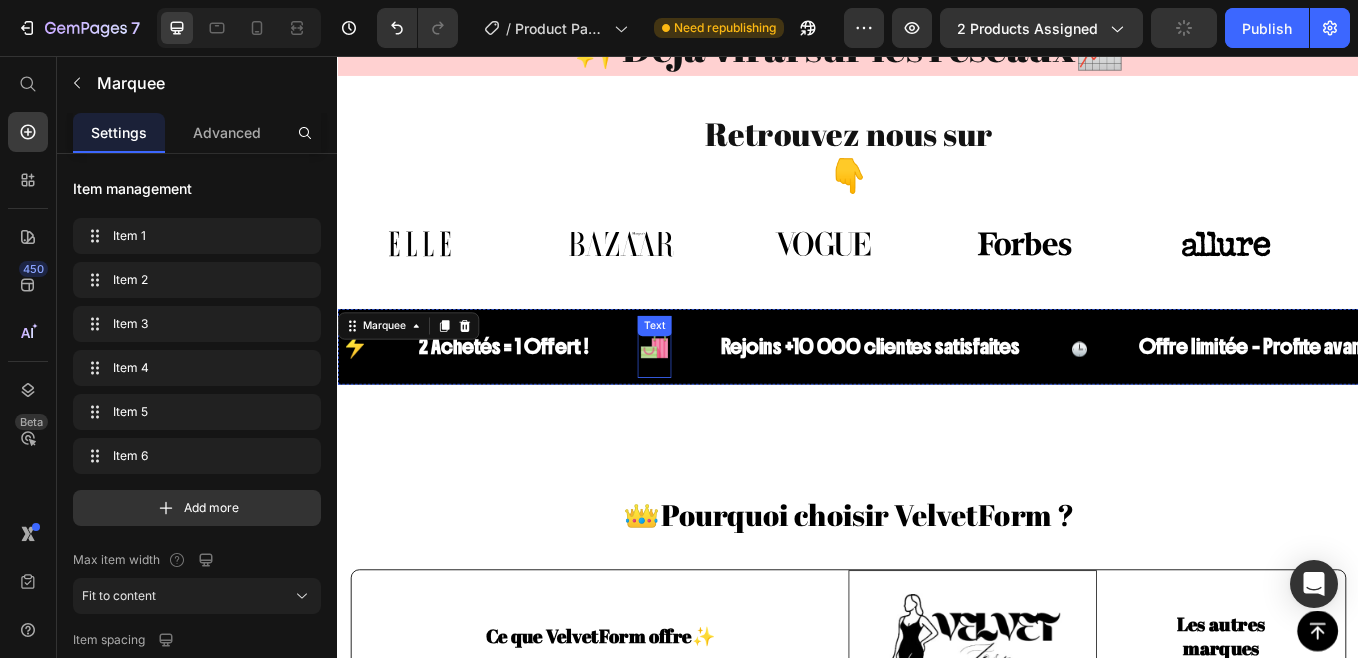 click on "🛍️ Text" at bounding box center [709, 398] 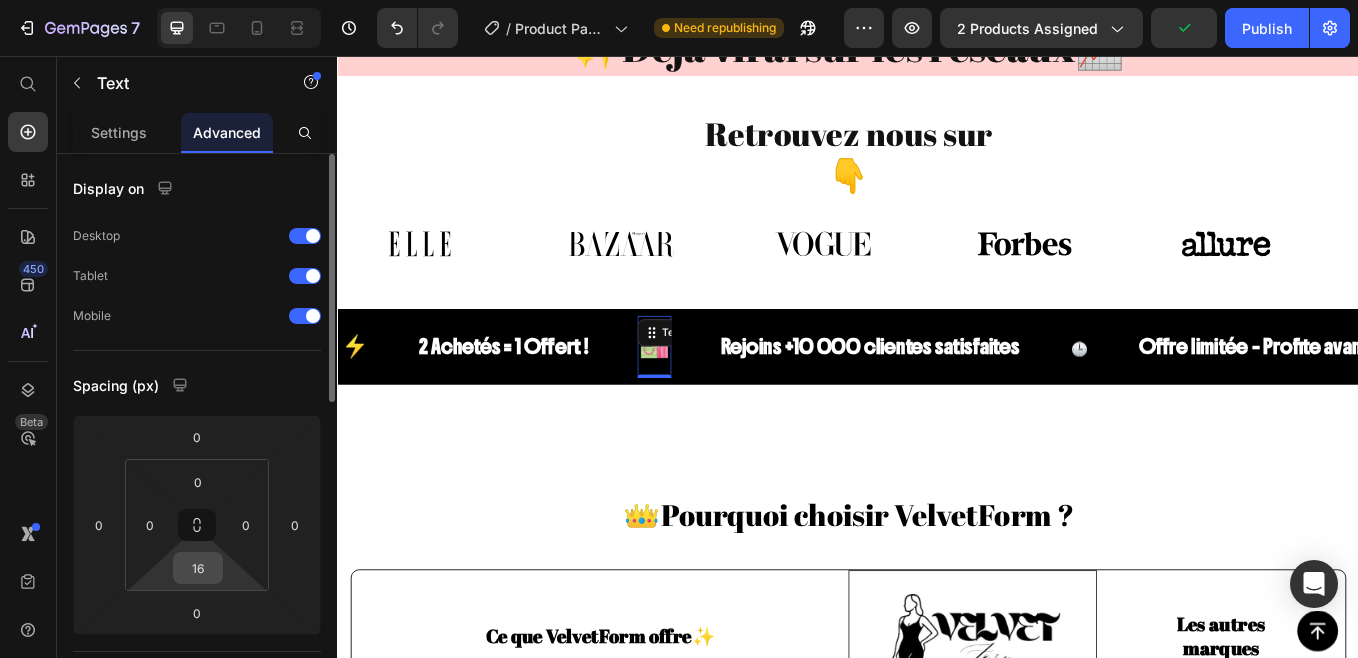 click on "16" at bounding box center [198, 568] 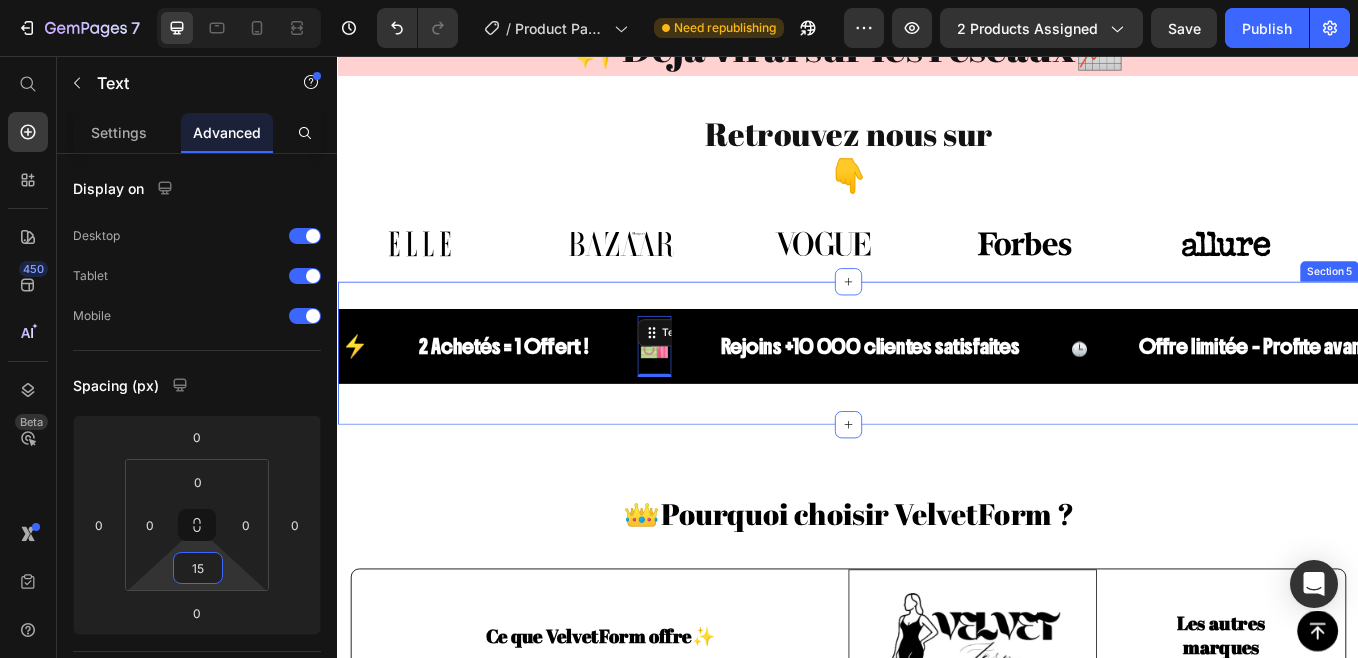 type on "1" 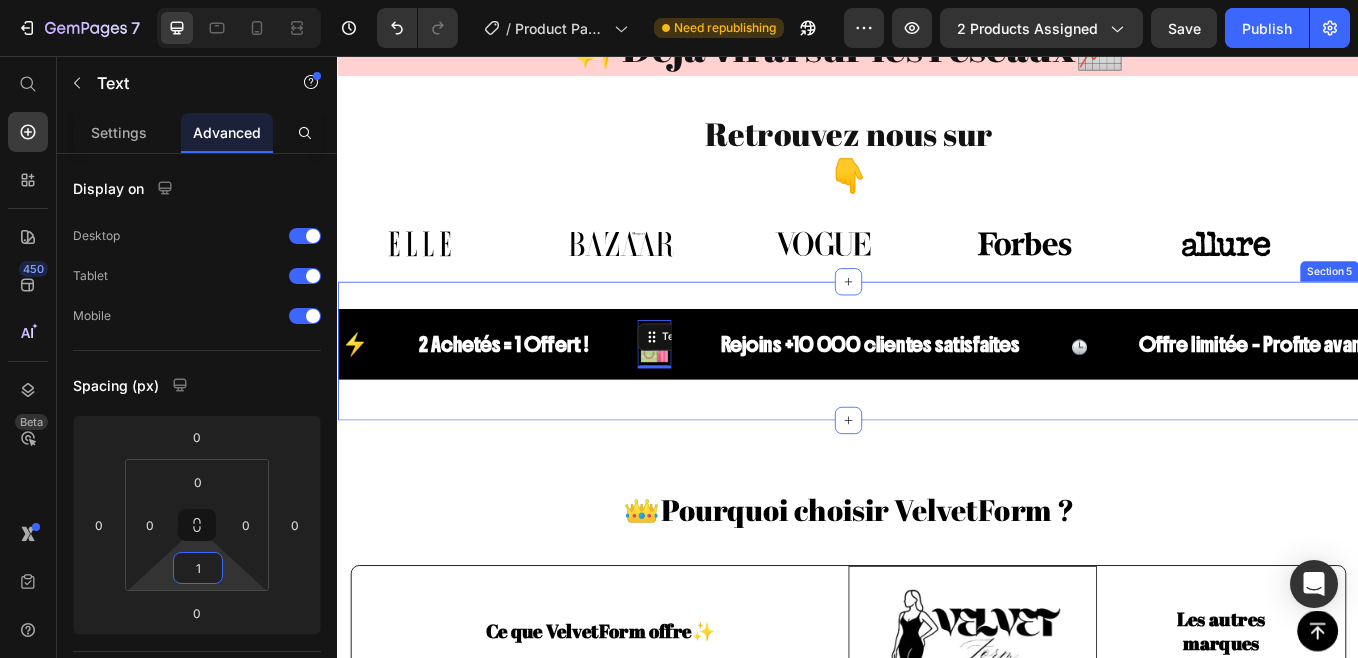 type 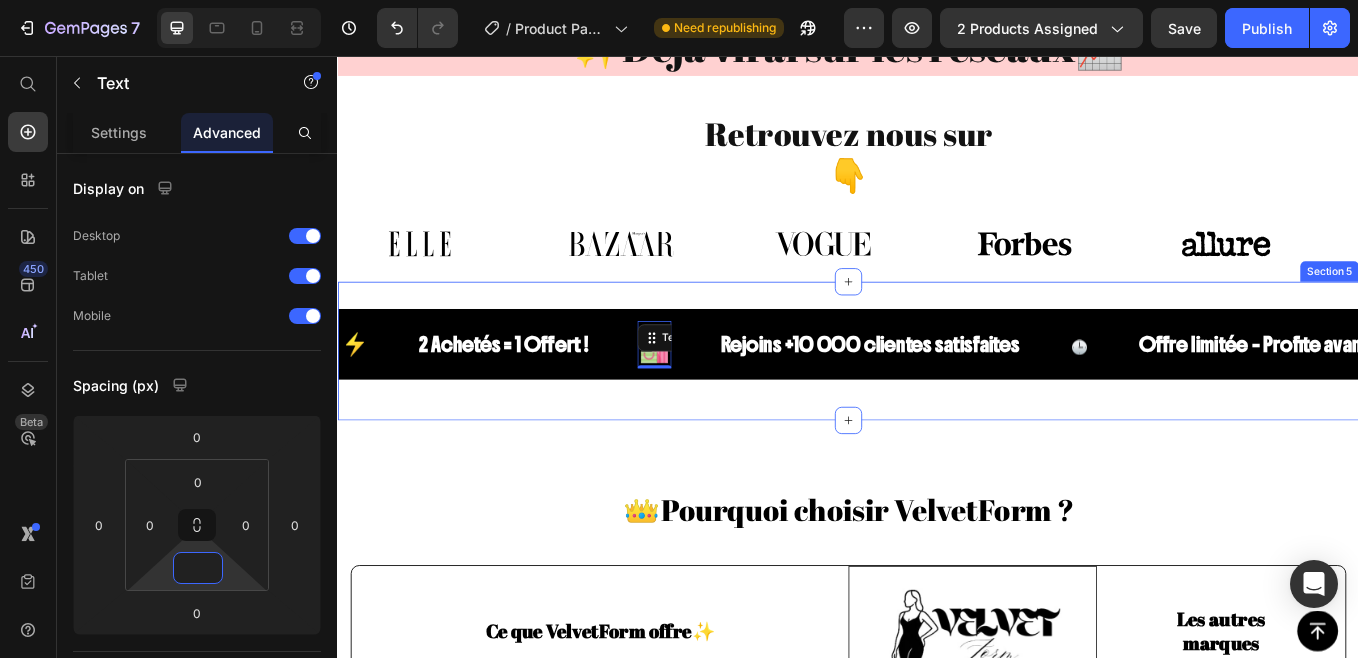 click on "⚡ Text 2 Achetés = 1 Offert ! Text 🛍️ Text   0 Rejoins +10 000 clientes satisfaites Text 🕒 Text Offre limitée – Profite avant la fin ! Text ⚡ Text 2 Achetés = 1 Offert ! Text 🛍️ Text   0 Rejoins +10 000 clientes satisfaites Text 🕒 Text Offre limitée – Profite avant la fin ! Text Marquee" at bounding box center [937, 403] 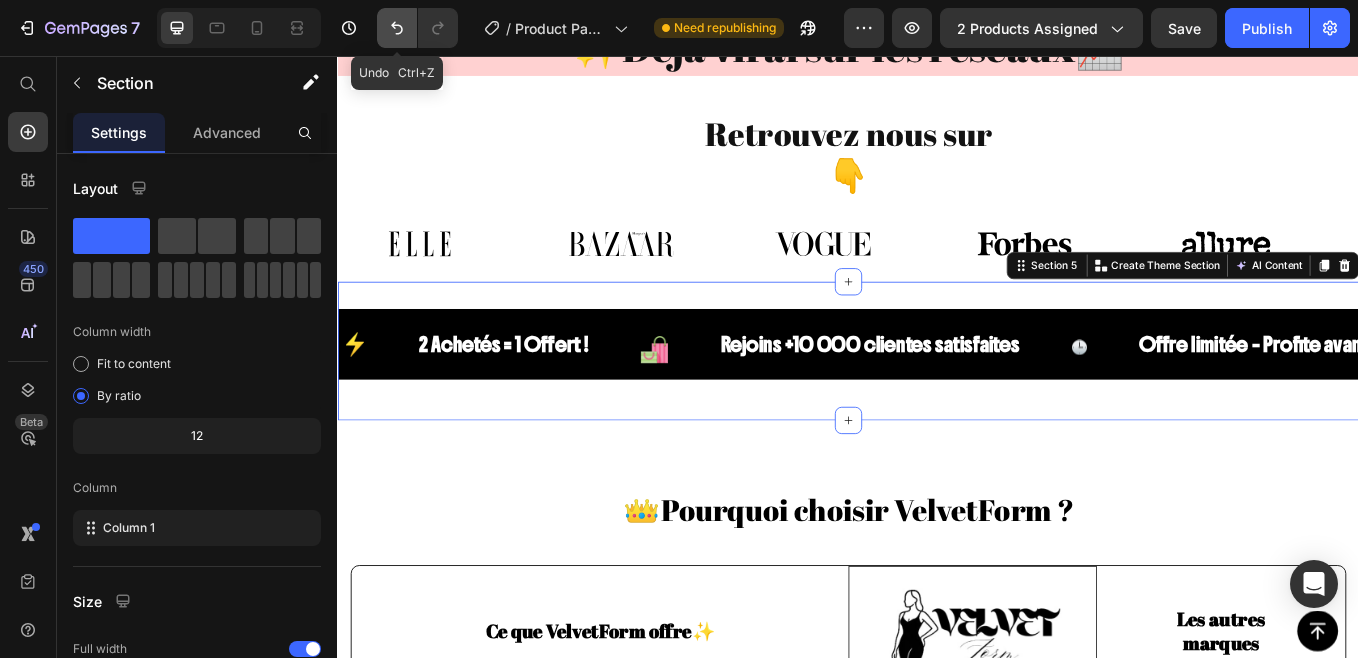 click 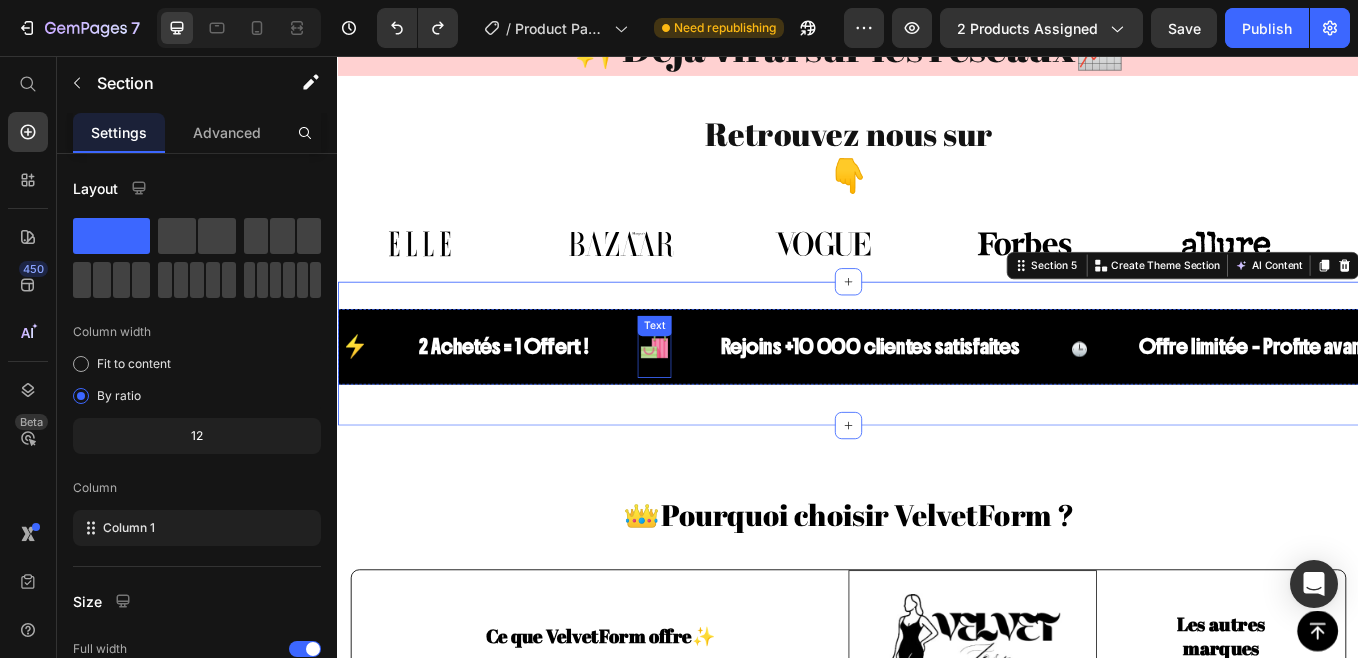 click on "🛍️" at bounding box center [709, 390] 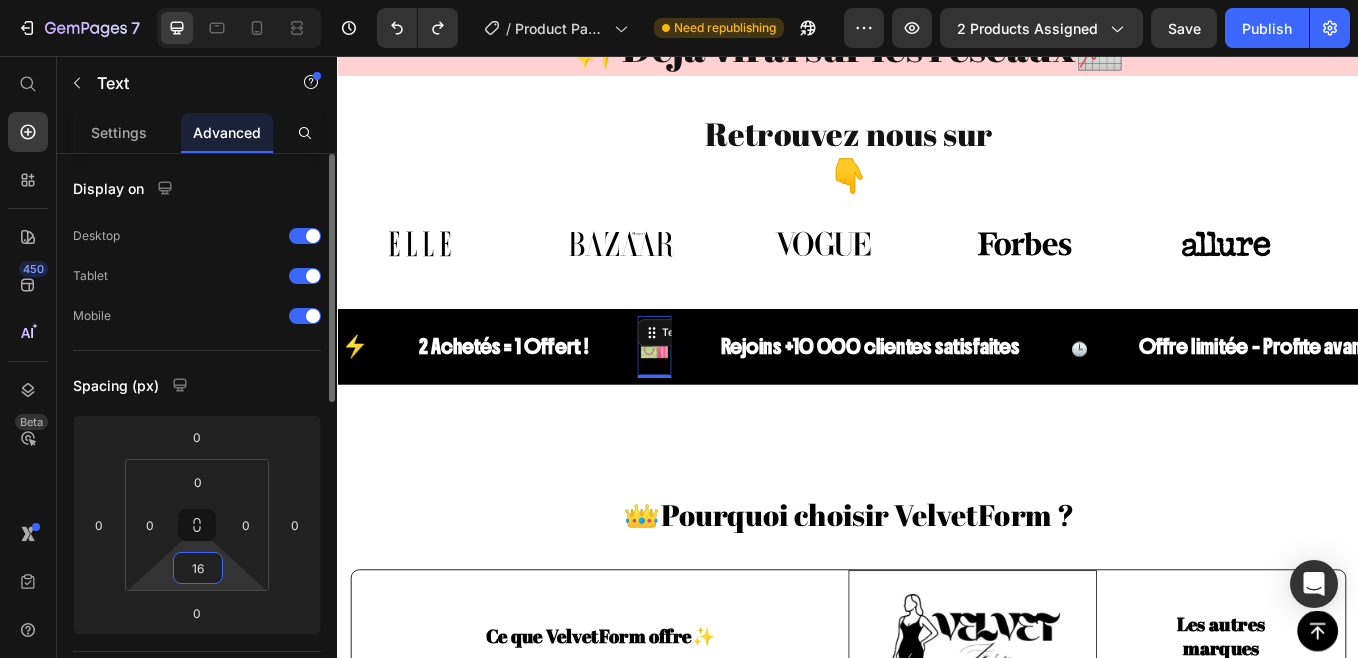 click on "16" at bounding box center [198, 568] 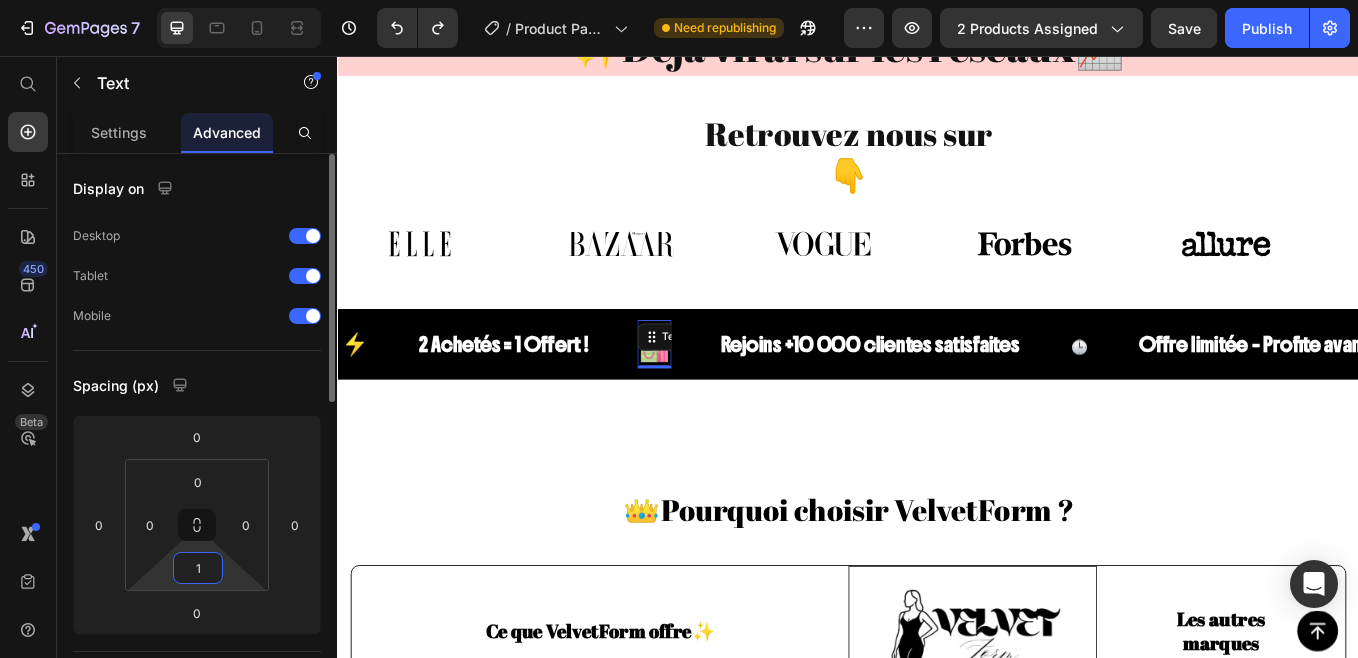 type on "15" 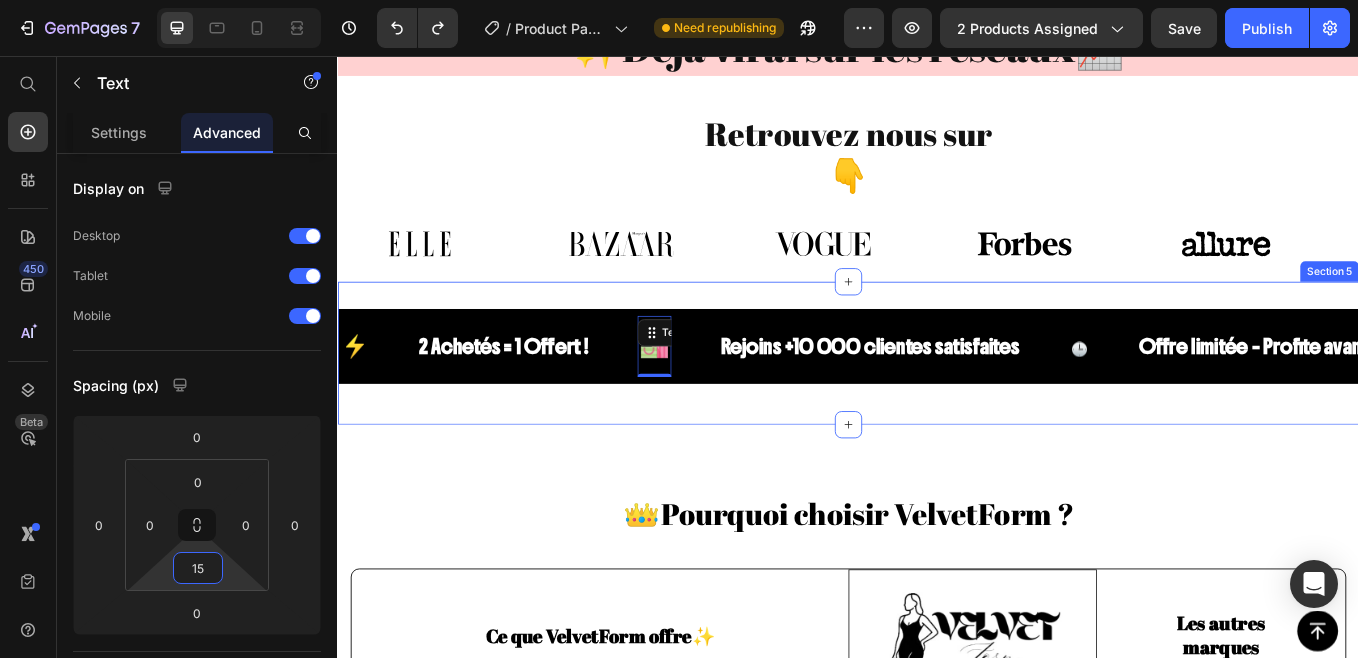 click on "⚡ Text 2 Achetés = 1 Offert ! Text 🛍️ Text   0 Rejoins +10 000 clientes satisfaites Text 🕒 Text Offre limitée – Profite avant la fin ! Text ⚡ Text 2 Achetés = 1 Offert ! Text 🛍️ Text   0 Rejoins +10 000 clientes satisfaites Text 🕒 Text Offre limitée – Profite avant la fin ! Text Marquee Section 5" at bounding box center [937, 405] 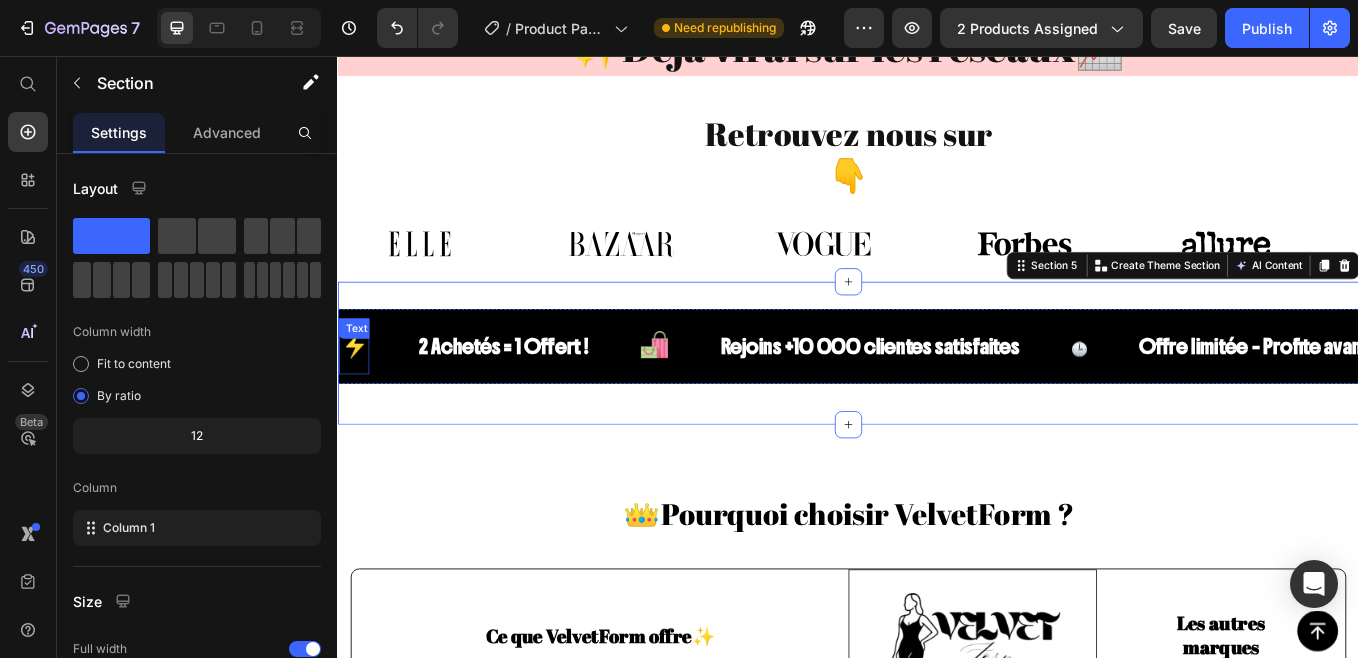 click on "⚡ Text" at bounding box center [356, 398] 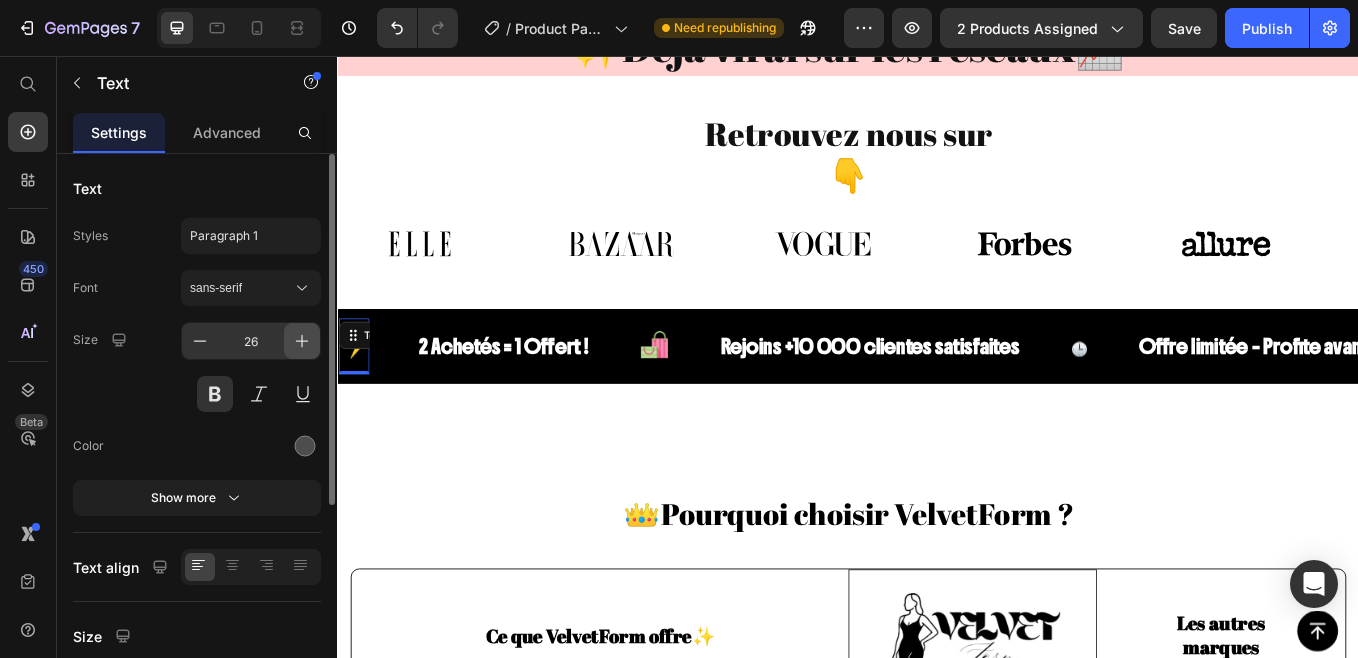 click 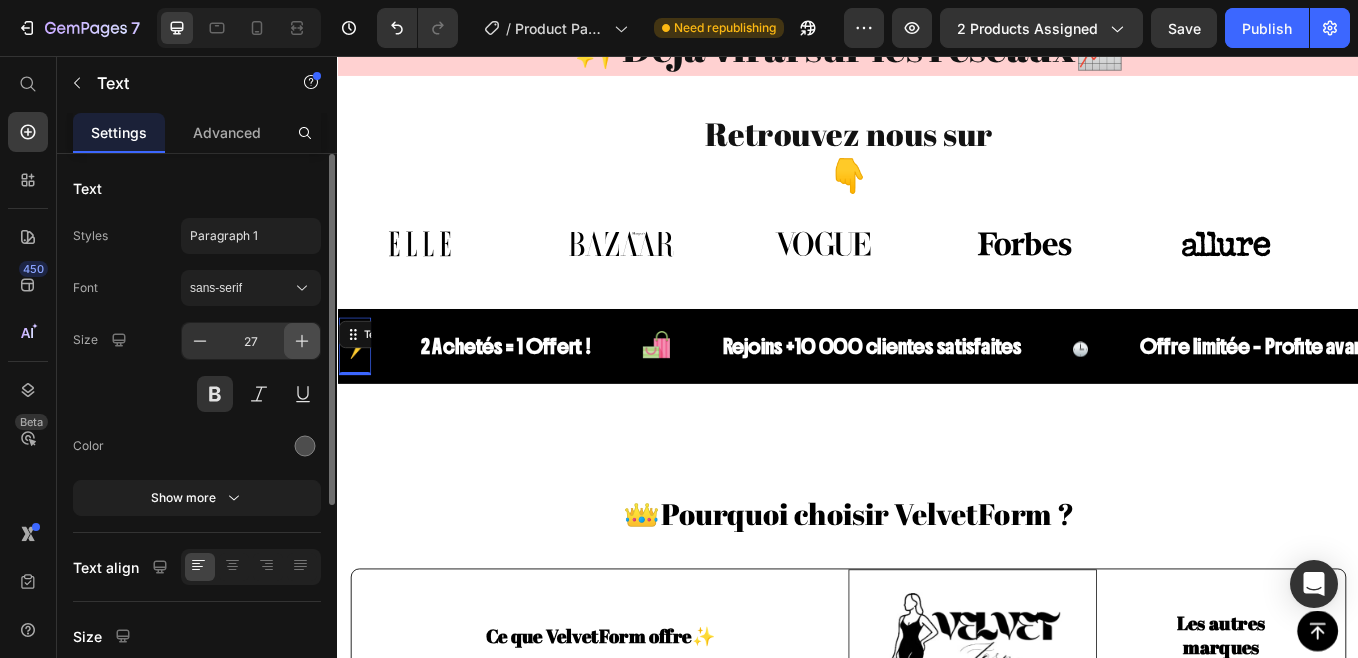 click 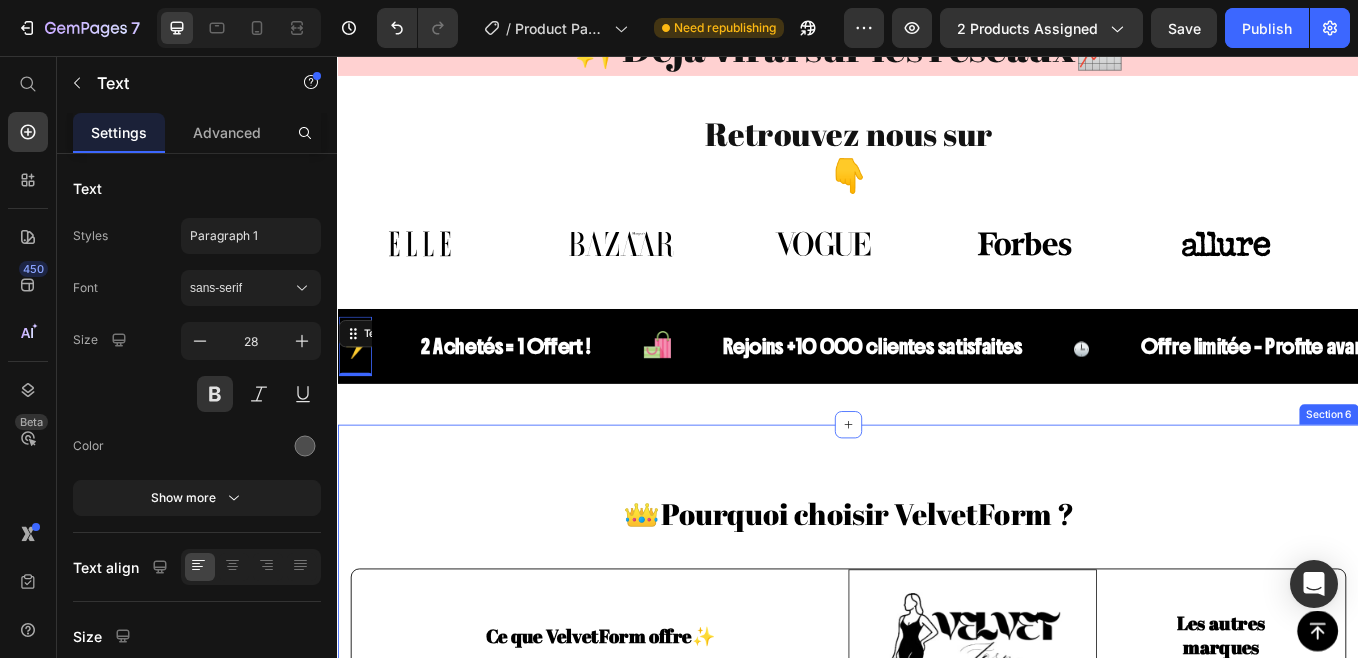 click on "👑Pourquoi choisir VelvetForm ?  Heading Row Ce que VelvetForm offre✨ Text Block Image Row Les autres marques Text Block Row ✅ Bodysuits qui sculptent sans comprimer. Text Block Row
Icon Row
Icon Row ✅ Matières ultra-douces, respirantes et invisibles sous les vêtements. Text Block Row
Icon Row
Icon Row ✅ Designs pensés pour toutes les femmes, toutes les morphologies. Text Block Row
Icon Row
Icon Row ✅ Finitions haut de gamme, testées et validées par de vraies clientes. Text Block Row
Icon Row
Icon Row Section 6" at bounding box center [937, 847] 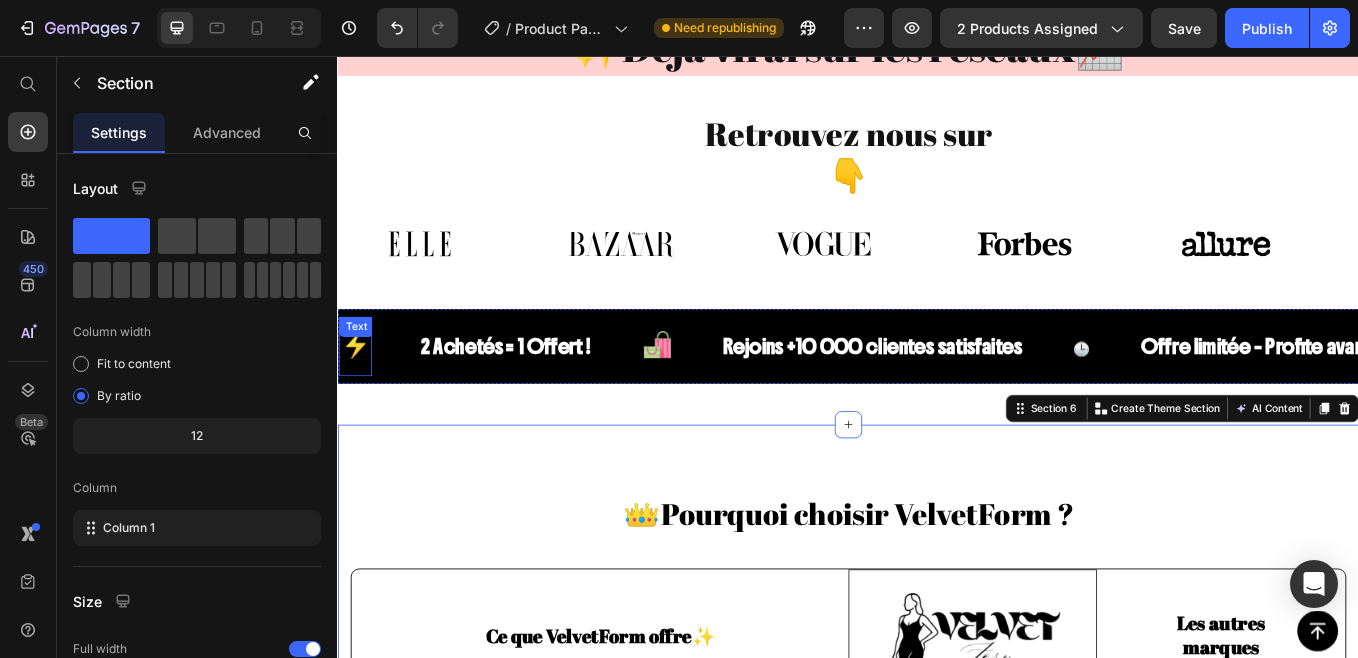 click on "⚡ Text" at bounding box center [357, 398] 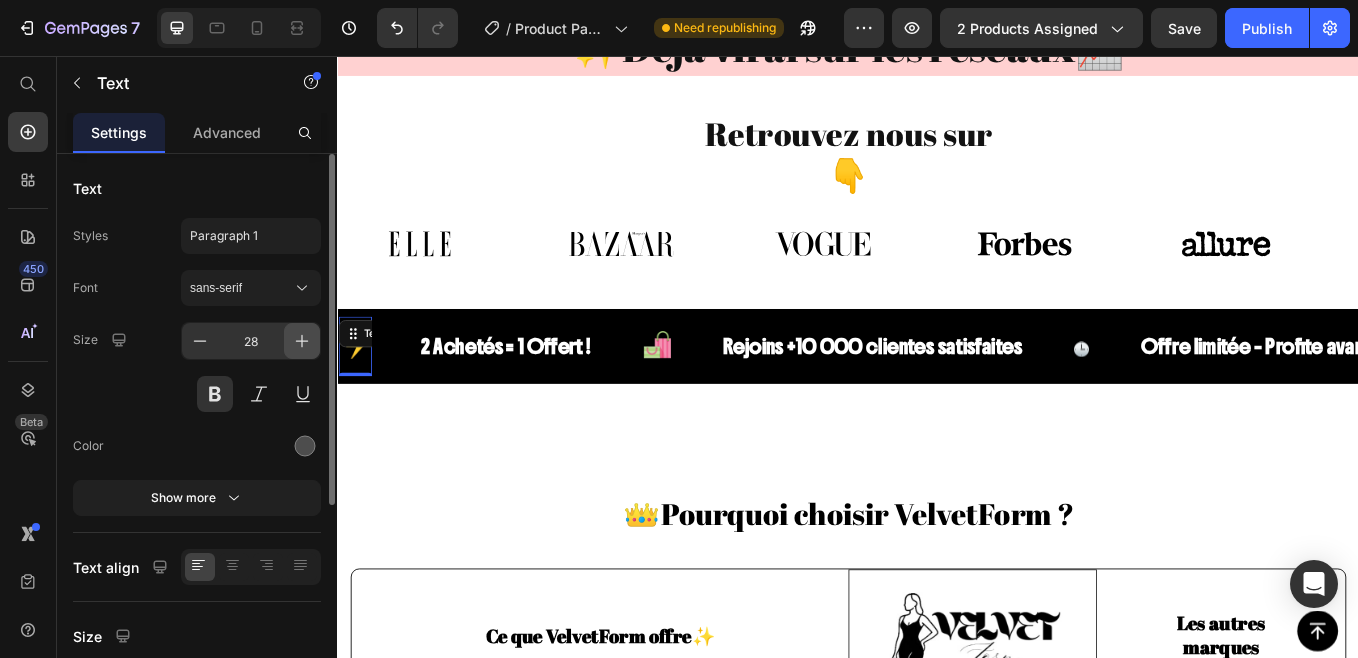click 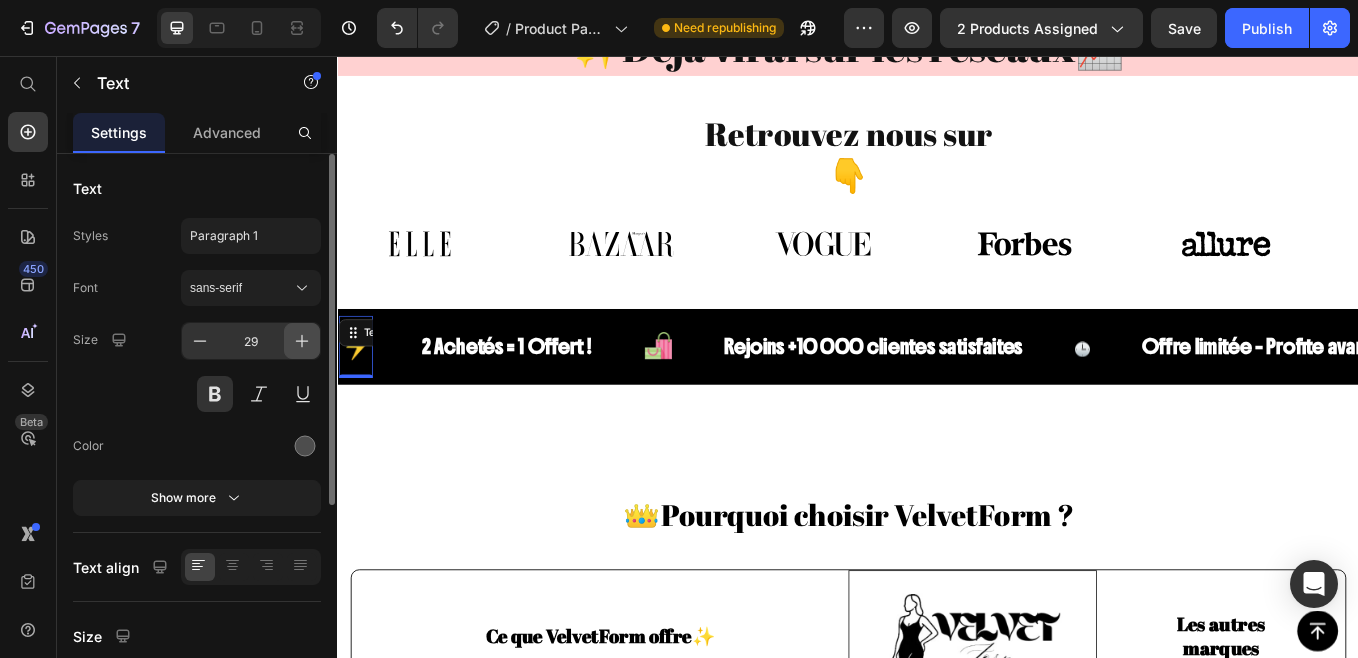 click 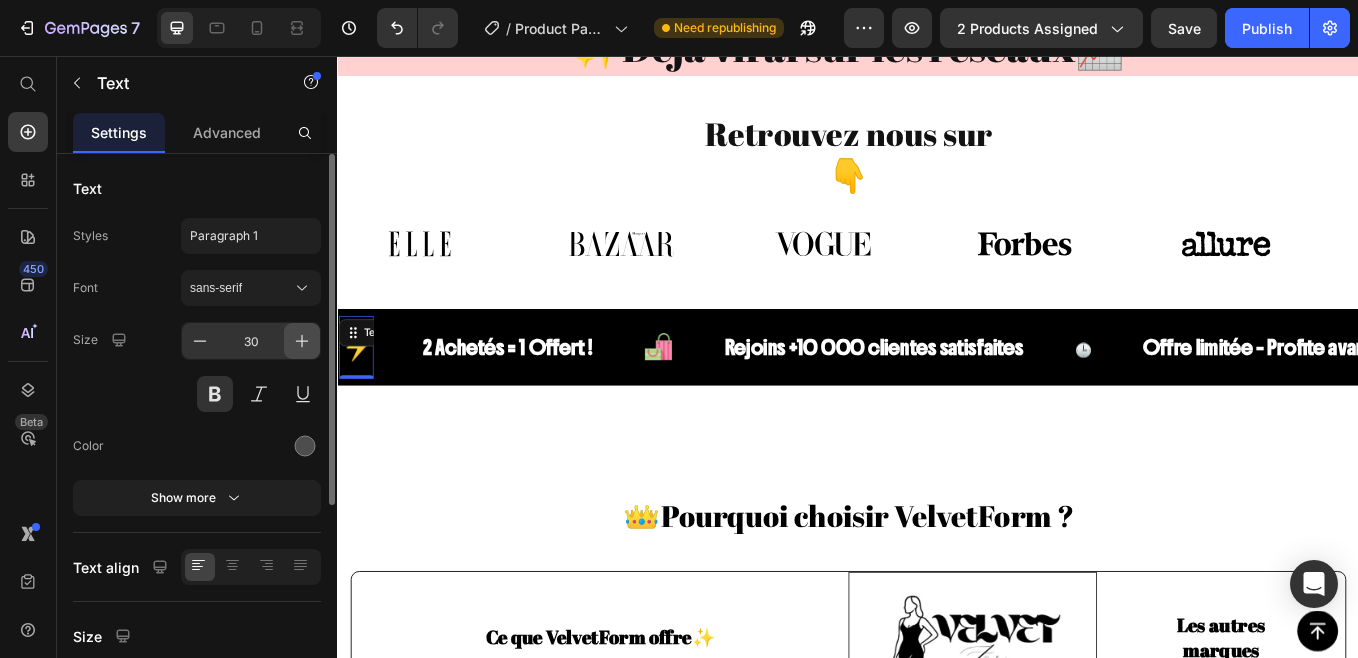 click 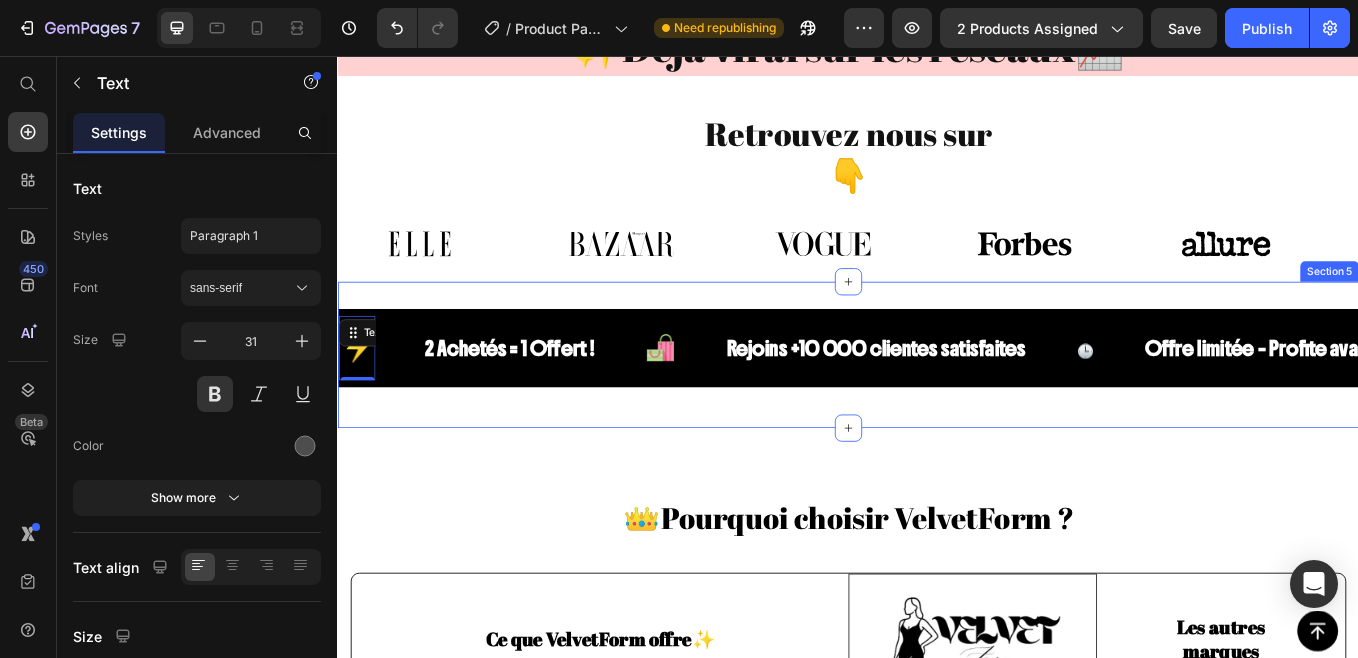 click on "⚡ Text   0 2 Achetés = 1 Offert ! Text 🛍️ Text Rejoins +10 000 clientes satisfaites Text 🕒 Text Offre limitée – Profite avant la fin ! Text ⚡ Text   0 2 Achetés = 1 Offert ! Text 🛍️ Text Rejoins +10 000 clientes satisfaites Text 🕒 Text Offre limitée – Profite avant la fin ! Text Marquee Section 5" at bounding box center (937, 408) 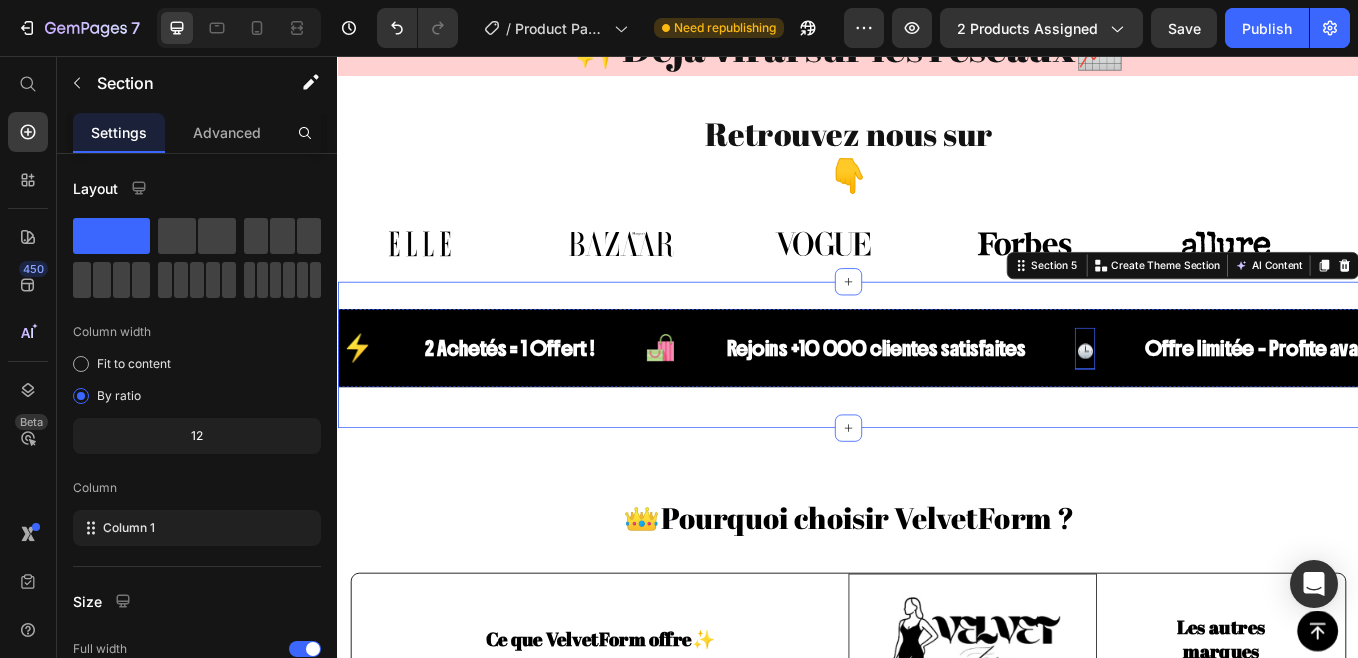click on "🕒" at bounding box center (1215, 400) 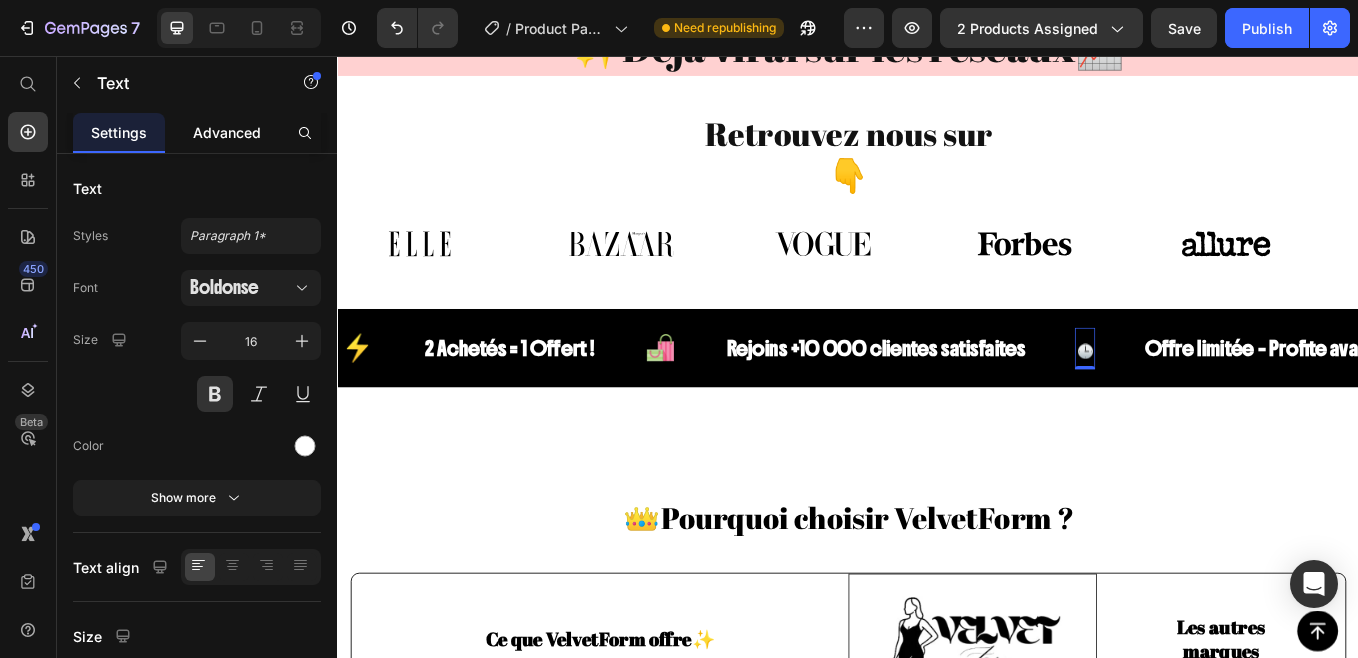 click on "Advanced" 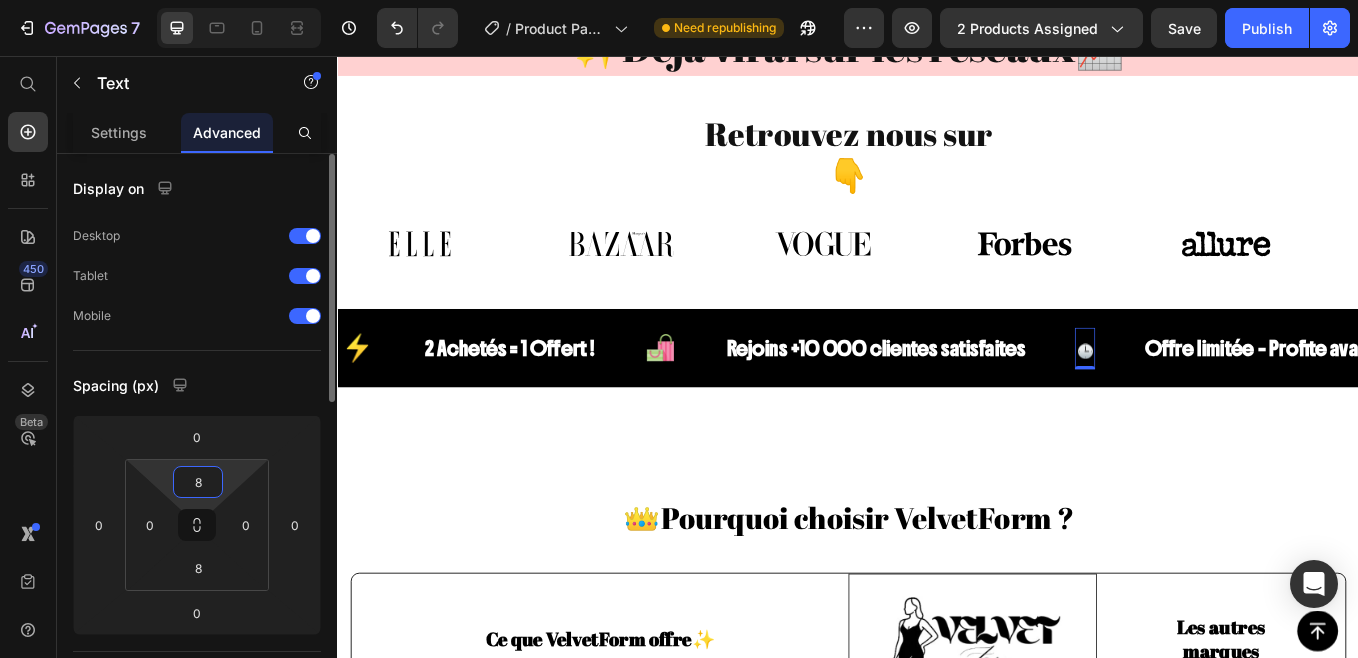 click on "8" at bounding box center [198, 482] 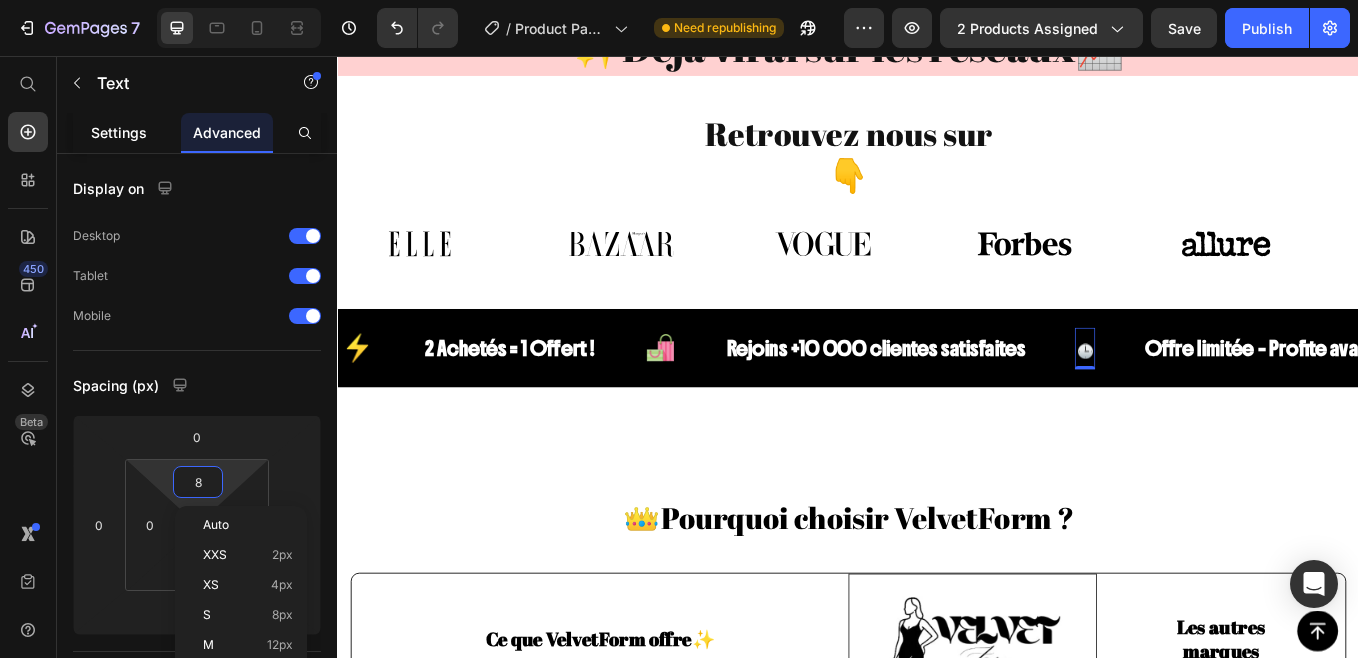 click on "Settings" at bounding box center [119, 132] 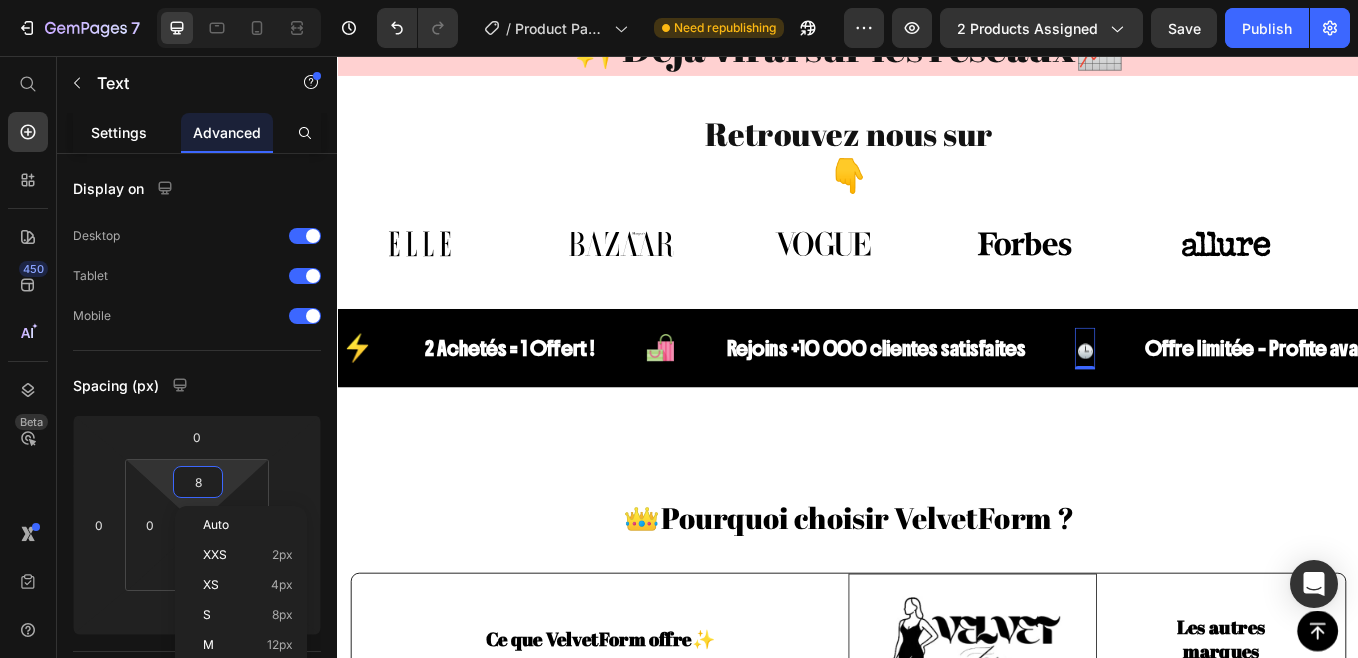 click on "Settings" at bounding box center (119, 132) 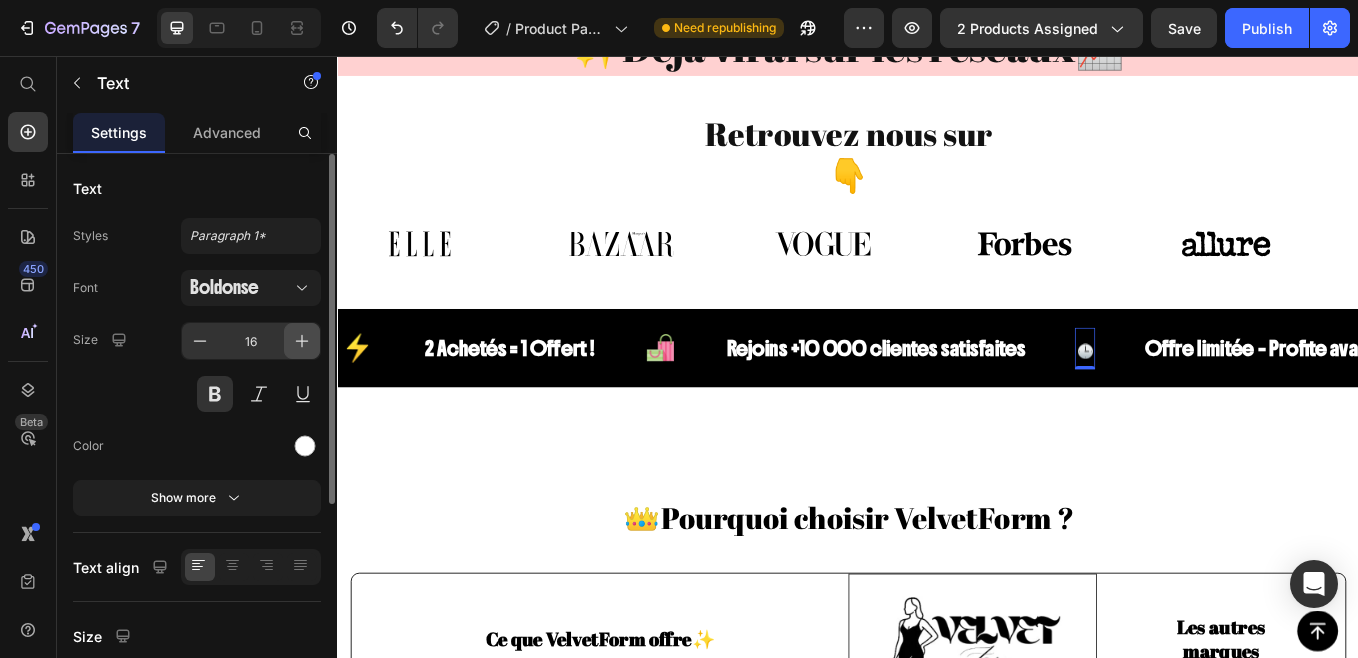 click at bounding box center [302, 341] 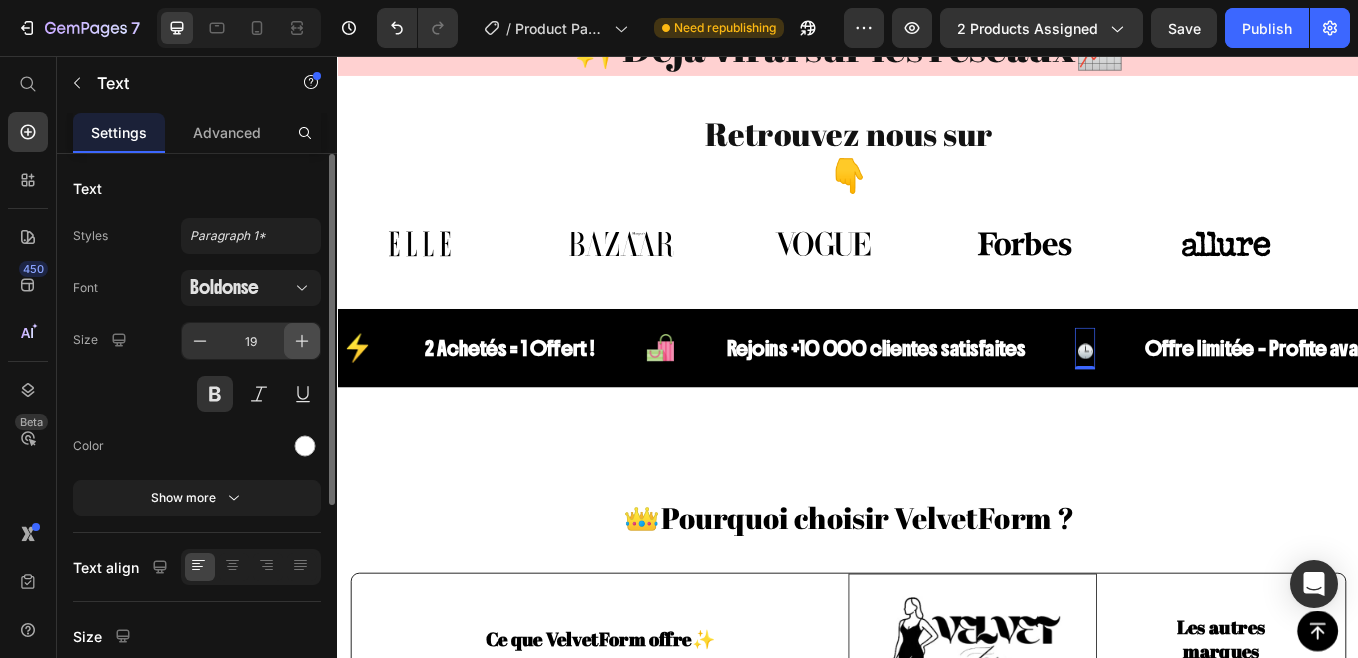 click at bounding box center (302, 341) 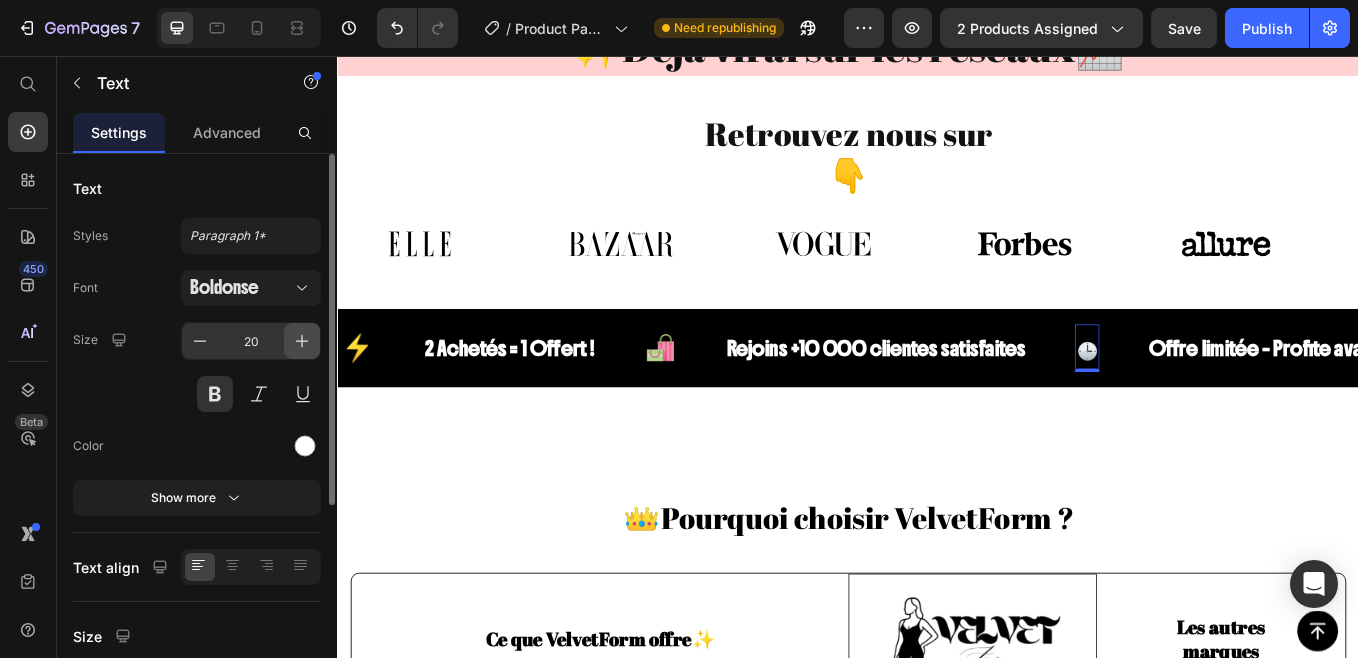 click at bounding box center (302, 341) 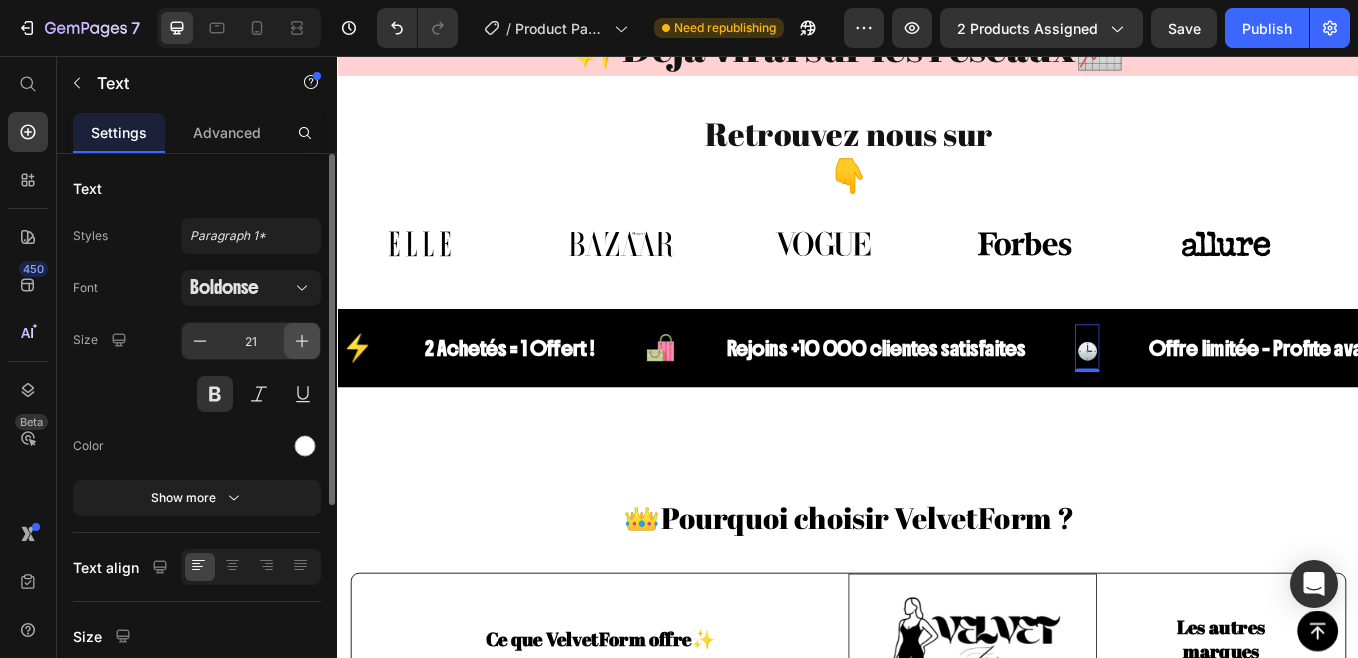 click at bounding box center (302, 341) 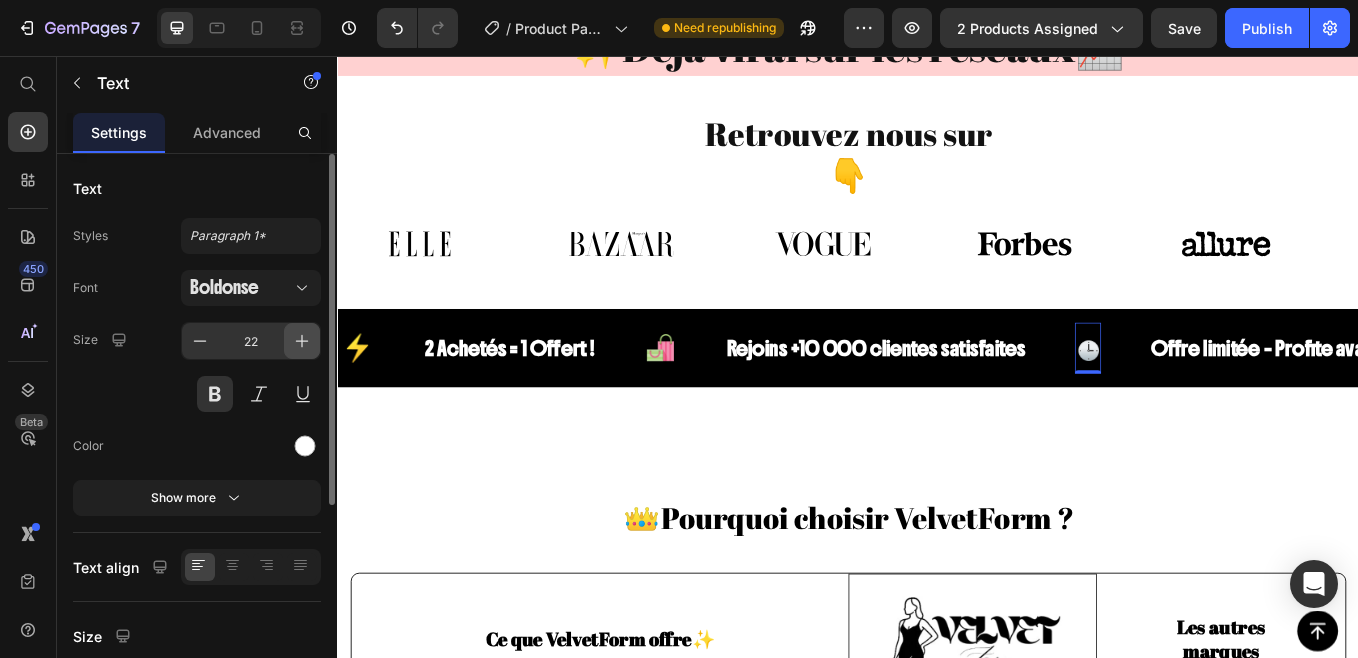 click at bounding box center (302, 341) 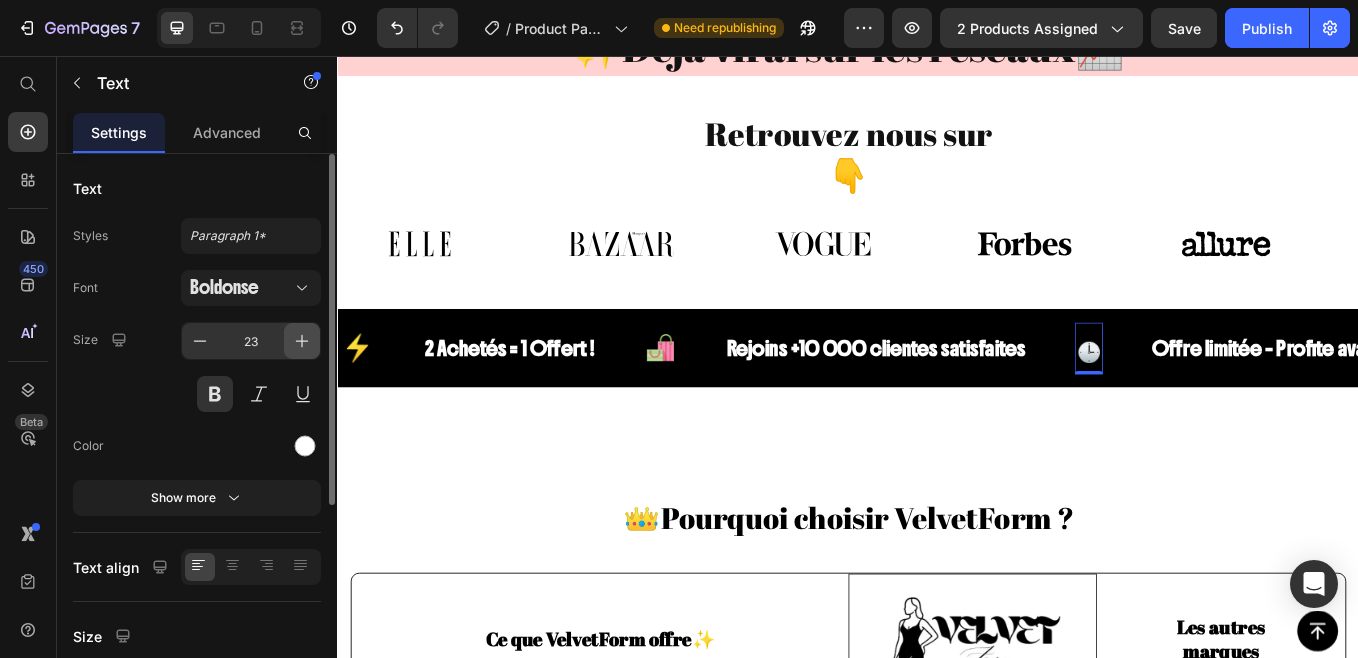 click at bounding box center (302, 341) 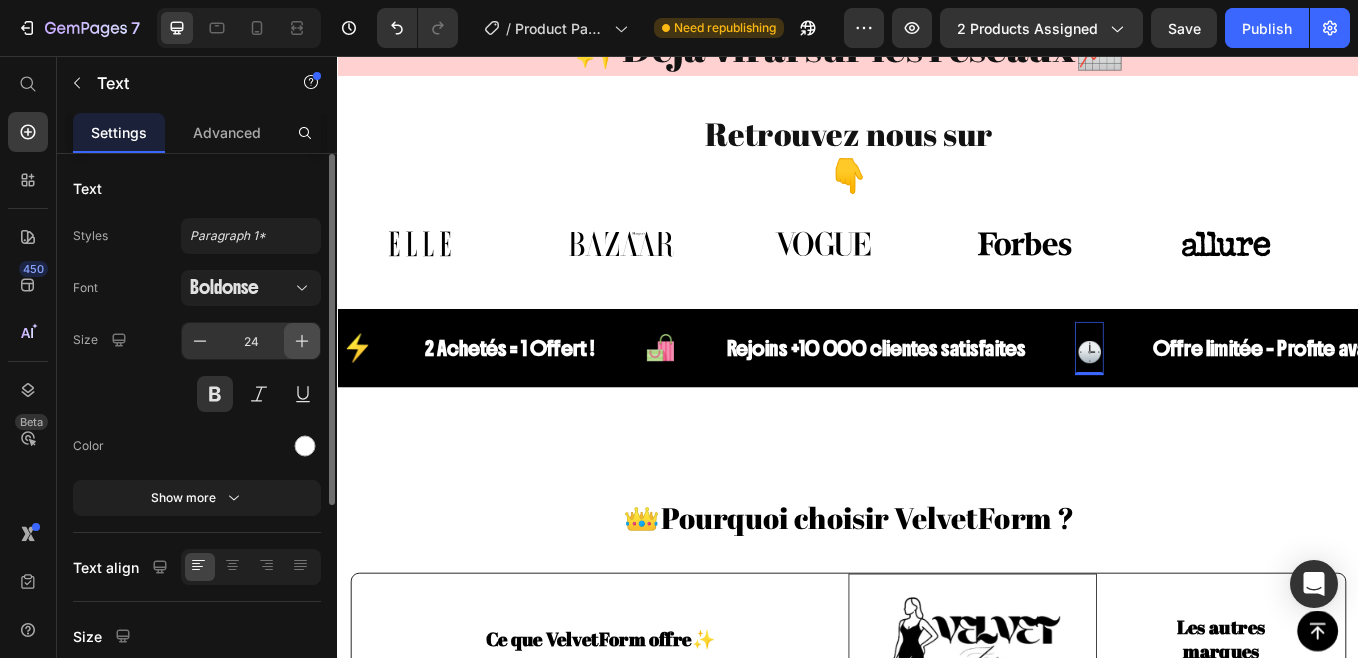 click at bounding box center (302, 341) 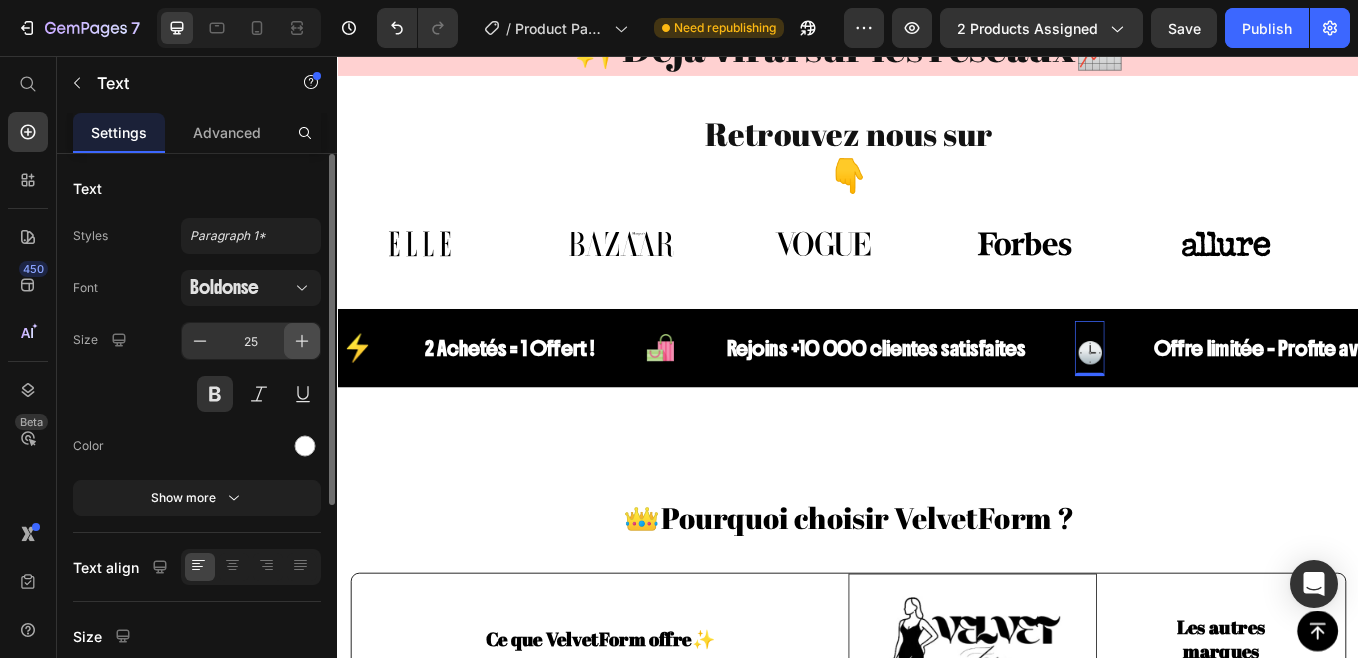click at bounding box center [302, 341] 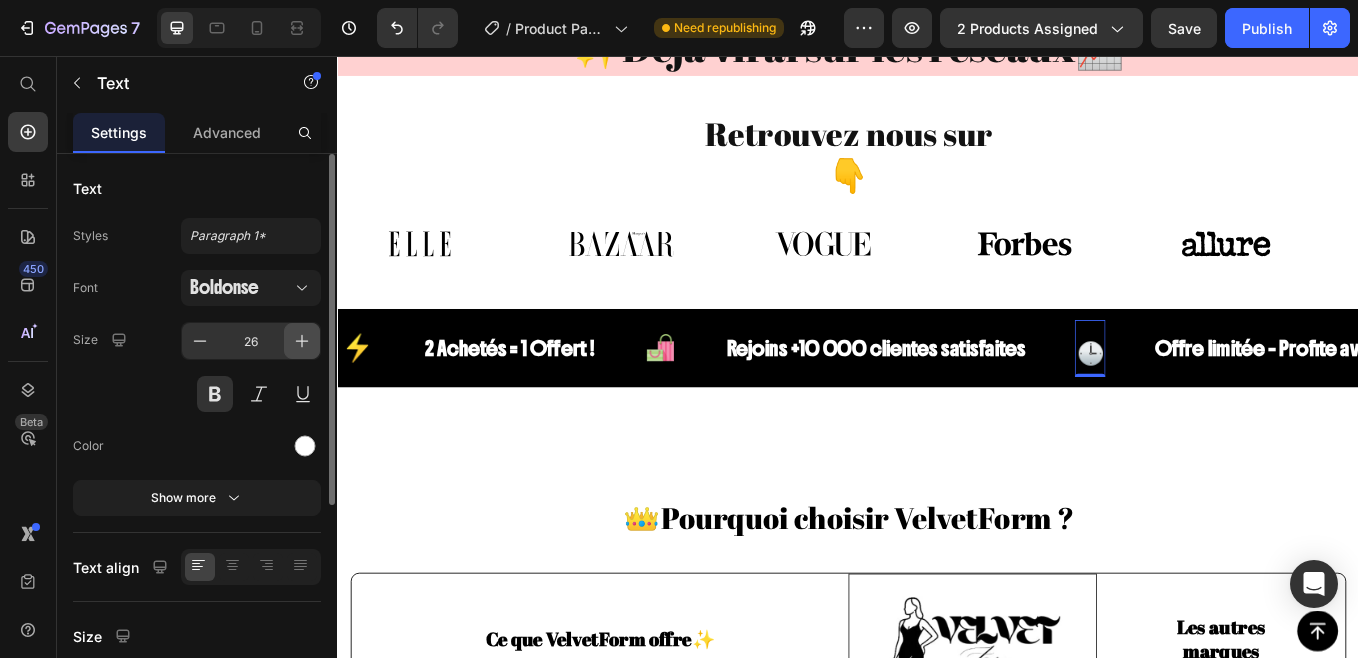 click at bounding box center (302, 341) 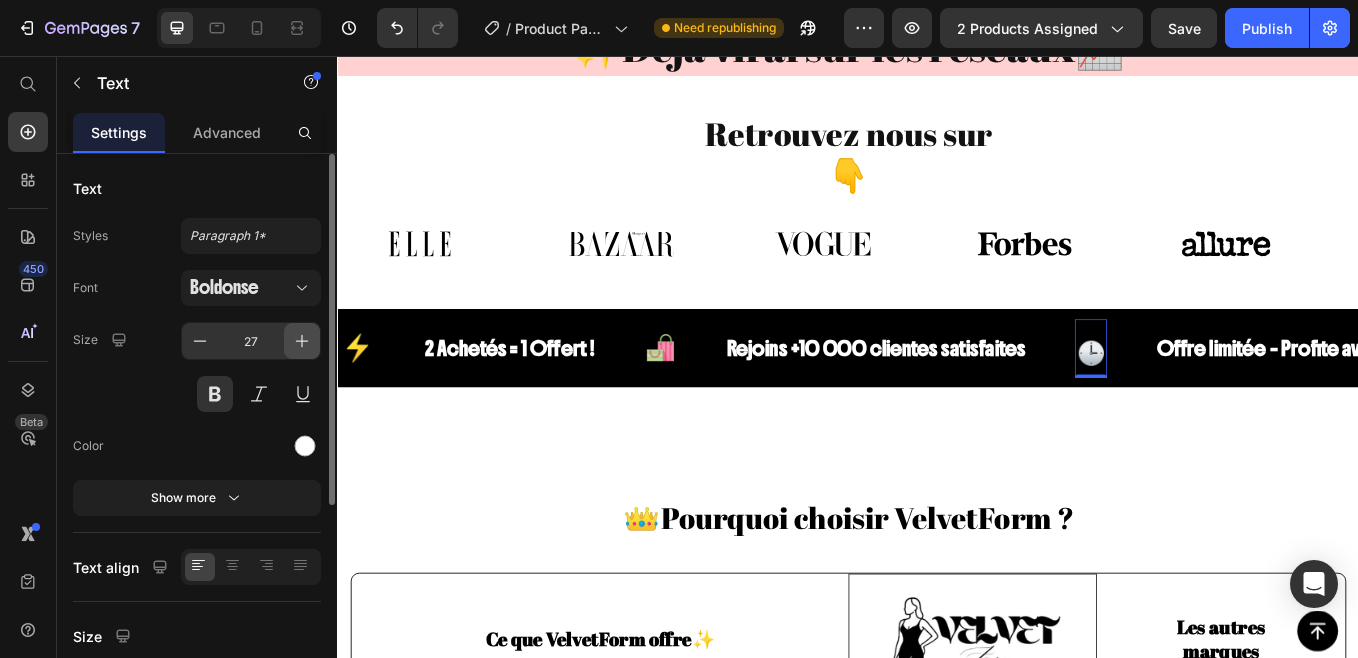 click at bounding box center (302, 341) 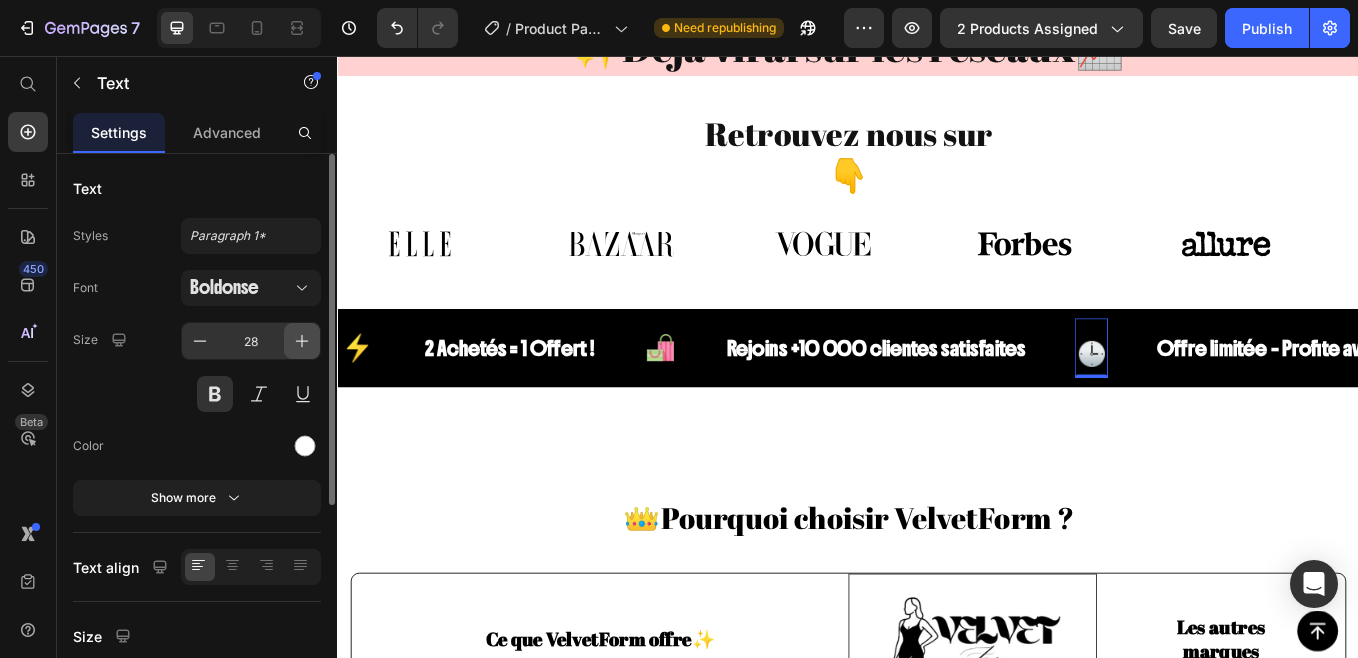 click at bounding box center (302, 341) 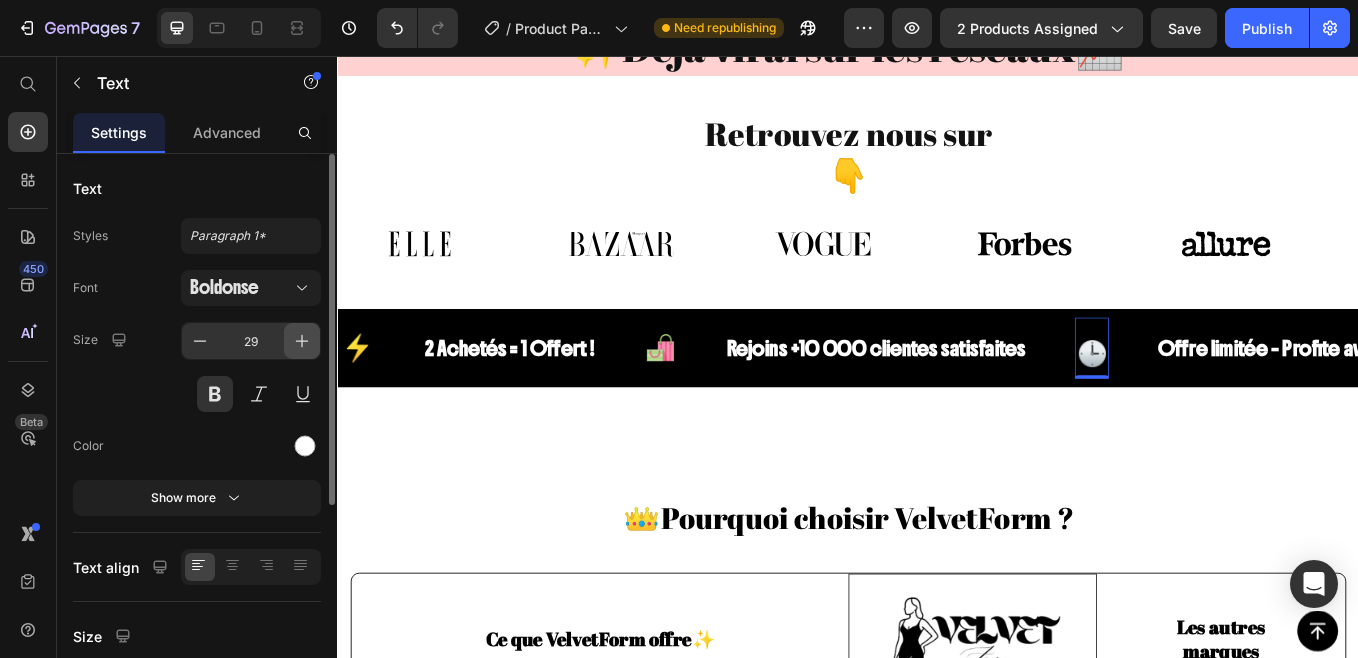 click at bounding box center [302, 341] 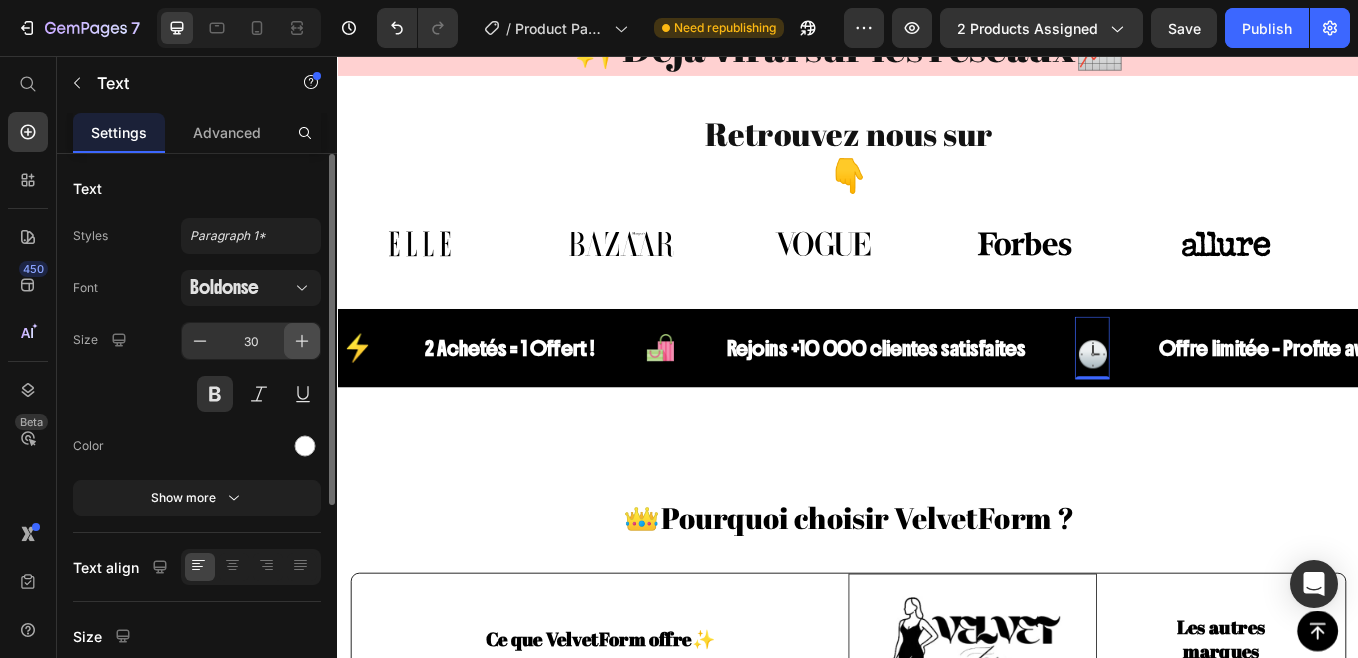 click at bounding box center [302, 341] 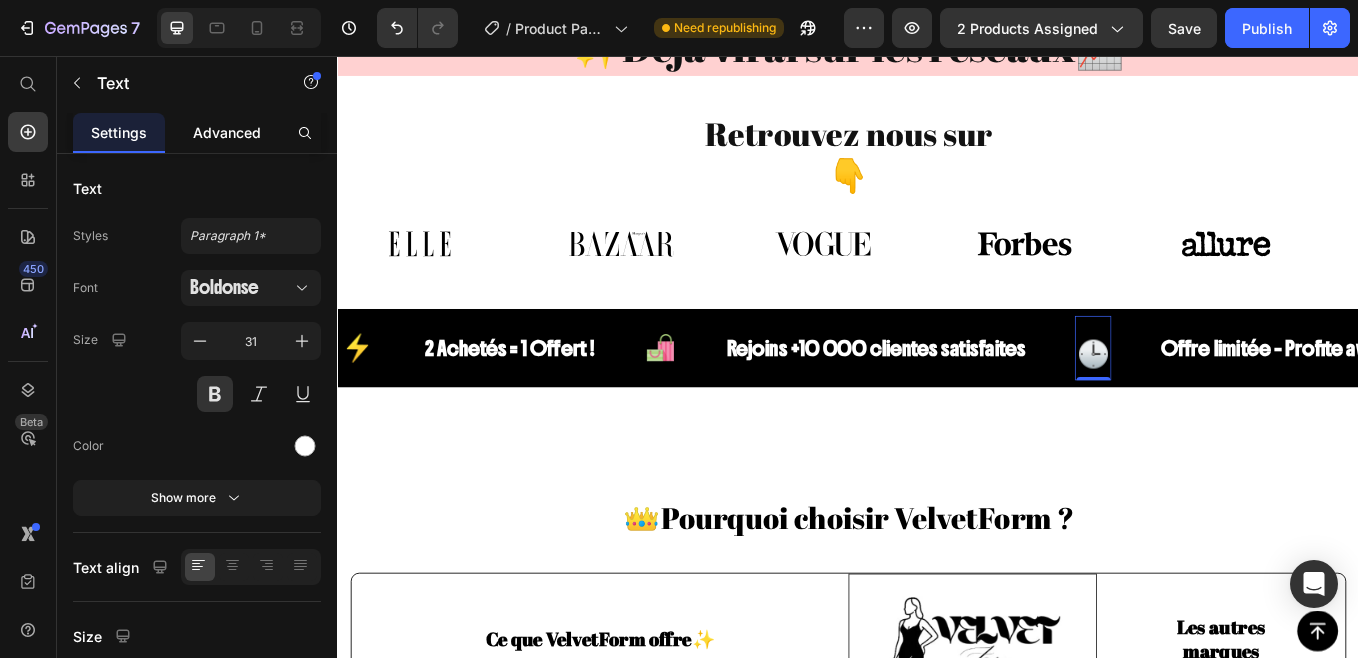 click on "Advanced" at bounding box center [227, 132] 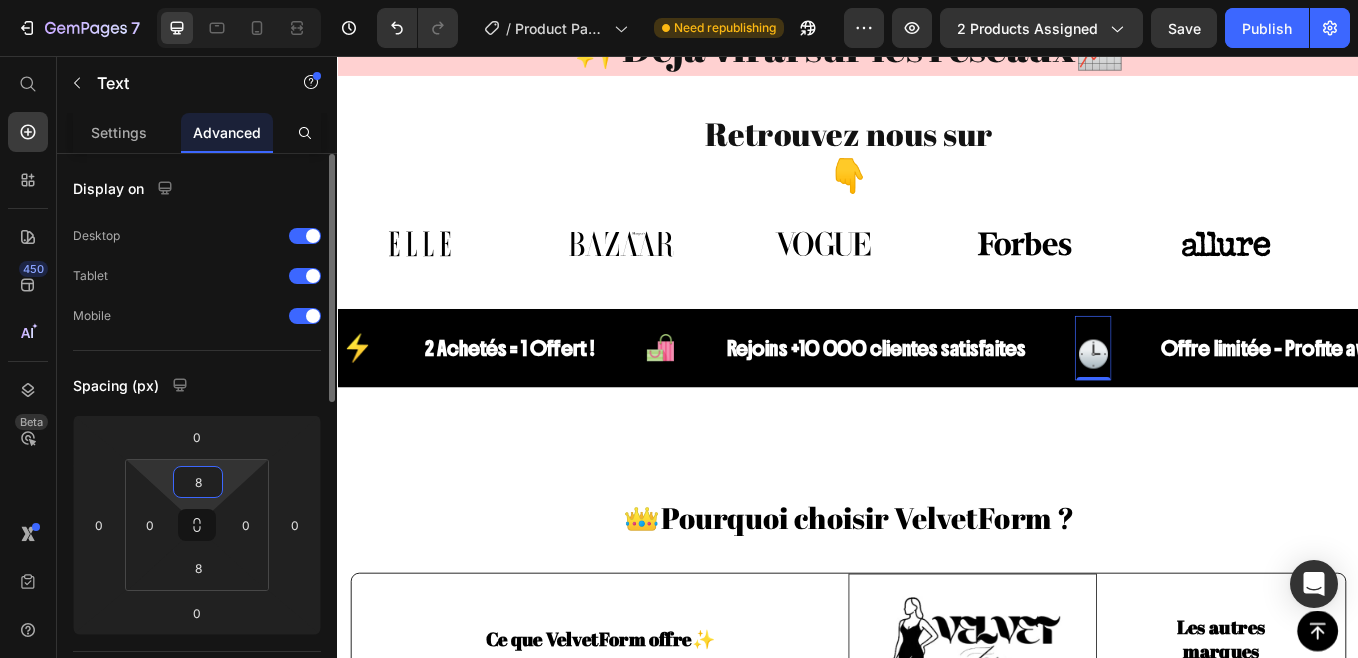 click on "8" at bounding box center [198, 482] 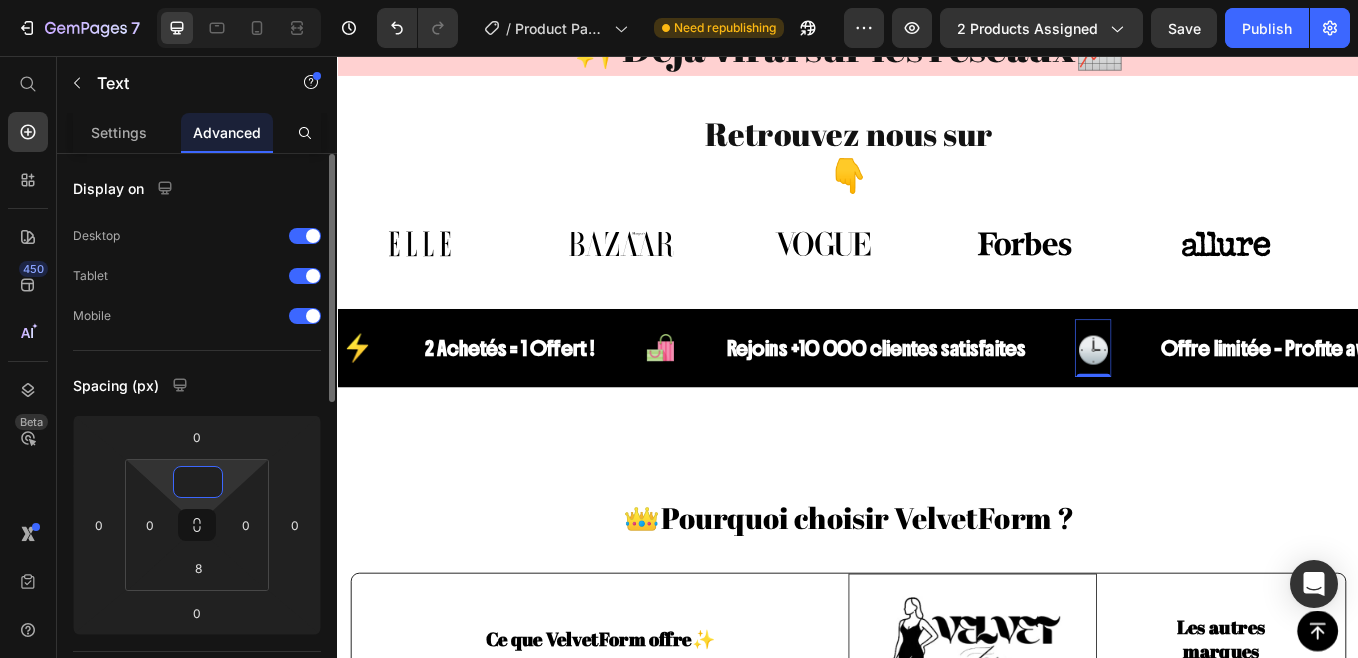 type on "0" 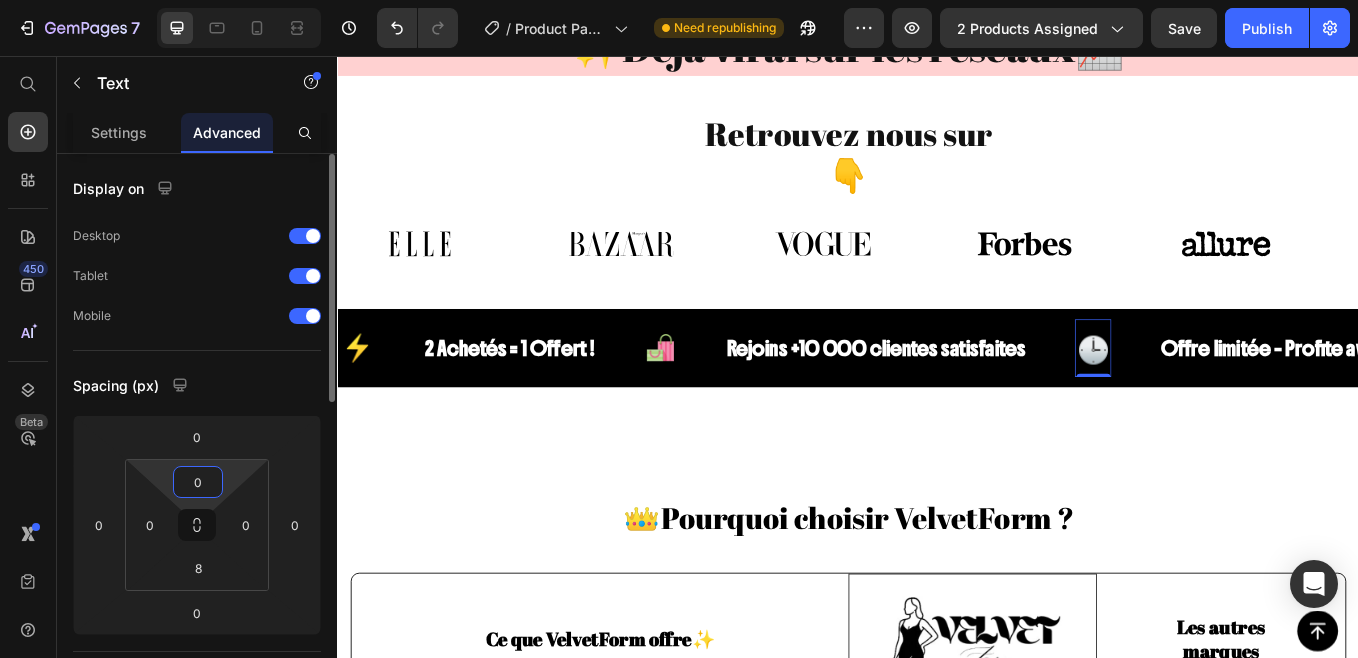 click on "Display on" at bounding box center [197, 188] 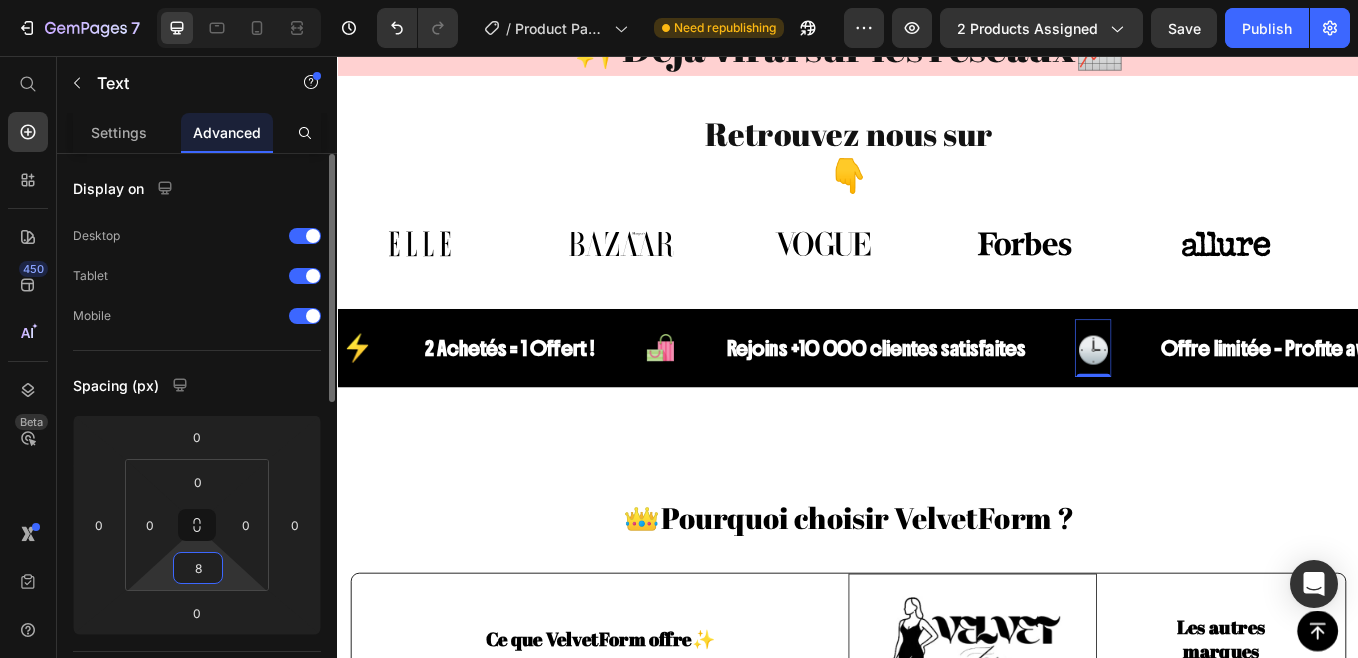 click on "8" at bounding box center [198, 568] 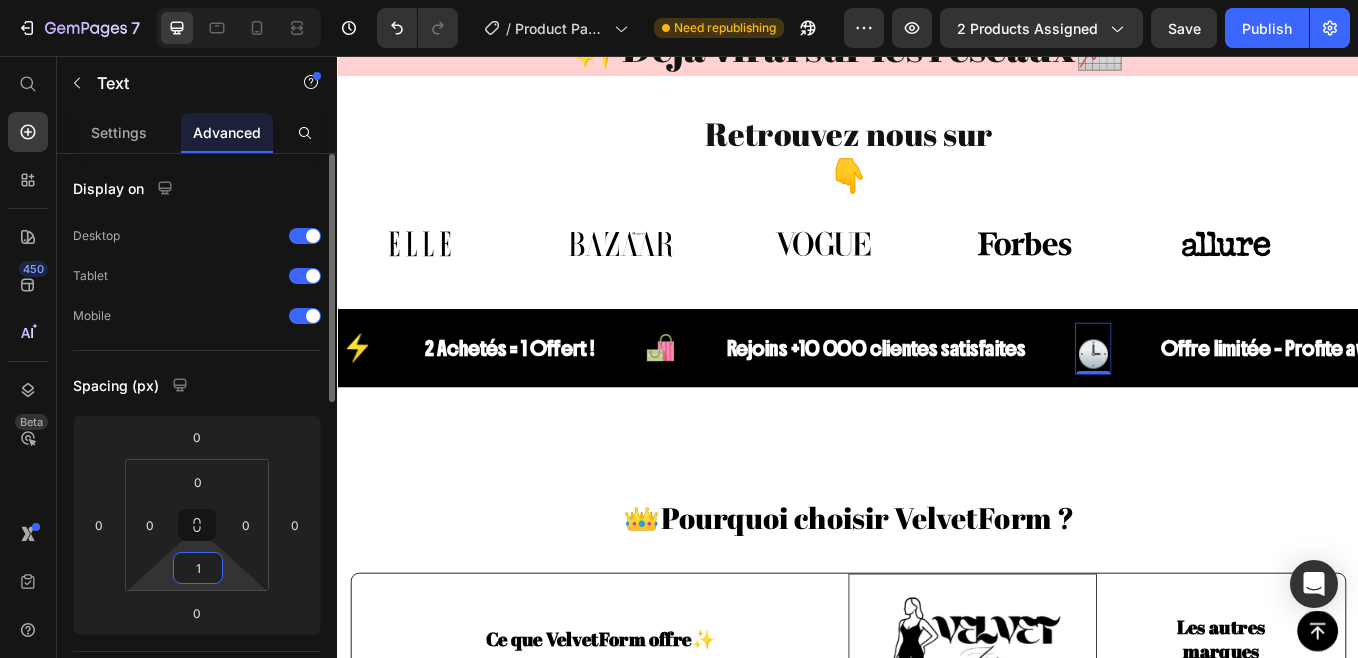 type on "10" 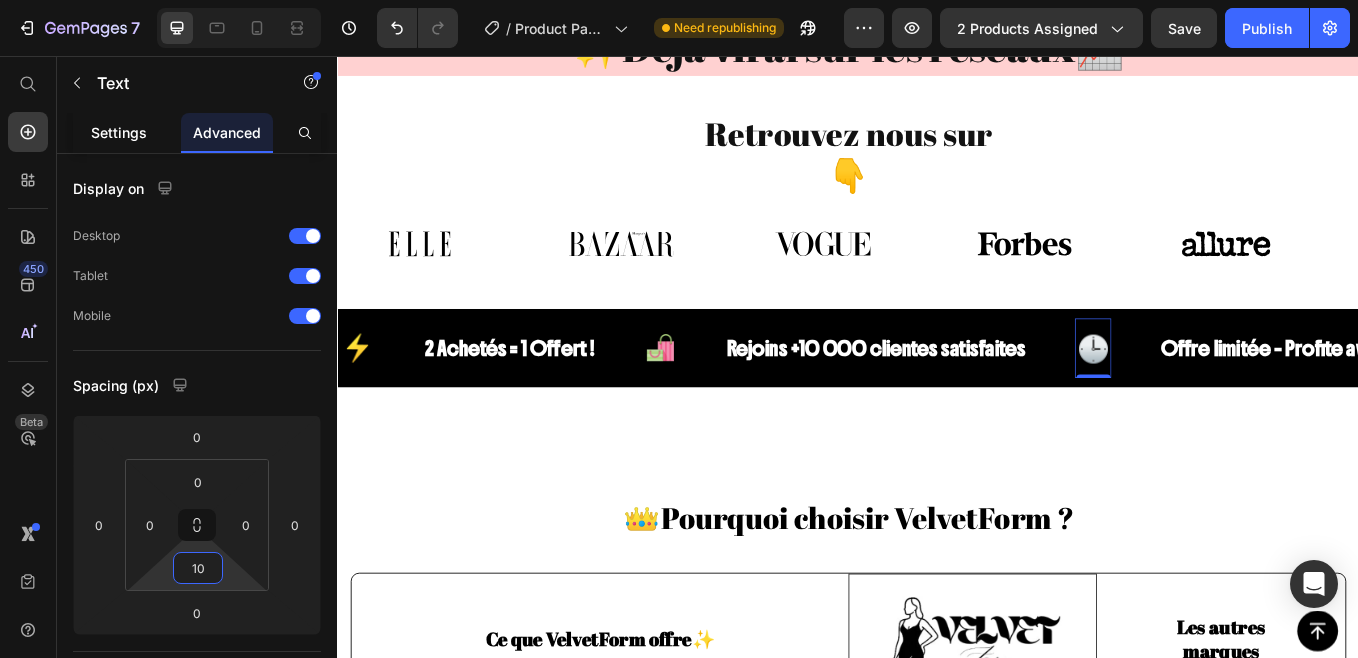 click on "Settings" at bounding box center [119, 132] 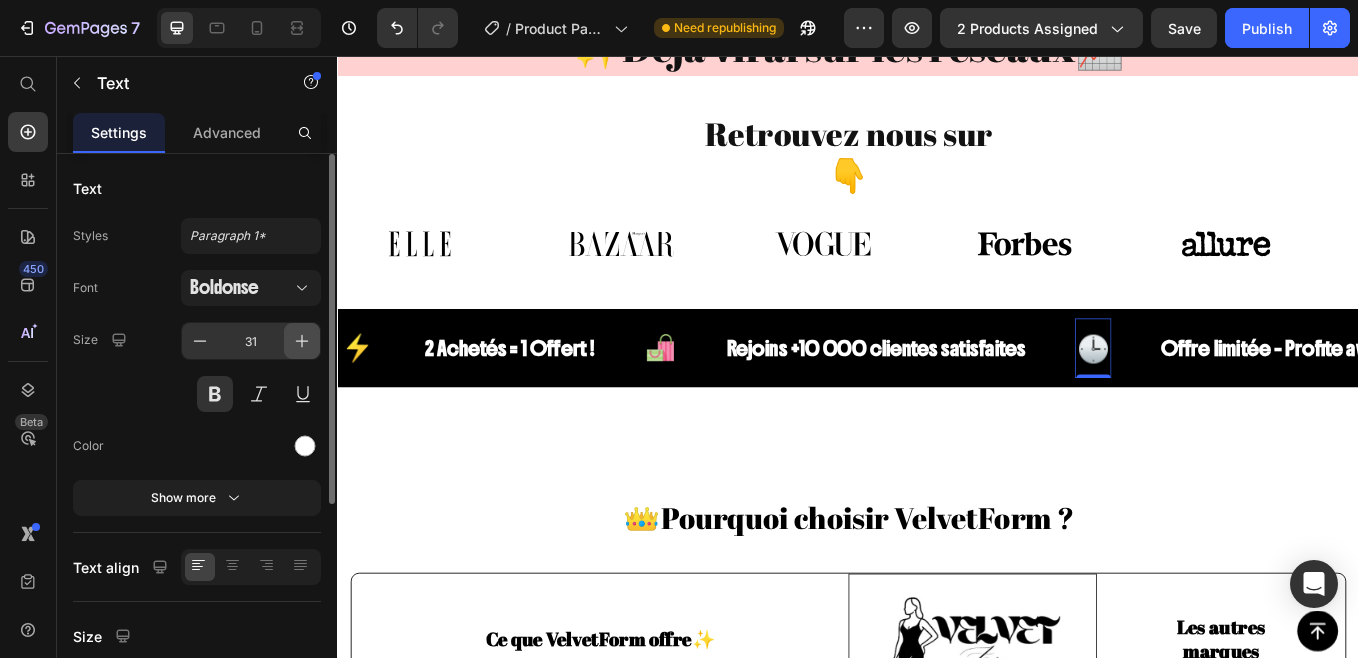 click at bounding box center (302, 341) 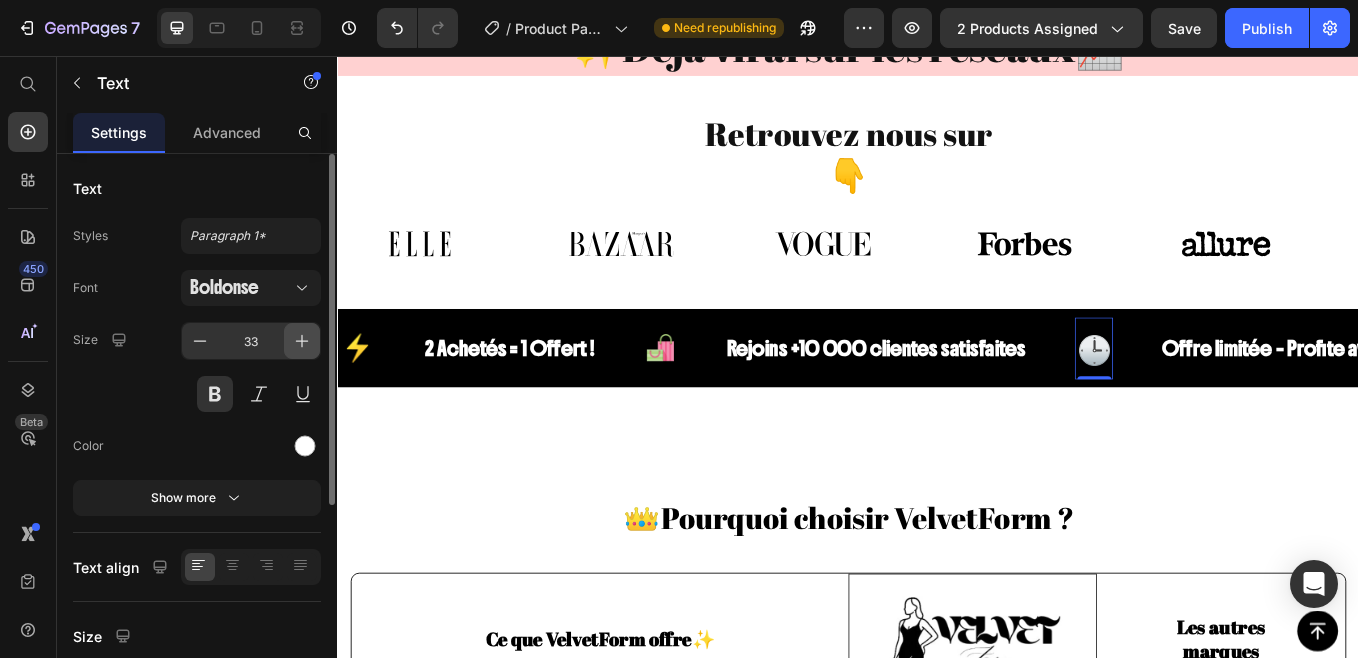 click at bounding box center (302, 341) 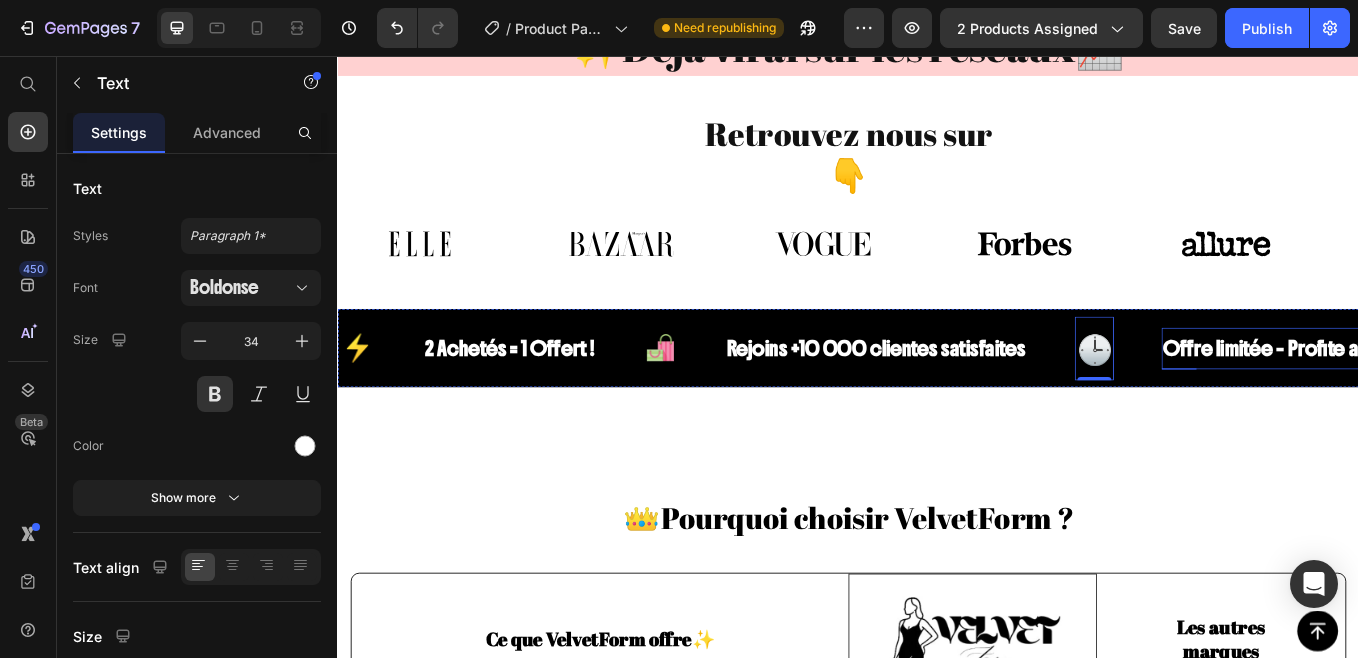 click on "Offre limitée – Profite avant la fin !" at bounding box center [1470, 400] 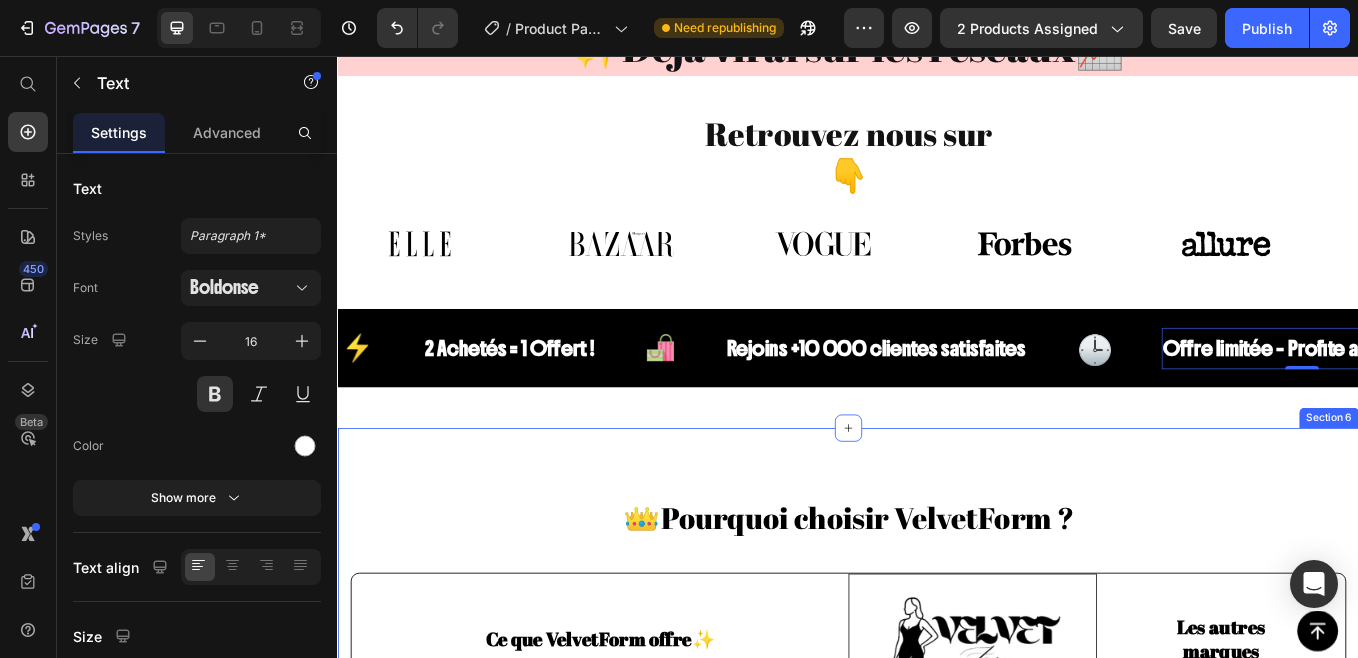 click on "👑Pourquoi choisir VelvetForm ?  Heading Row Ce que VelvetForm offre✨ Text Block Image Row Les autres marques Text Block Row ✅ Bodysuits qui sculptent sans comprimer. Text Block Row
Icon Row
Icon Row ✅ Matières ultra-douces, respirantes et invisibles sous les vêtements. Text Block Row
Icon Row
Icon Row ✅ Designs pensés pour toutes les femmes, toutes les morphologies. Text Block Row
Icon Row
Icon Row ✅ Finitions haut de gamme, testées et validées par de vraies clientes. Text Block Row
Icon Row
Icon Row Section 6" at bounding box center (937, 851) 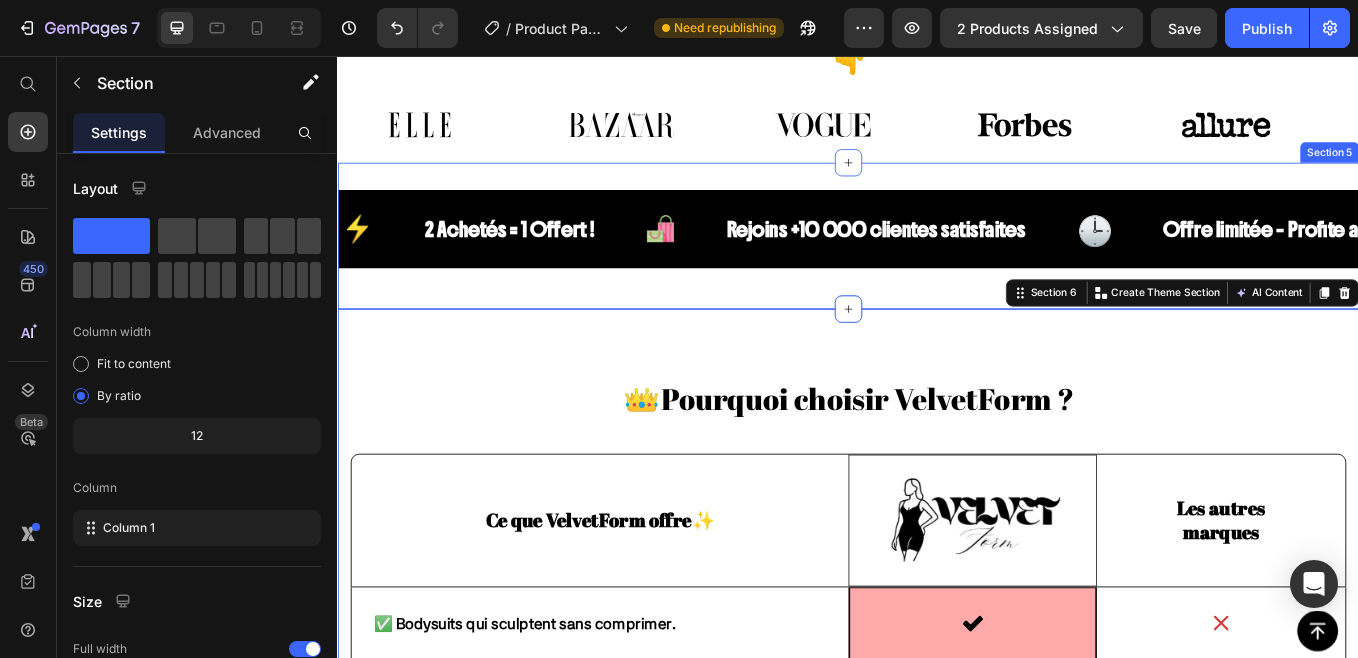 scroll, scrollTop: 801, scrollLeft: 0, axis: vertical 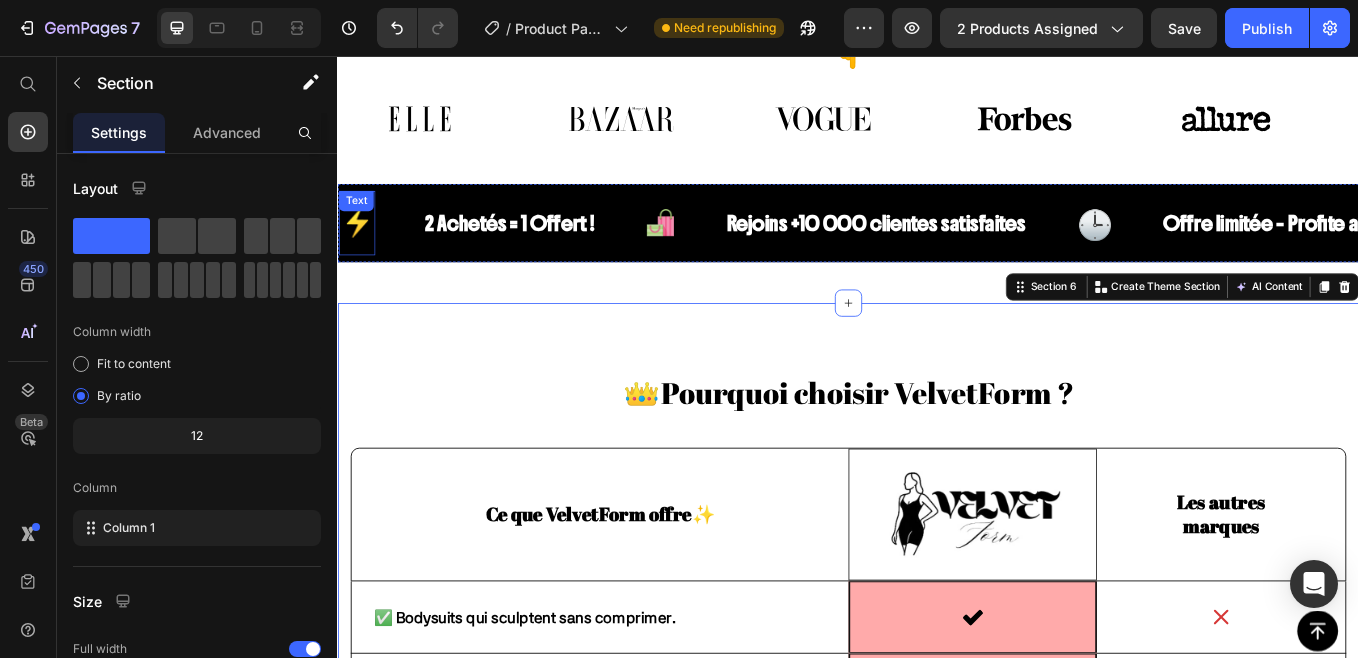 click on "⚡" at bounding box center [359, 253] 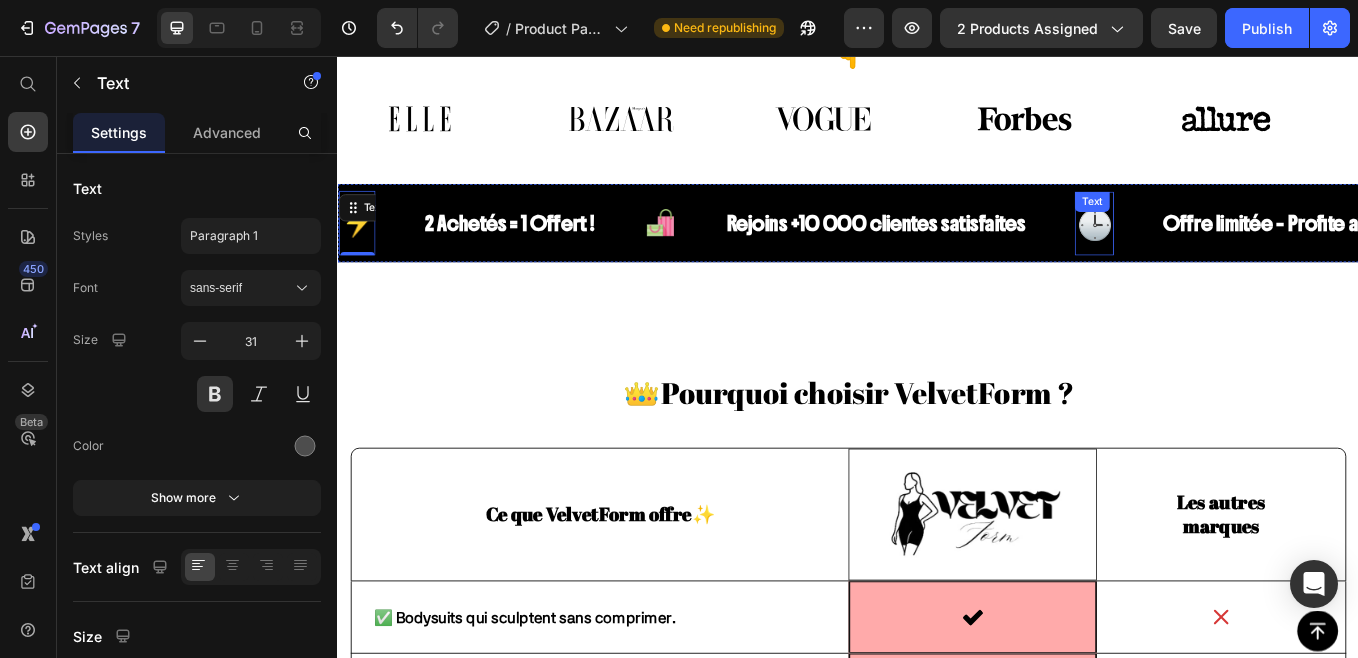 click on "🕒 Text" at bounding box center [1226, 253] 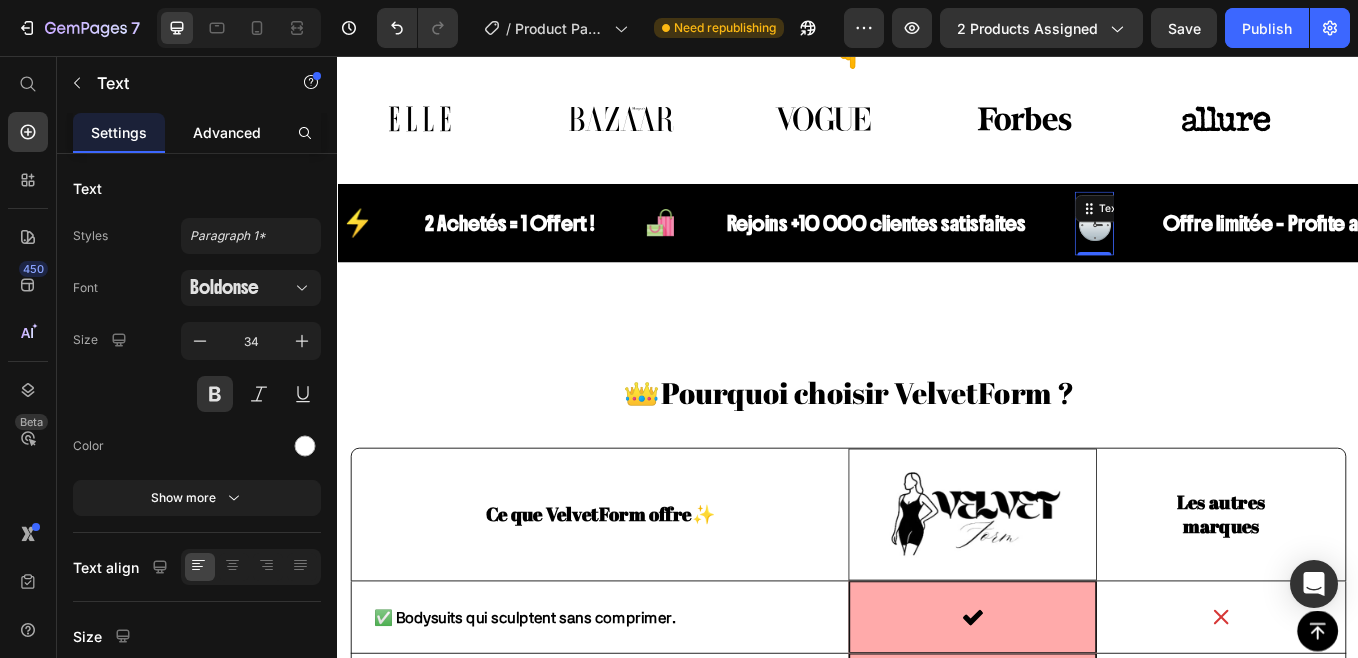 click on "Advanced" at bounding box center (227, 132) 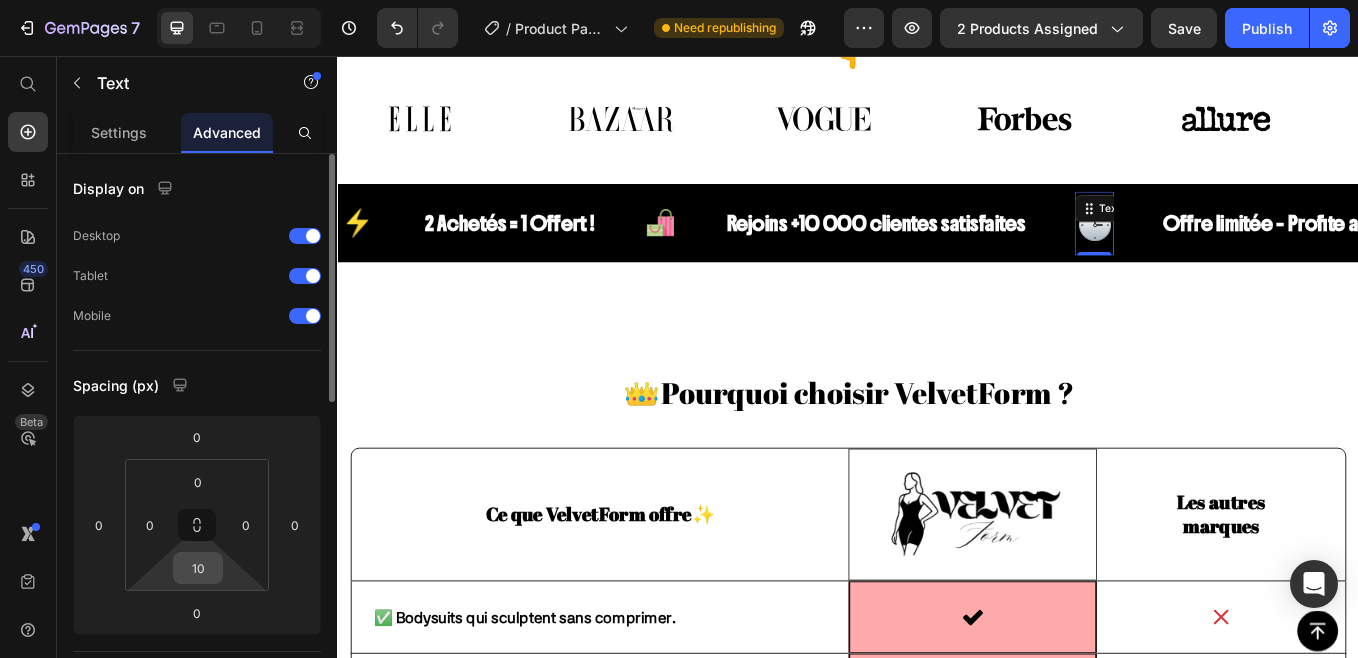 click on "10" at bounding box center [198, 568] 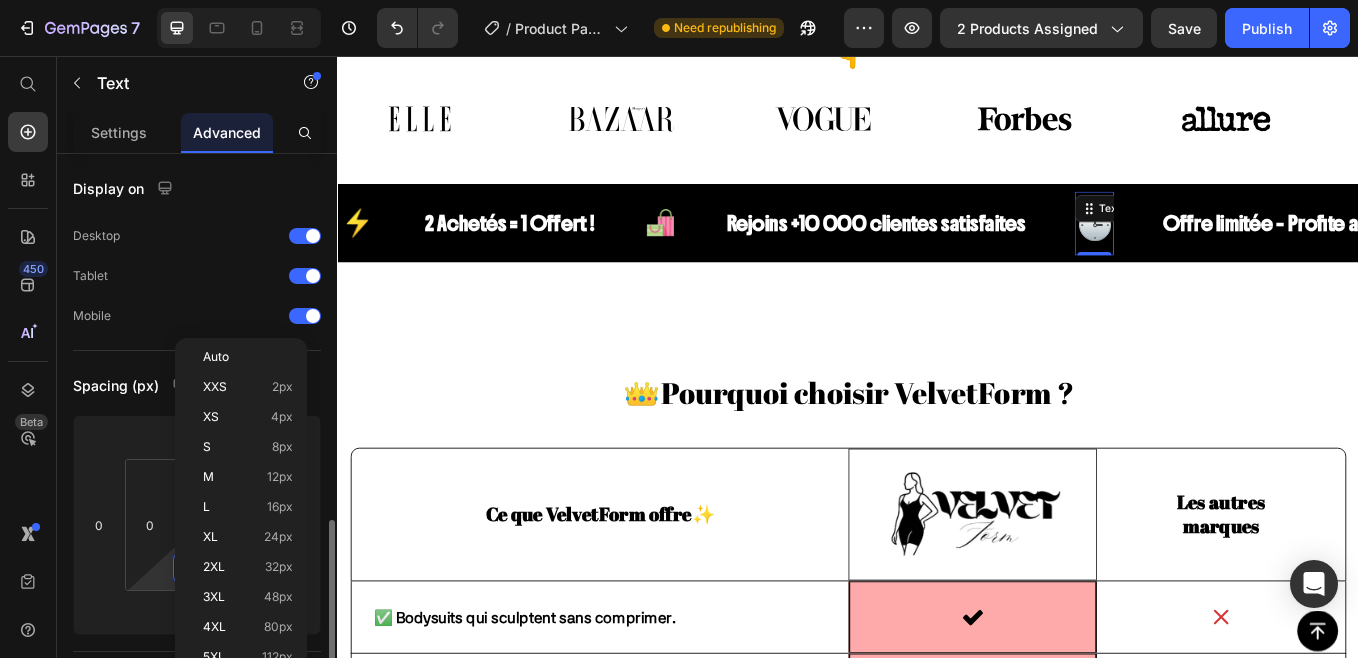 scroll, scrollTop: 254, scrollLeft: 0, axis: vertical 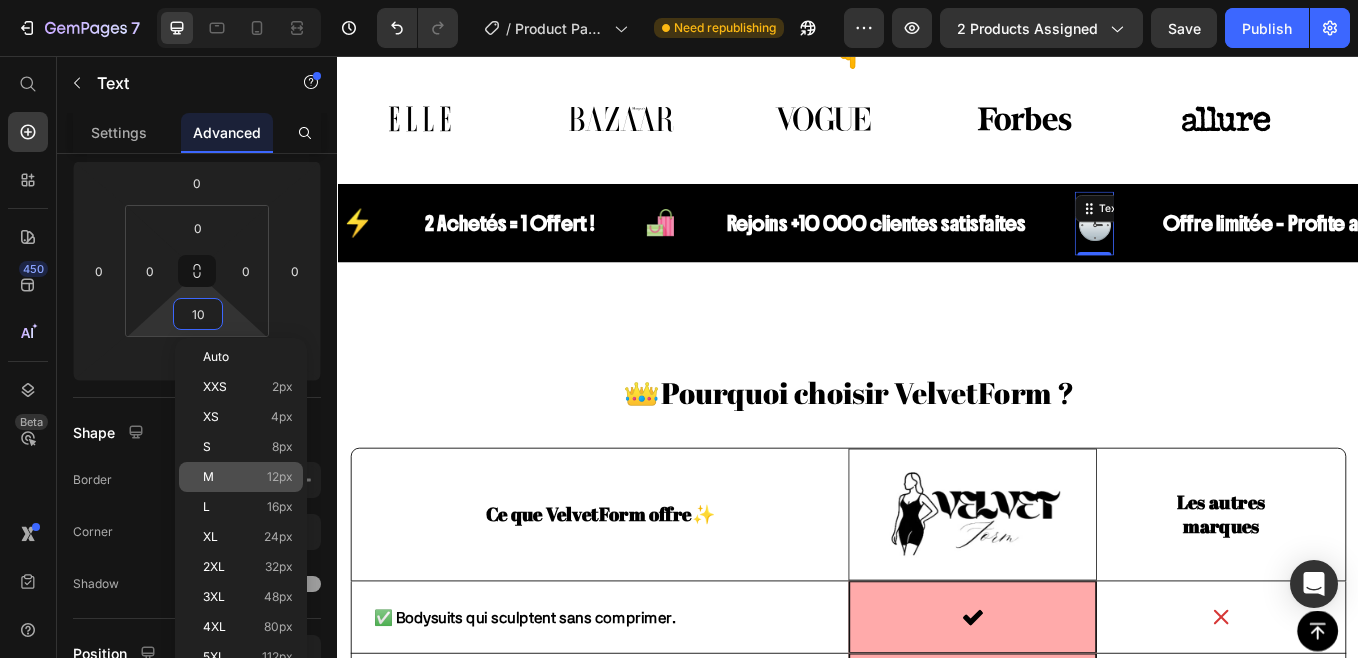 click on "M 12px" at bounding box center (248, 477) 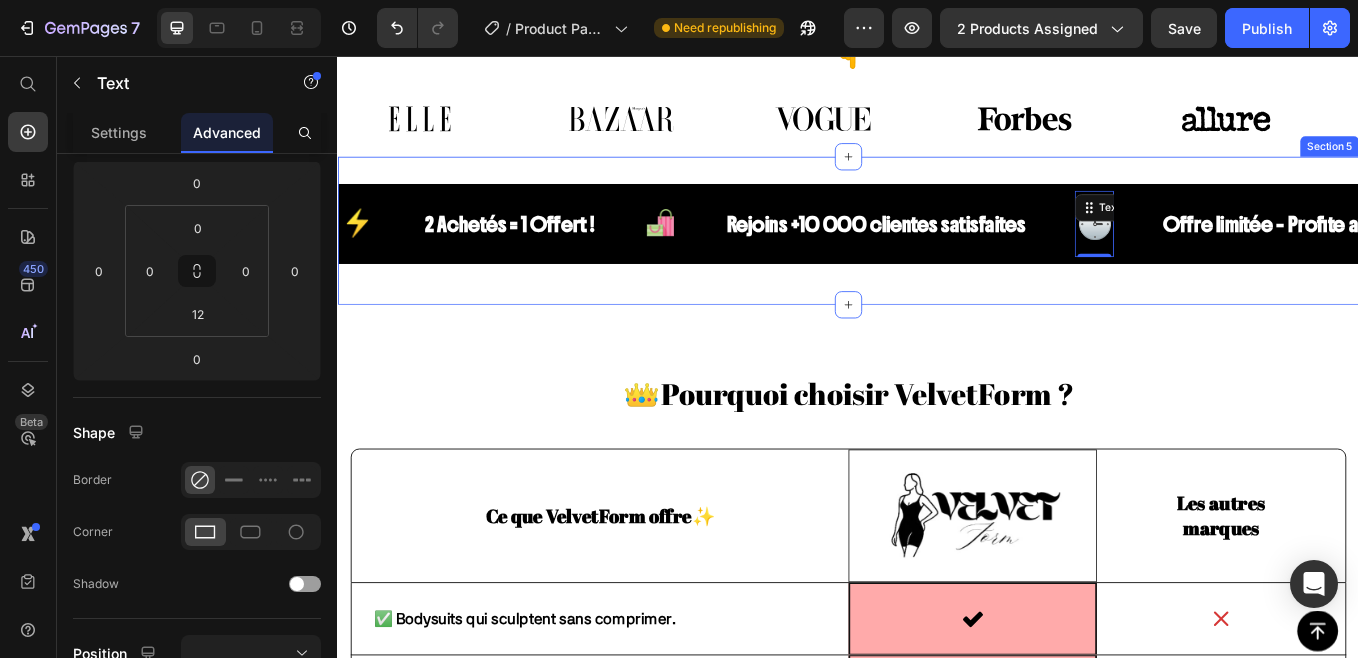 click on "⚡ Text 2 Achetés = 1 Offert ! Text 🛍️ Text Rejoins +10 000 clientes satisfaites Text 🕒 Text   0 Offre limitée – Profite avant la fin ! Text ⚡ Text 2 Achetés = 1 Offert ! Text 🛍️ Text Rejoins +10 000 clientes satisfaites Text 🕒 Text   0 Offre limitée – Profite avant la fin ! Text Marquee Section 5" at bounding box center (937, 261) 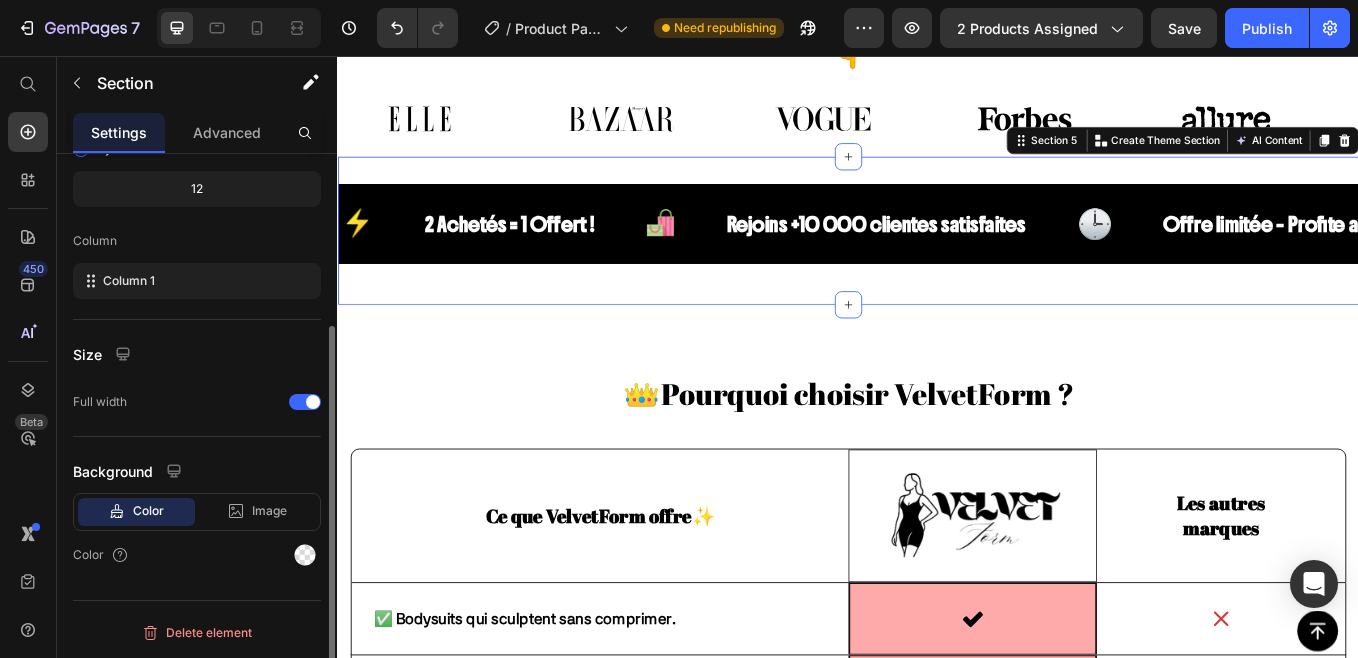 scroll, scrollTop: 0, scrollLeft: 0, axis: both 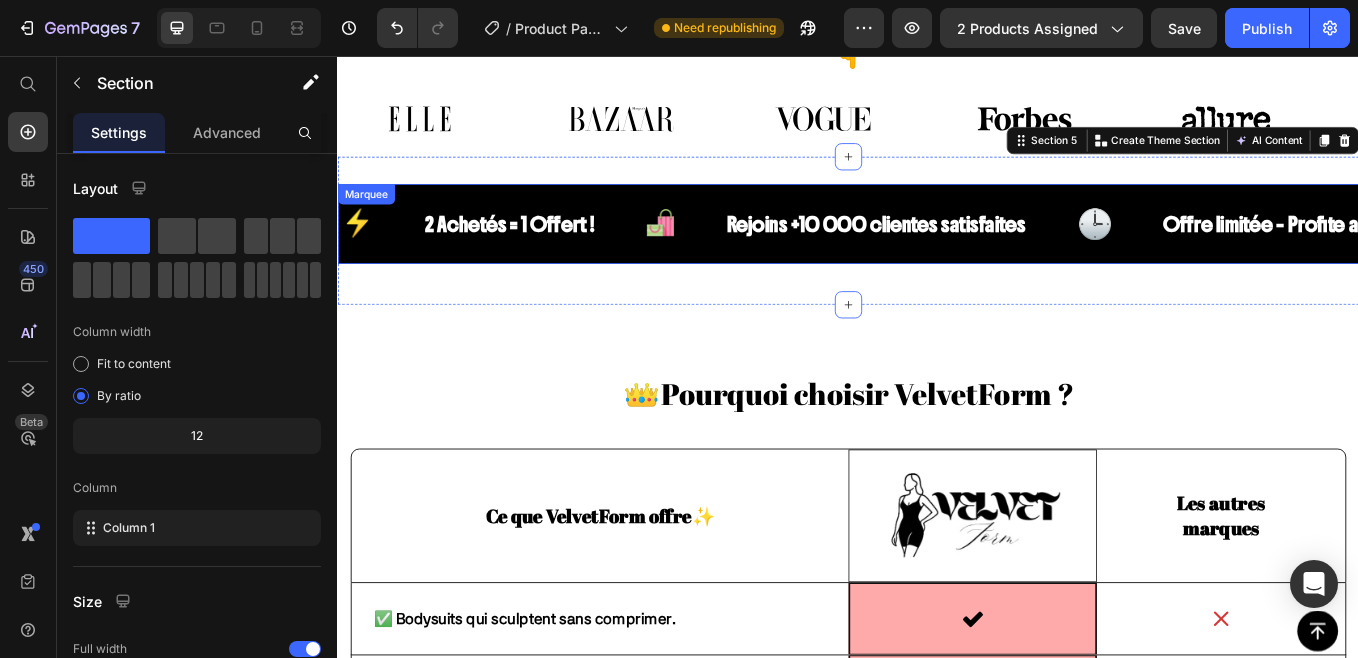 click on "⚡ Text 2 Achetés = 1 Offert ! Text 🛍️ Text Rejoins +10 000 clientes satisfaites Text 🕒 Text Offre limitée – Profite avant la fin ! Text" at bounding box center (1014, 253) 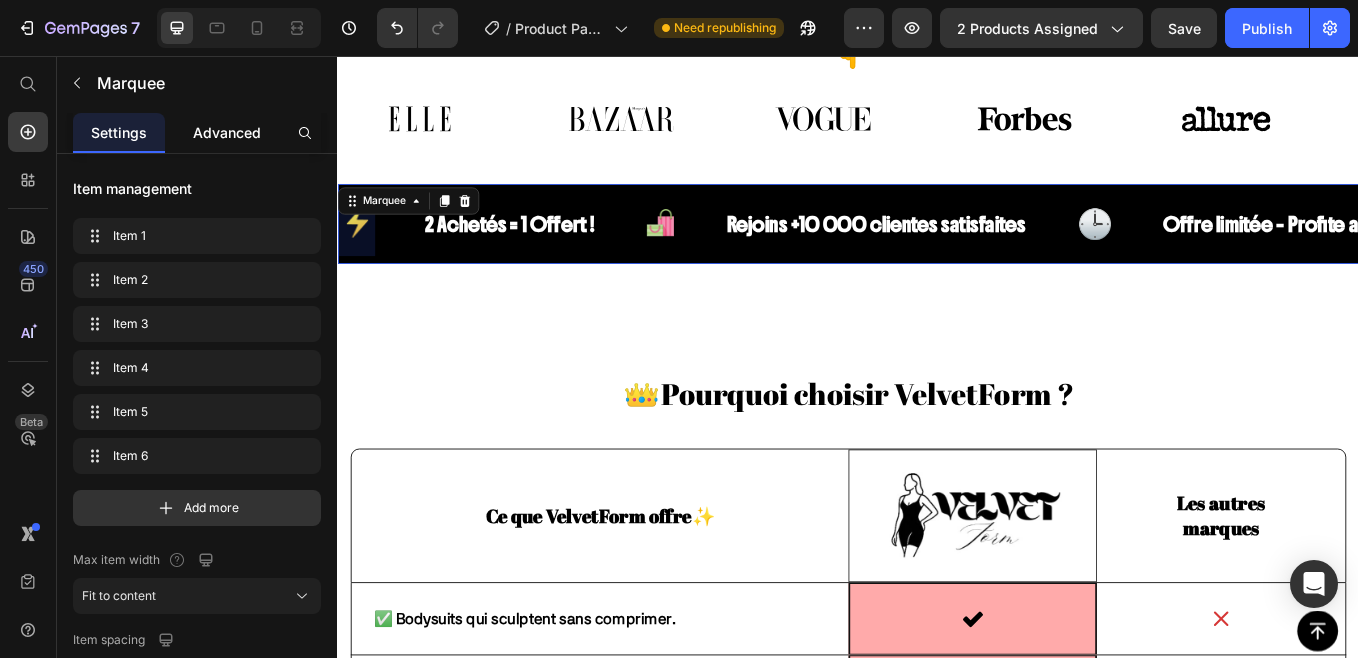 click on "Advanced" 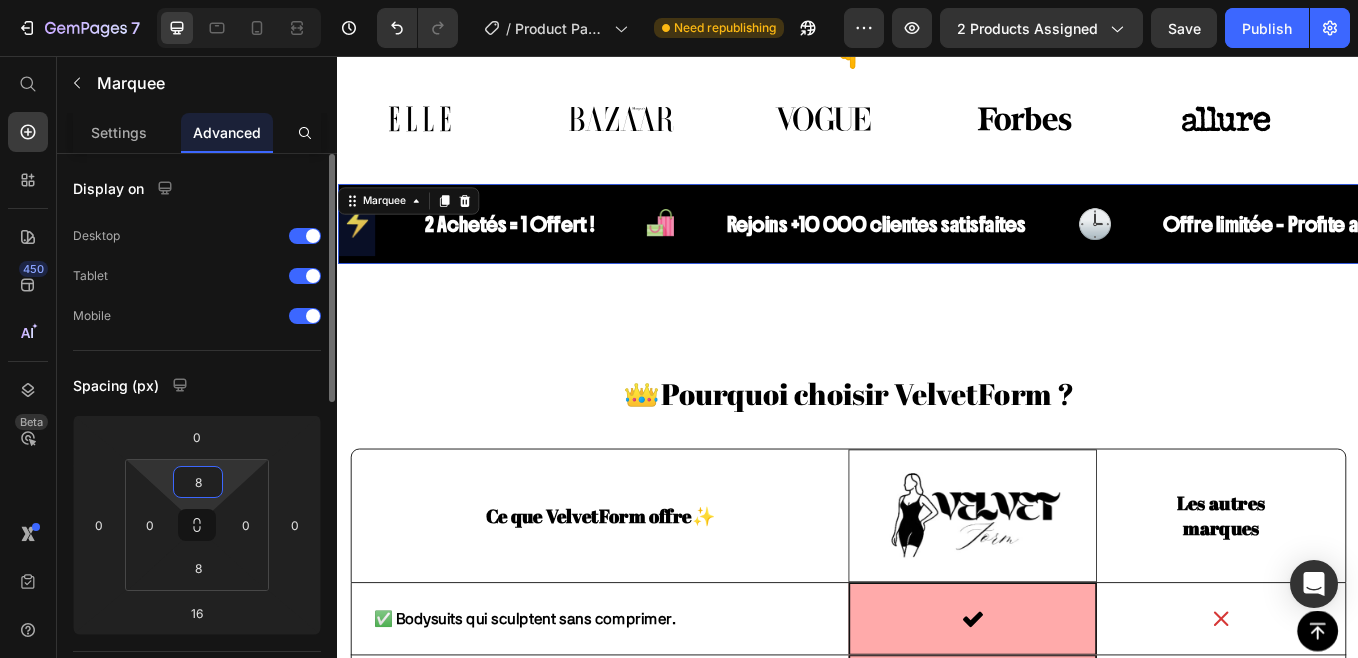 click on "8" at bounding box center (198, 482) 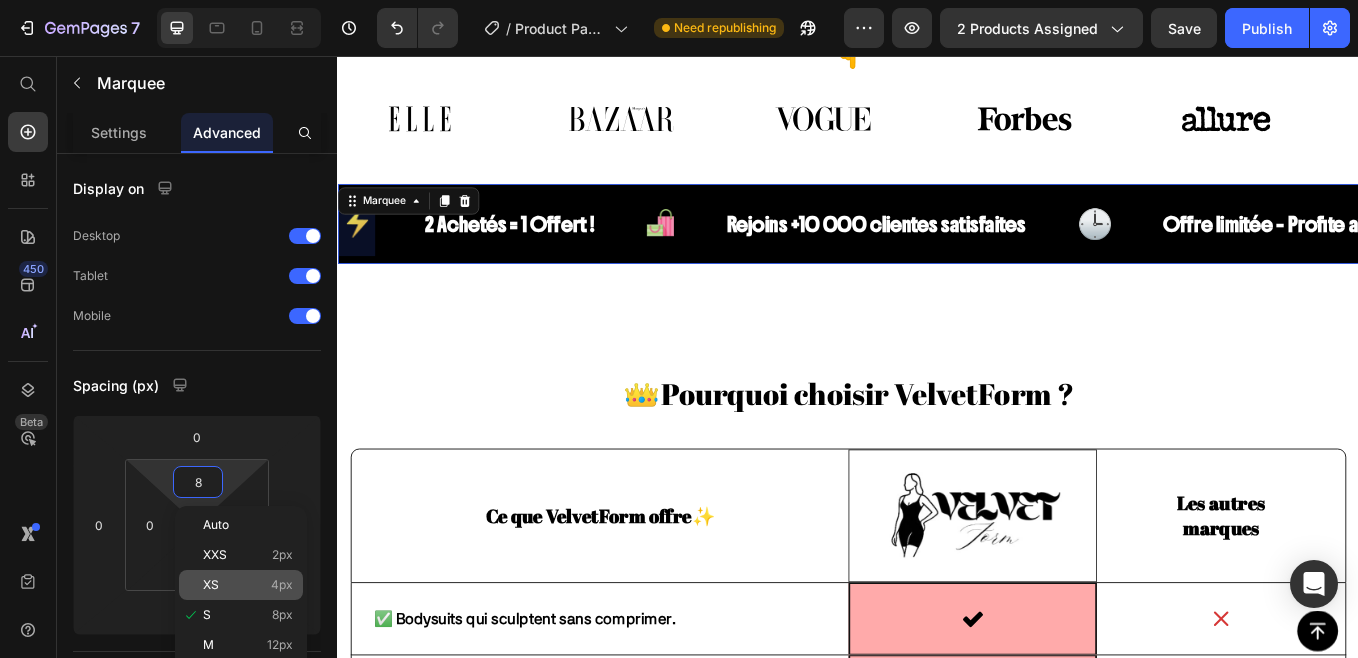 click on "XS 4px" at bounding box center (248, 585) 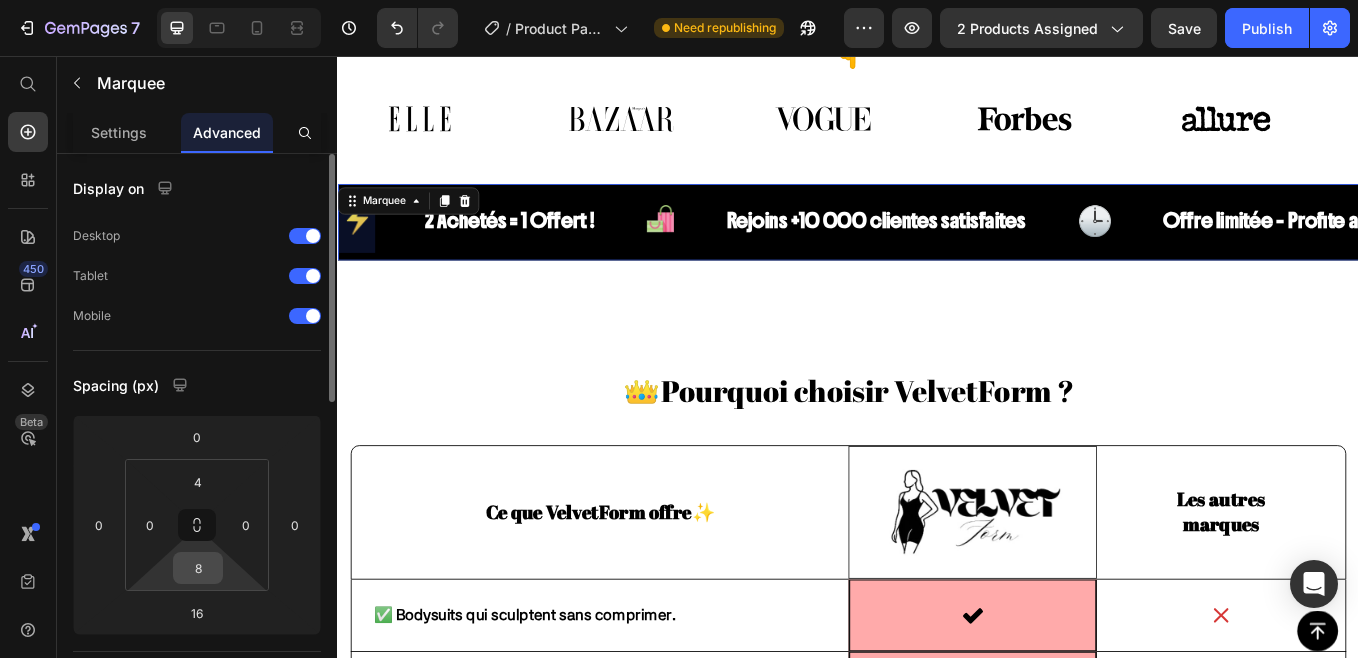 click on "8" at bounding box center [198, 568] 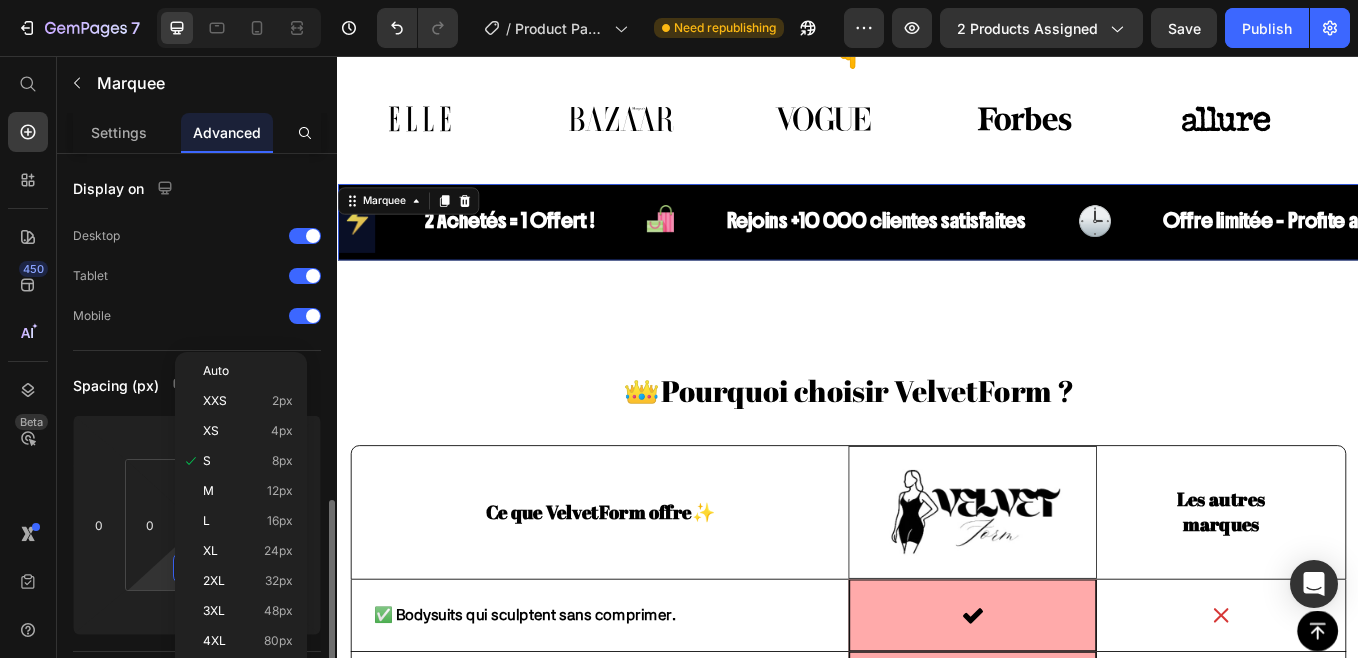 scroll, scrollTop: 240, scrollLeft: 0, axis: vertical 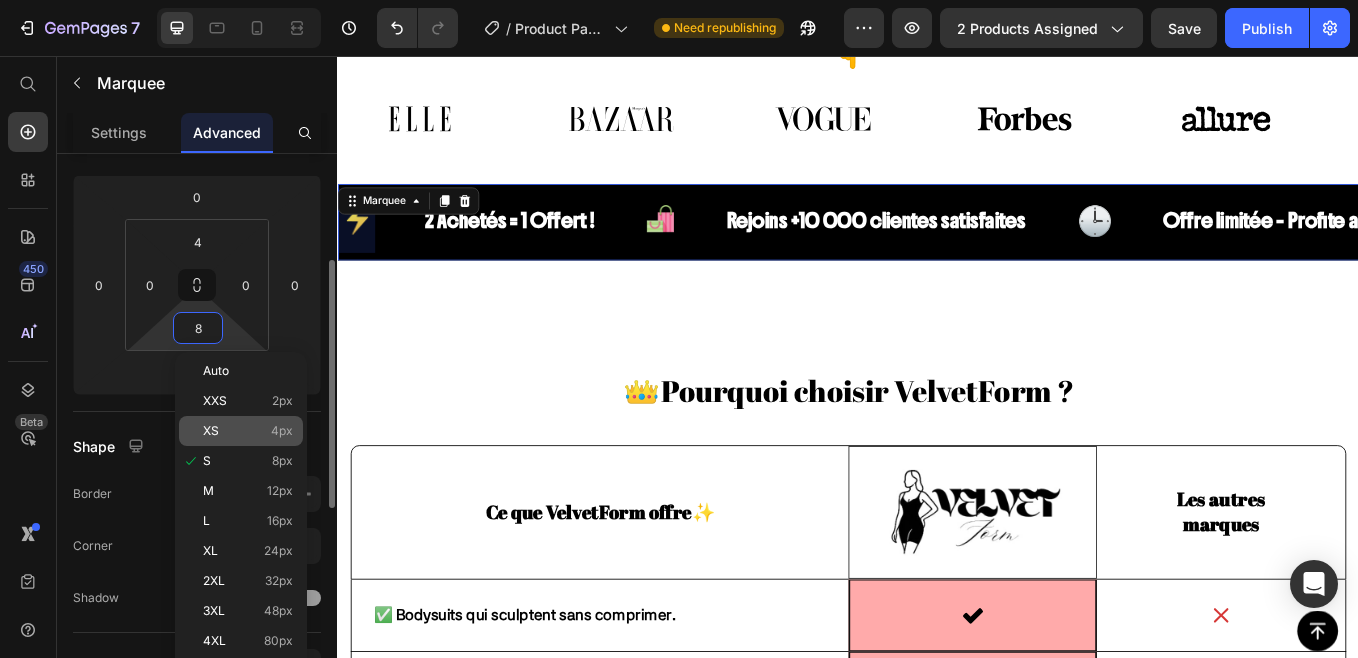click on "XS 4px" 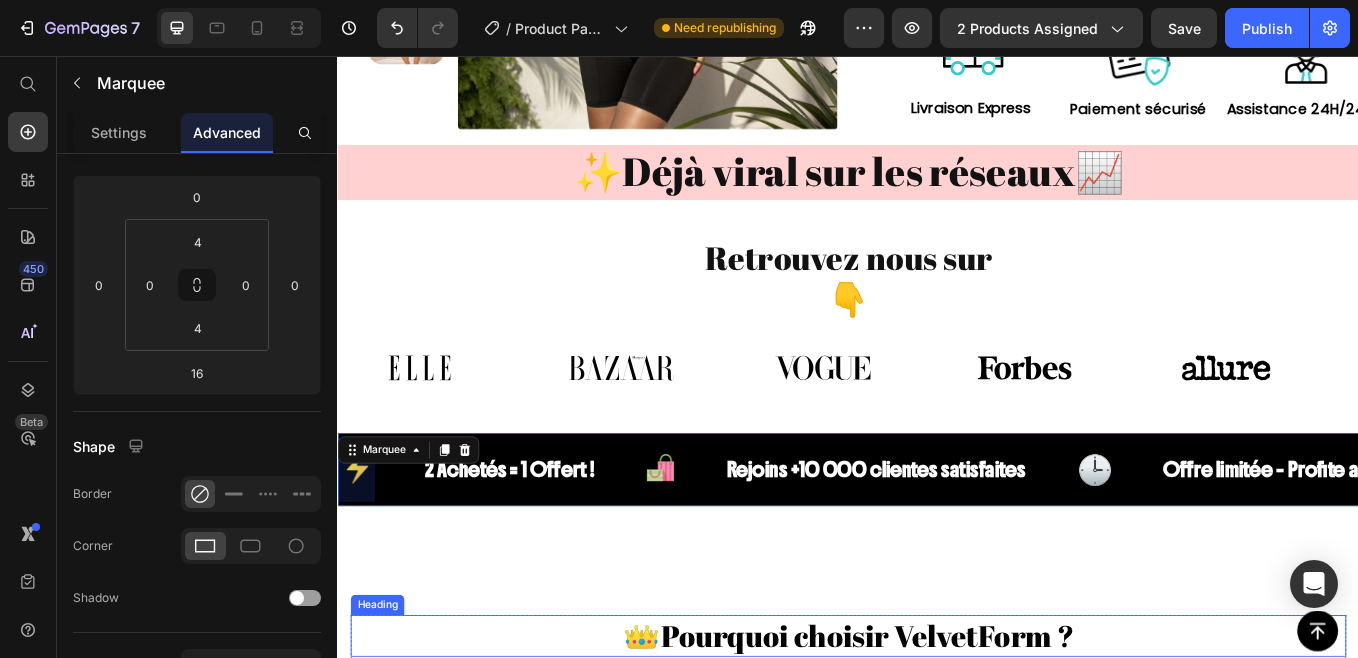 scroll, scrollTop: 441, scrollLeft: 0, axis: vertical 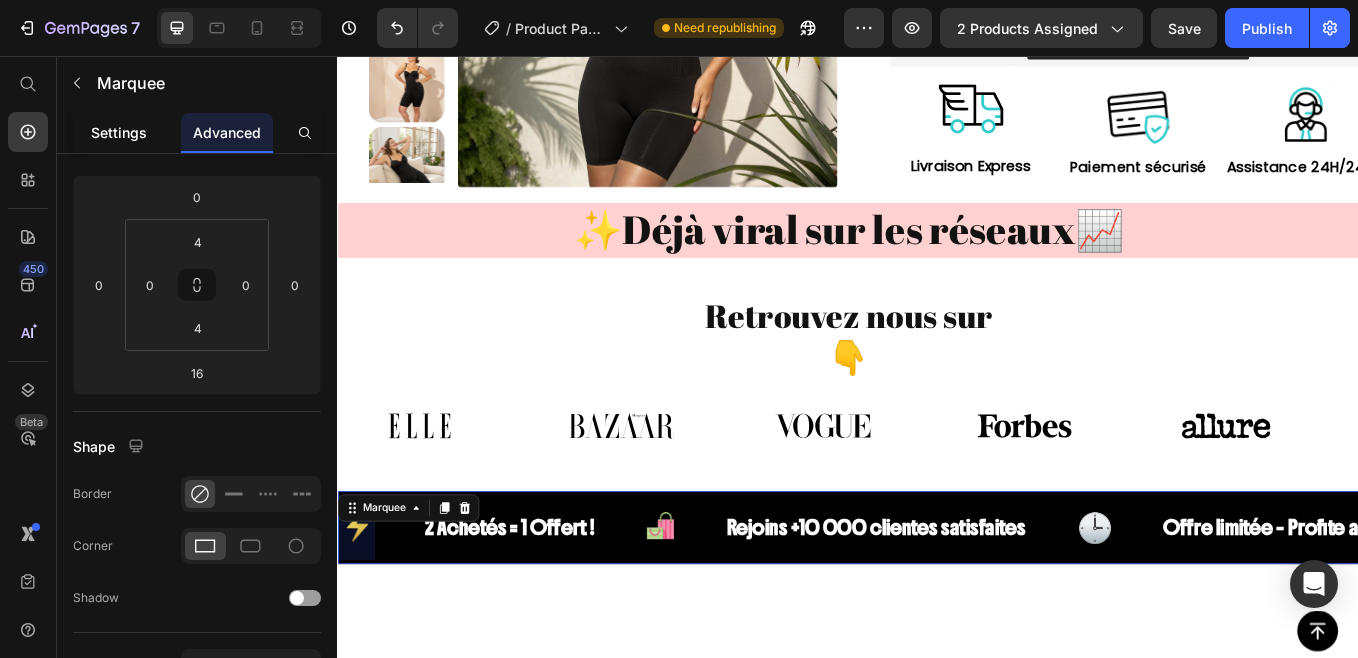 click on "Settings" at bounding box center (119, 132) 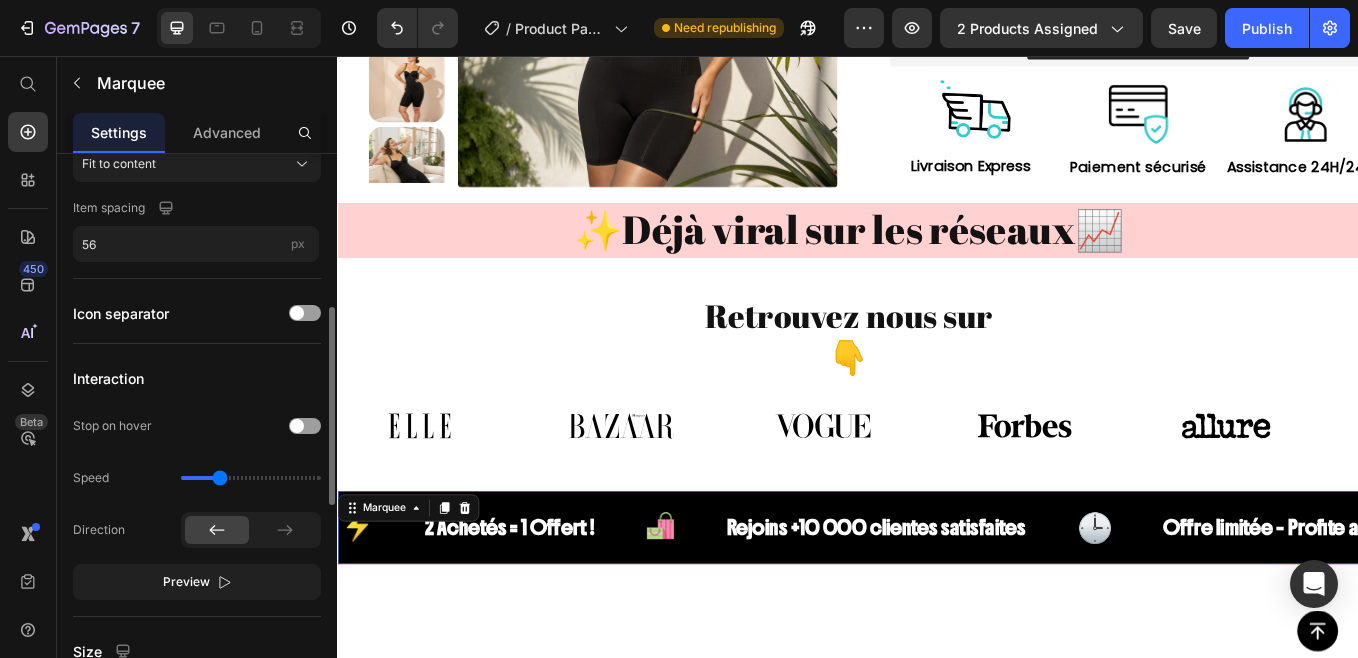 scroll, scrollTop: 425, scrollLeft: 0, axis: vertical 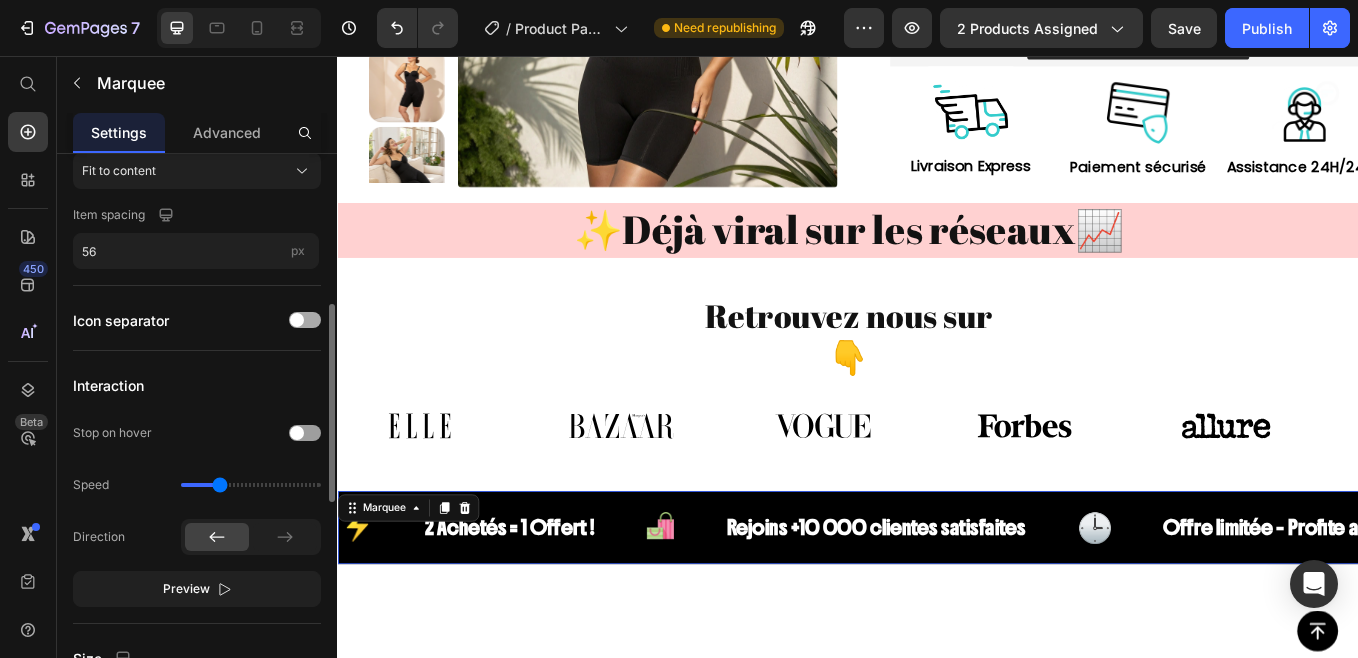 click at bounding box center (297, 320) 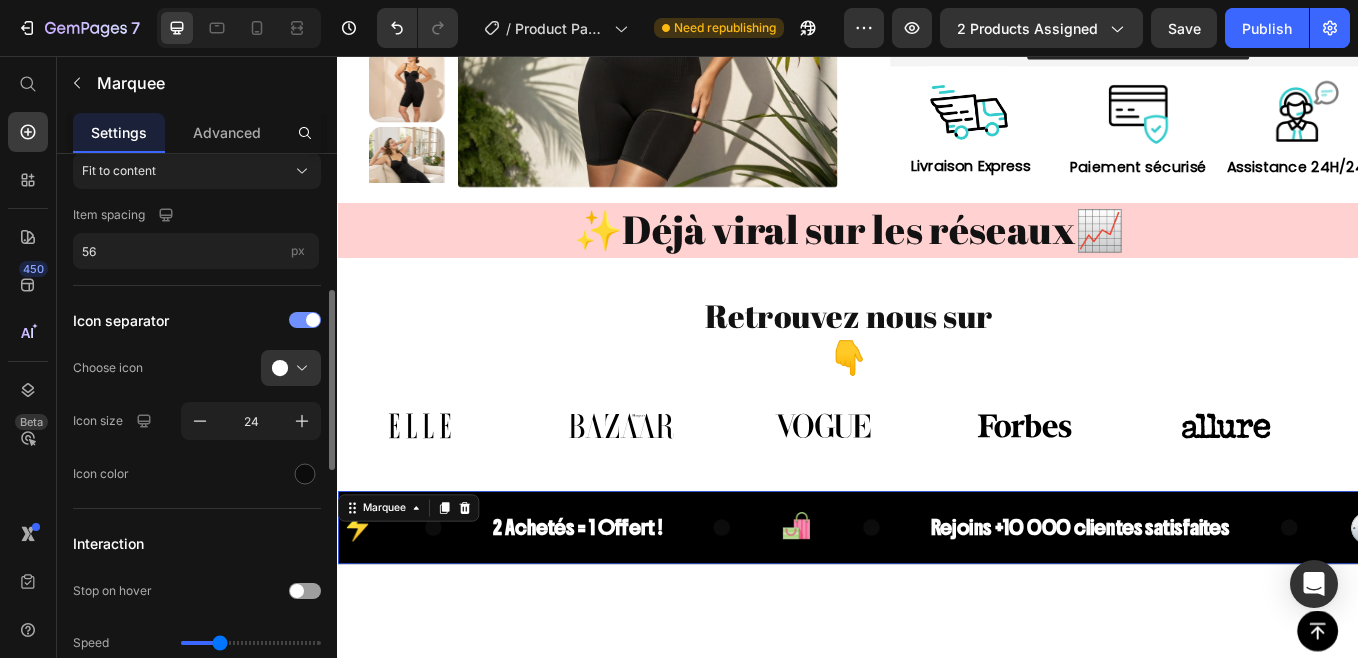 click at bounding box center [305, 320] 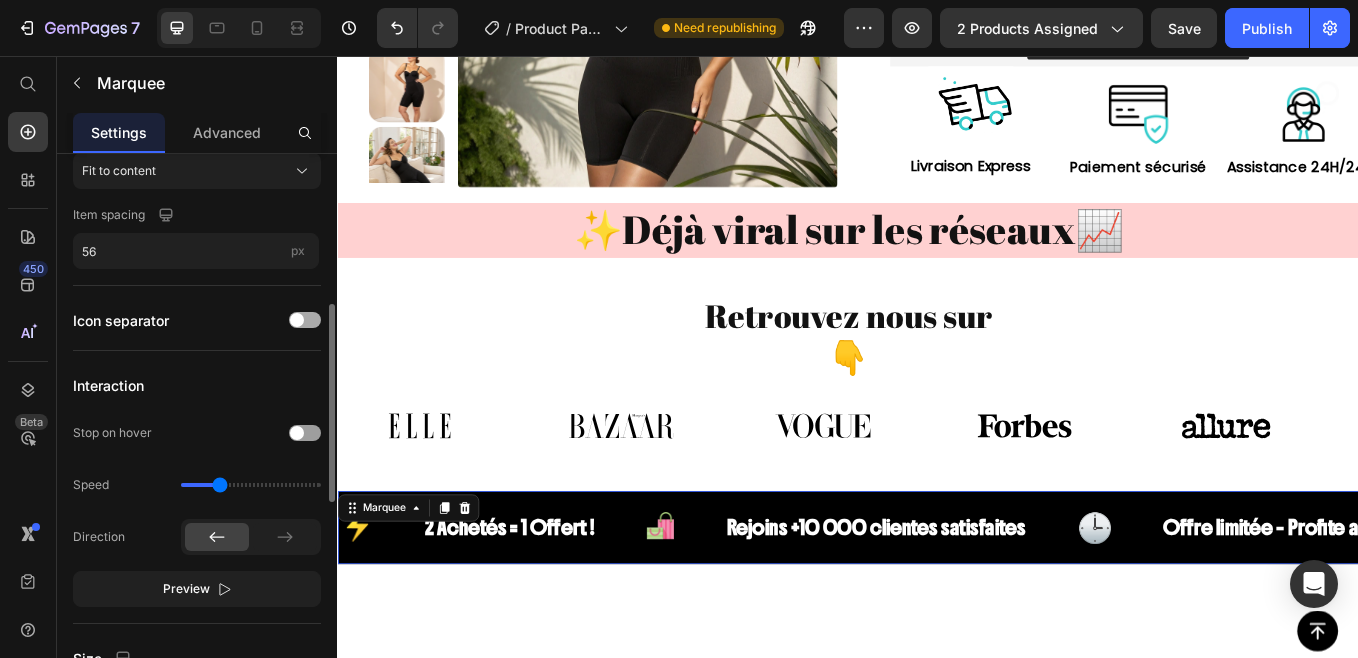 click at bounding box center (297, 320) 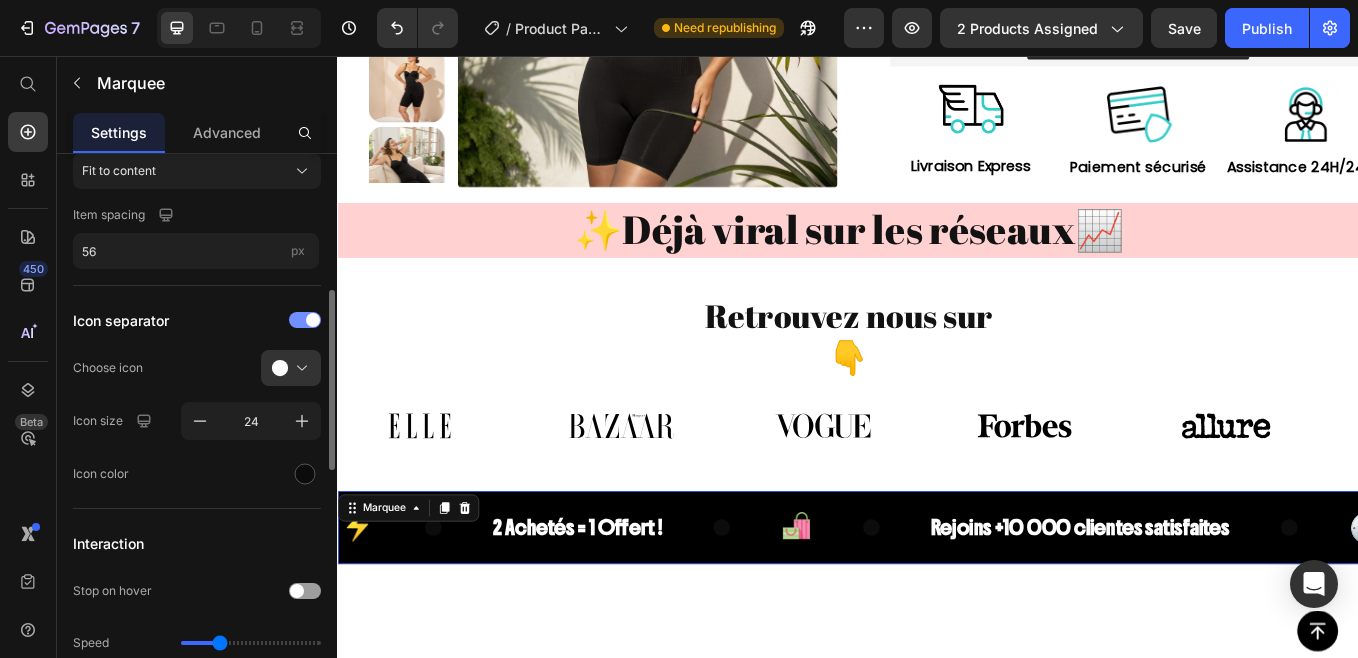 click at bounding box center [305, 320] 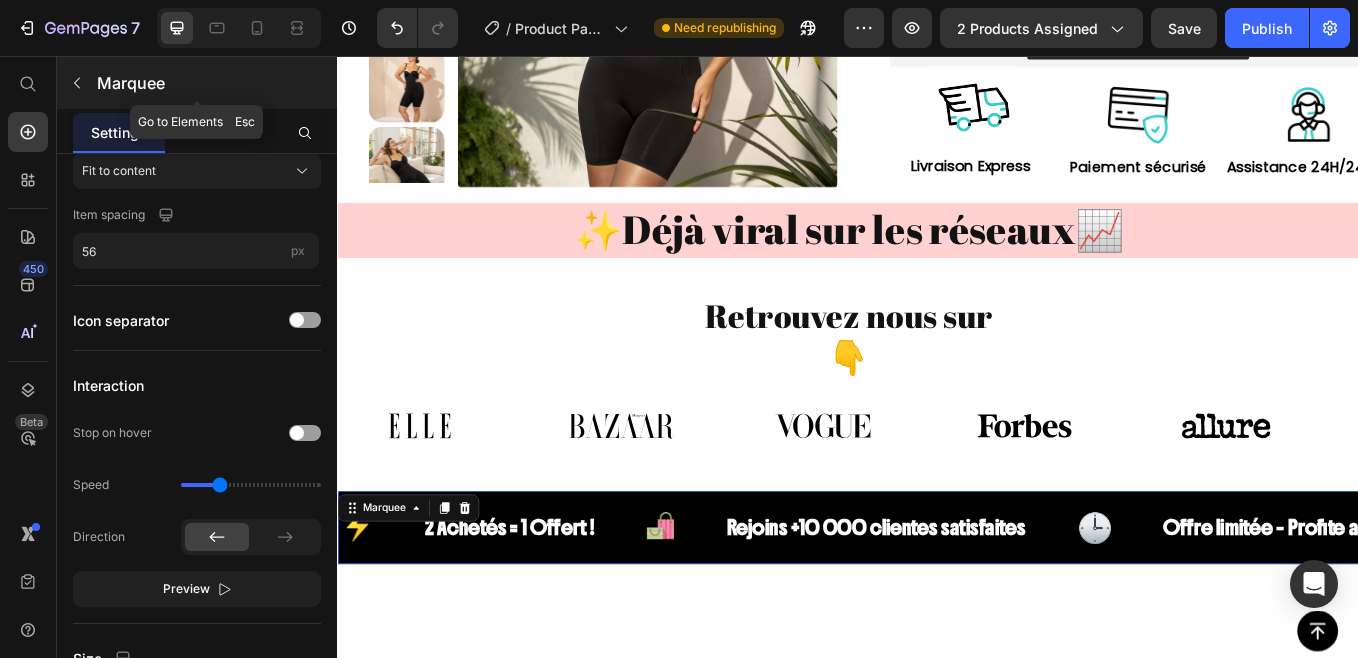 click 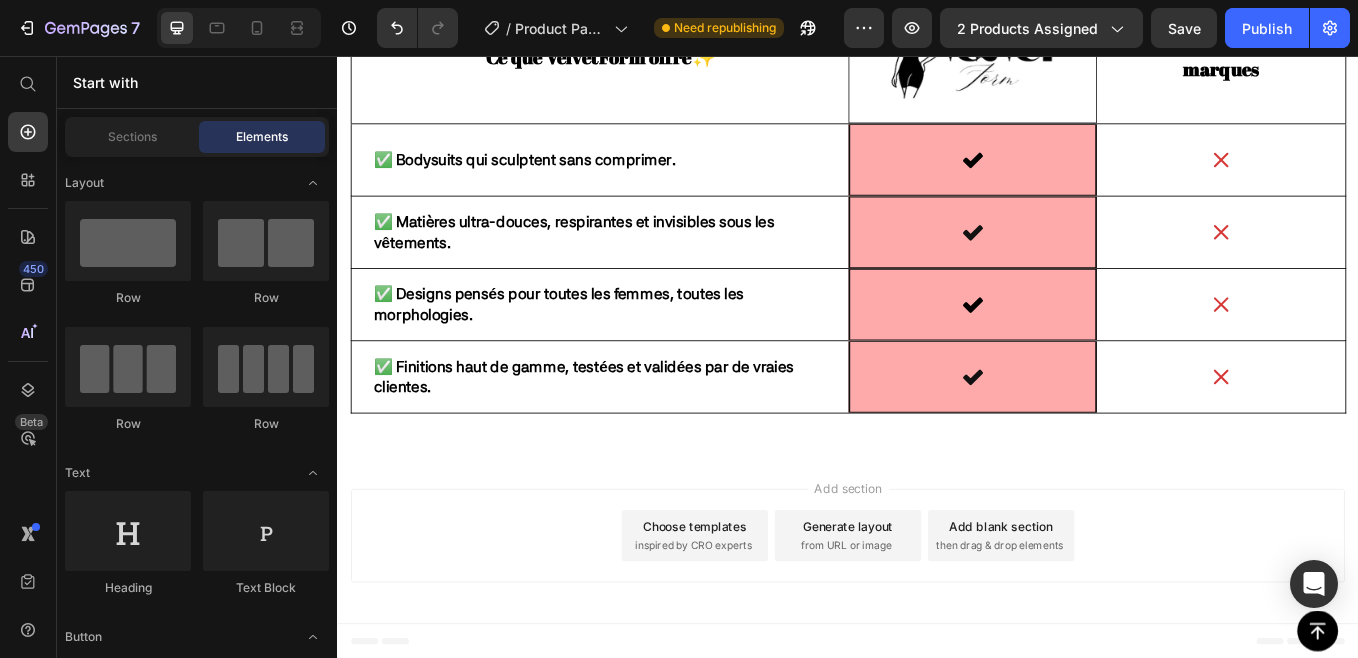 scroll, scrollTop: 772, scrollLeft: 0, axis: vertical 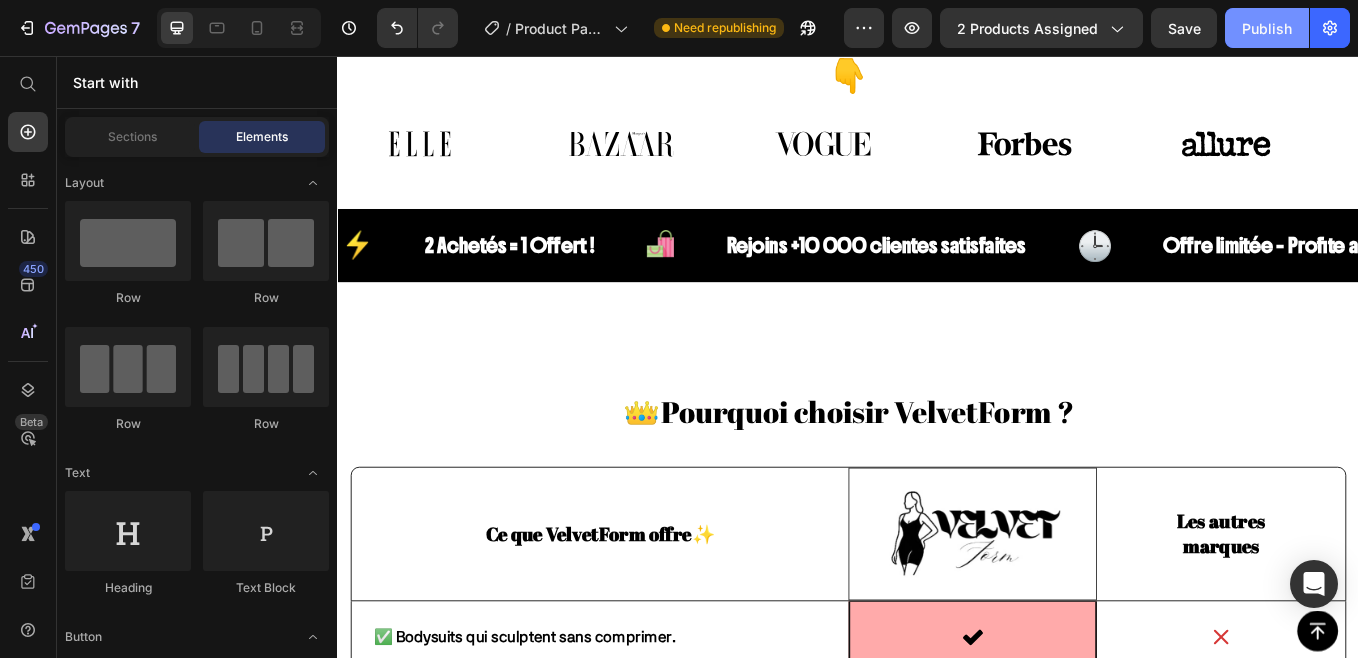click on "Publish" at bounding box center (1267, 28) 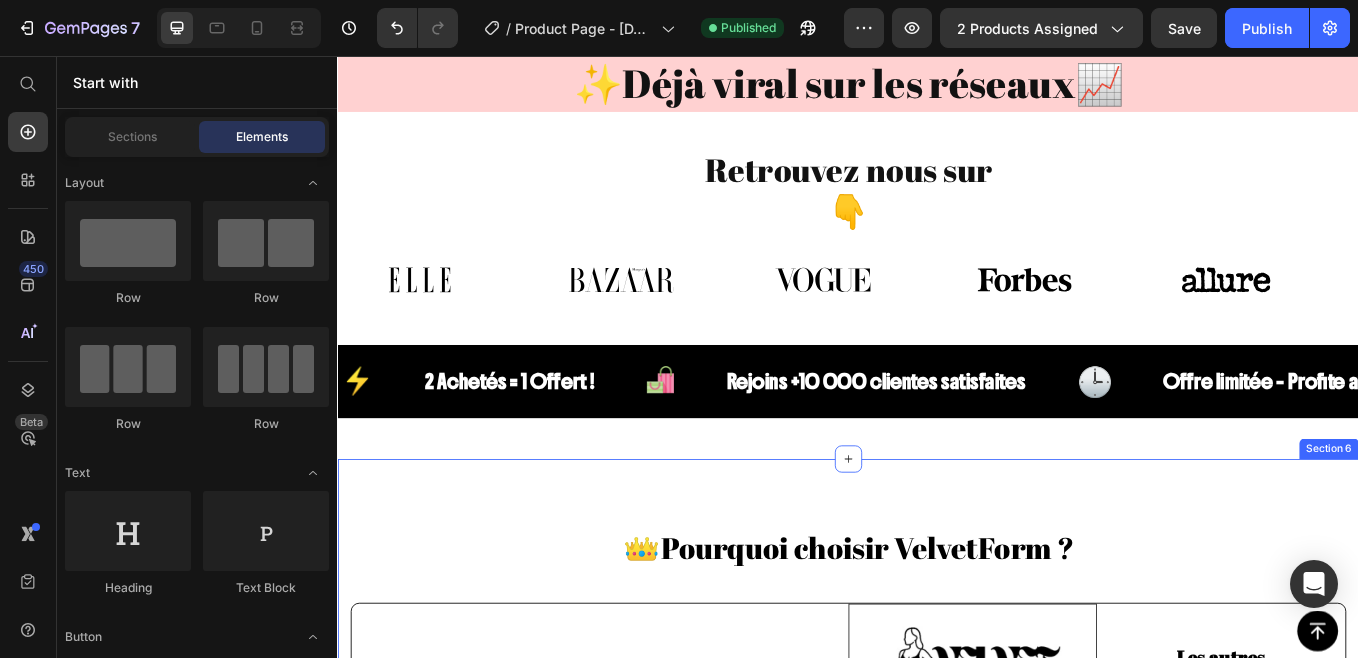 scroll, scrollTop: 0, scrollLeft: 0, axis: both 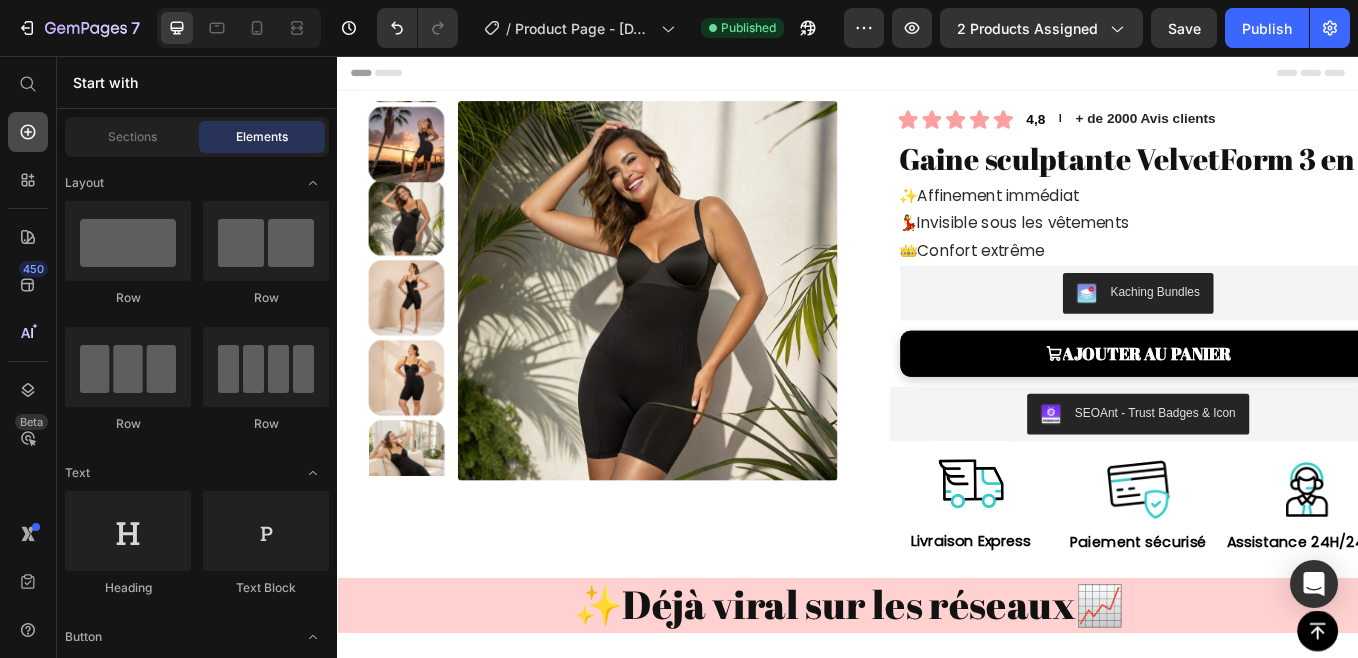 click 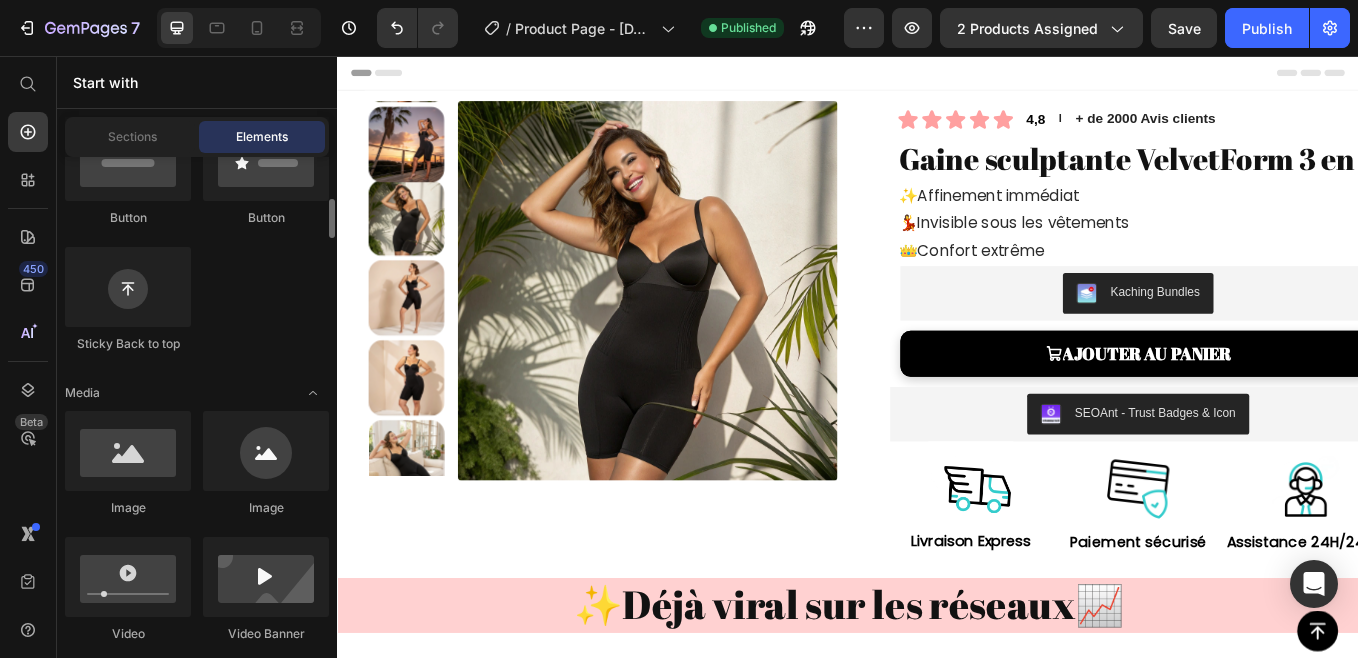 scroll, scrollTop: 541, scrollLeft: 0, axis: vertical 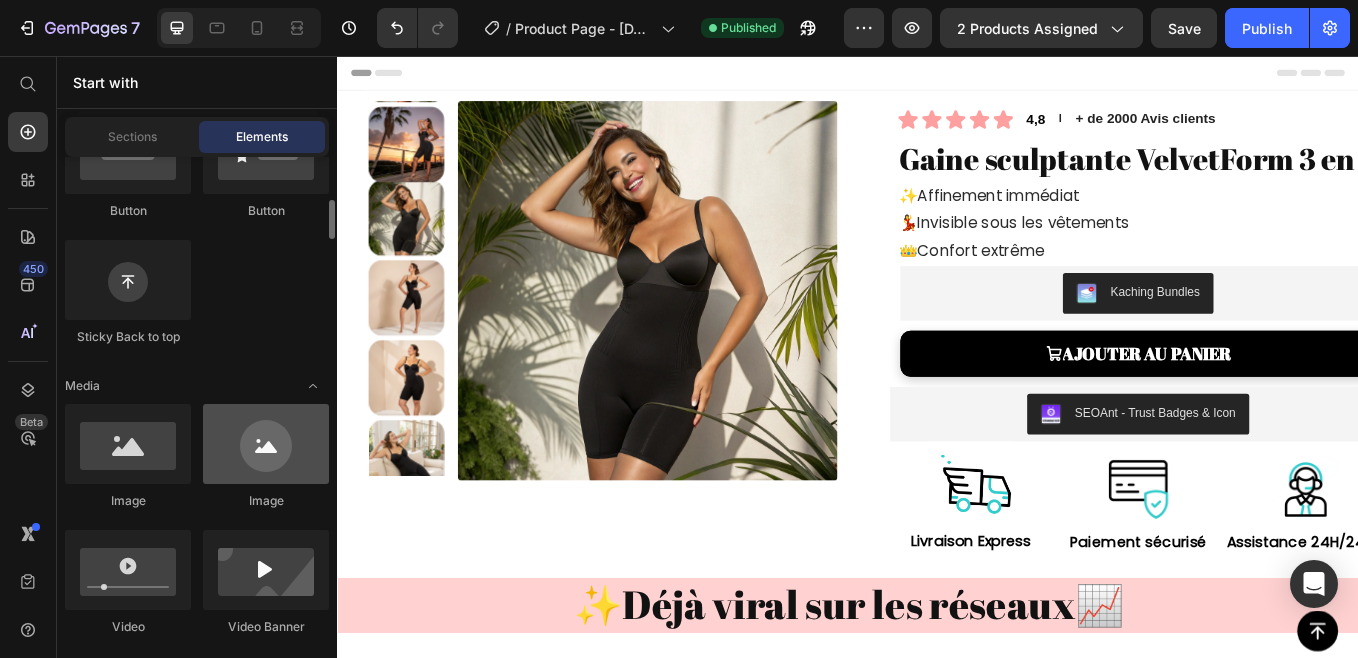 click at bounding box center [266, 444] 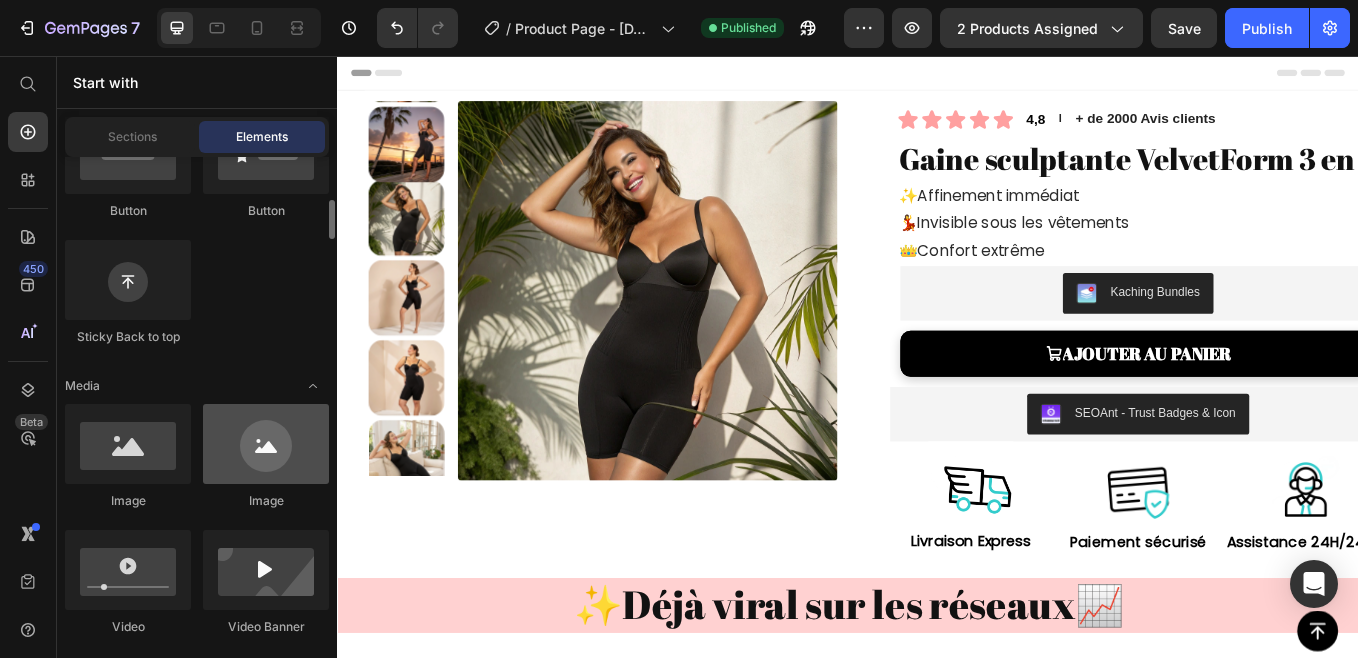 click at bounding box center [266, 444] 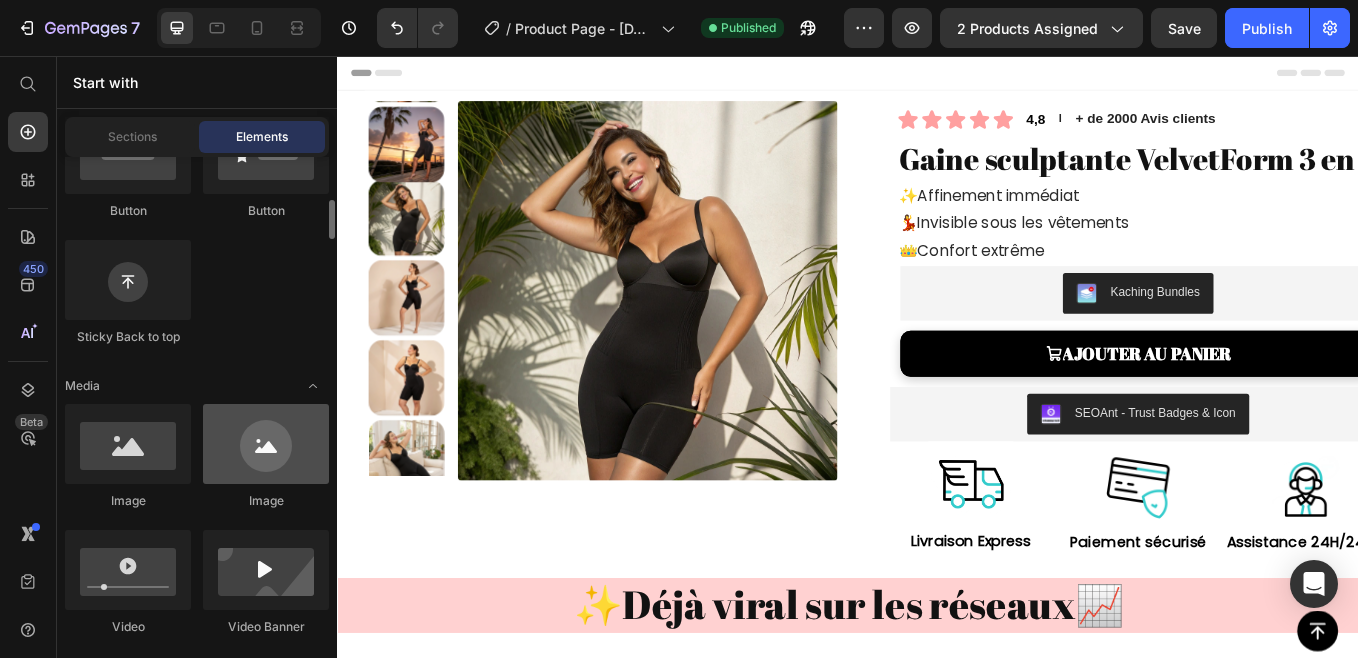 click at bounding box center [266, 444] 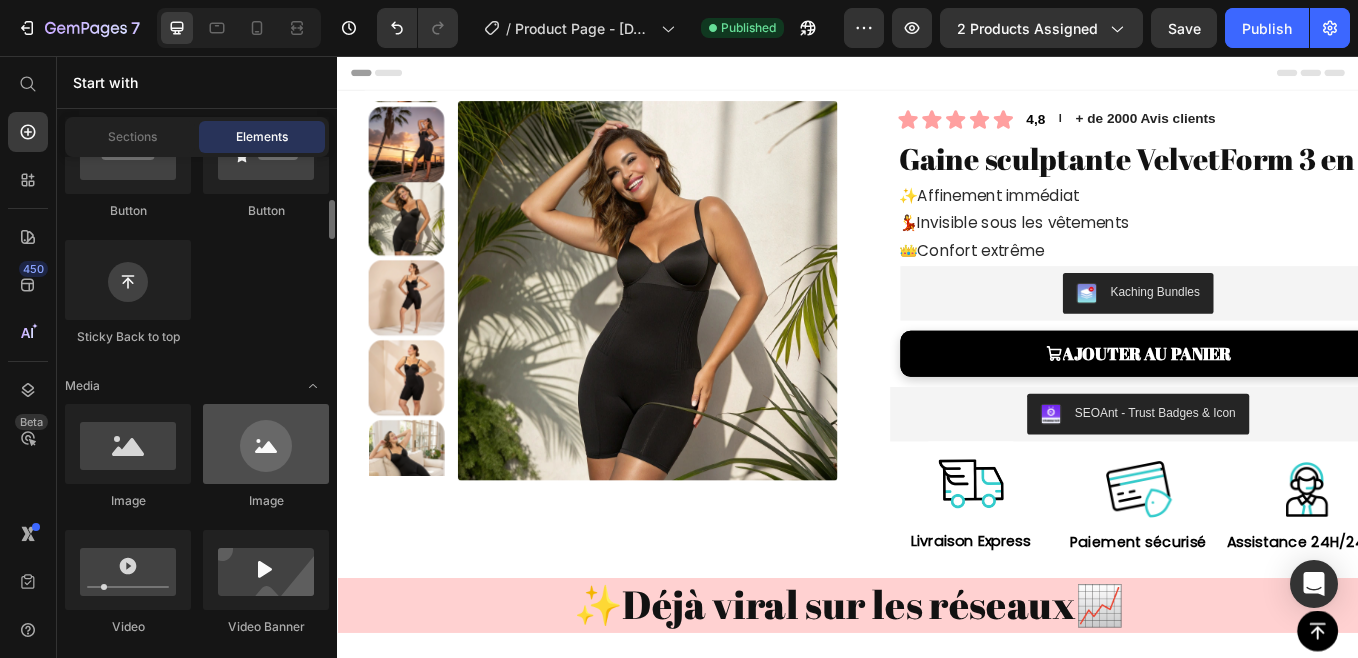 click at bounding box center [266, 444] 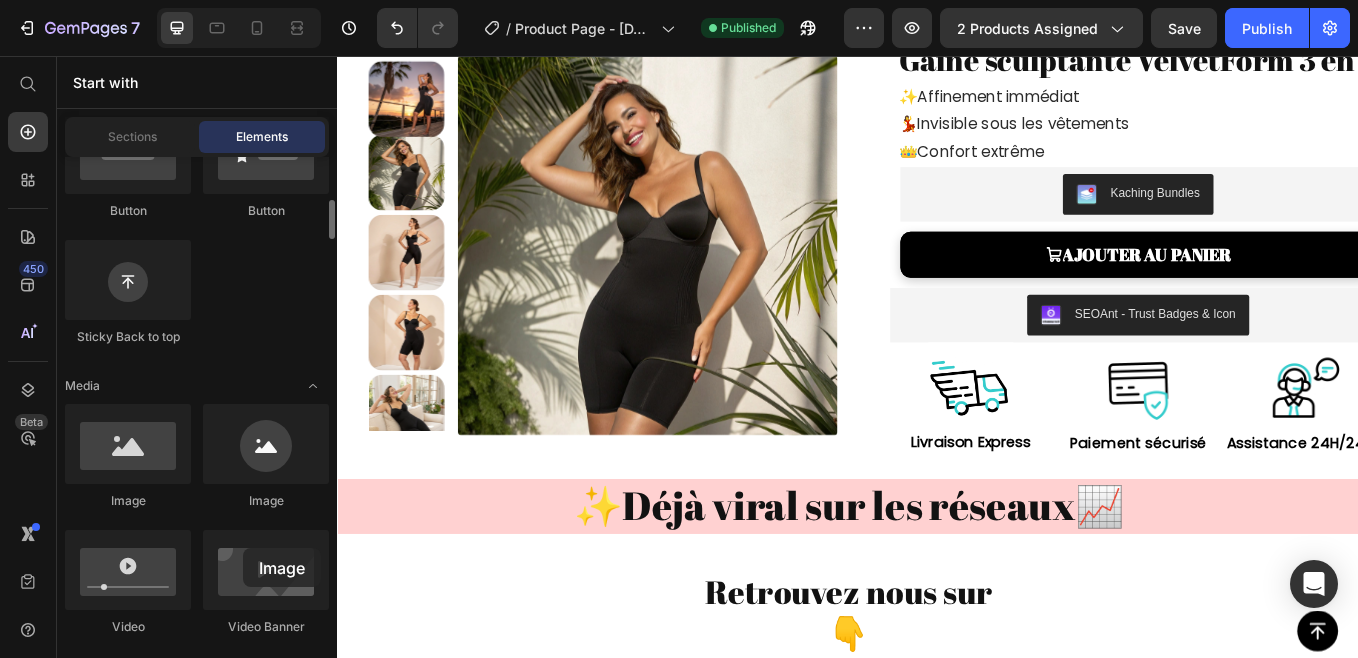scroll, scrollTop: 132, scrollLeft: 0, axis: vertical 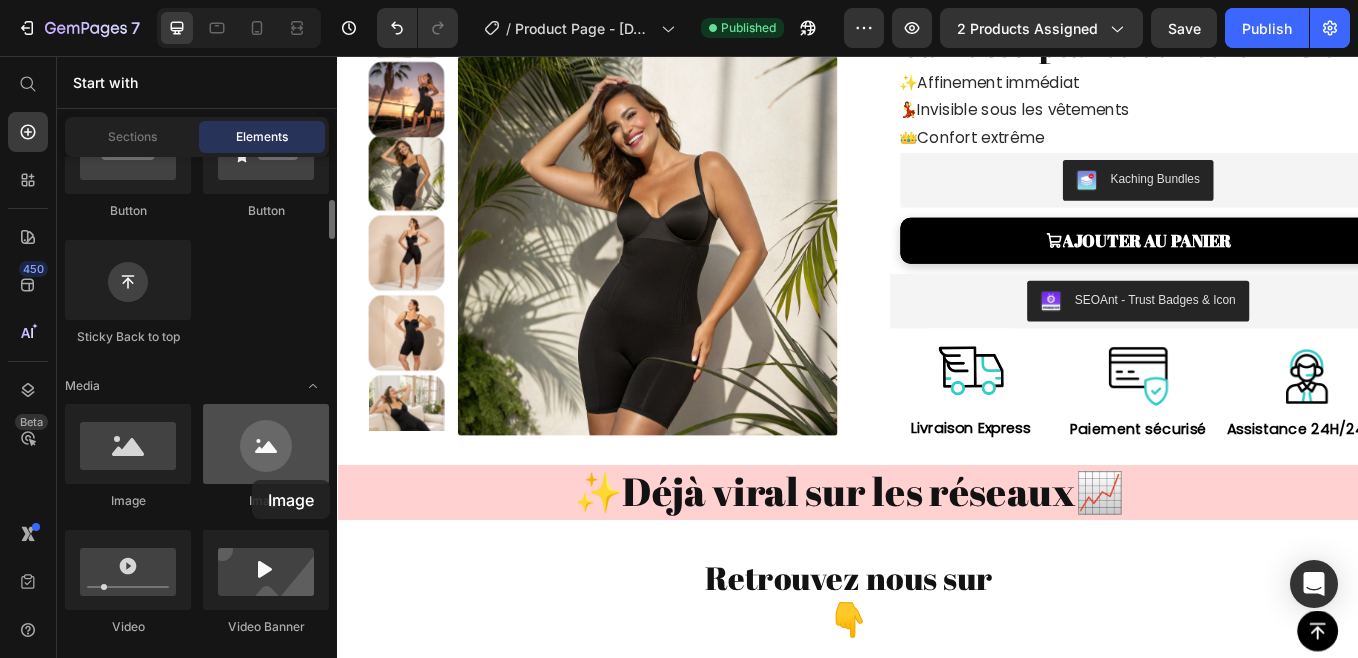 drag, startPoint x: 273, startPoint y: 463, endPoint x: 252, endPoint y: 478, distance: 25.806976 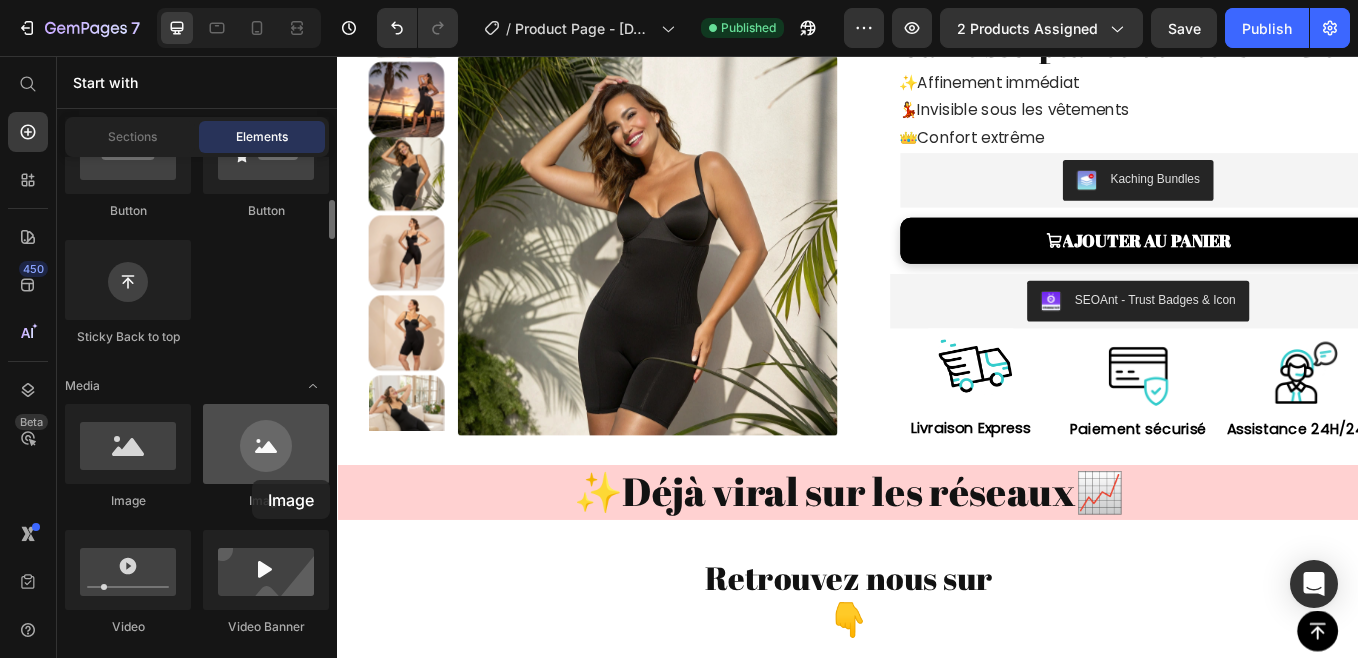 click at bounding box center [266, 444] 